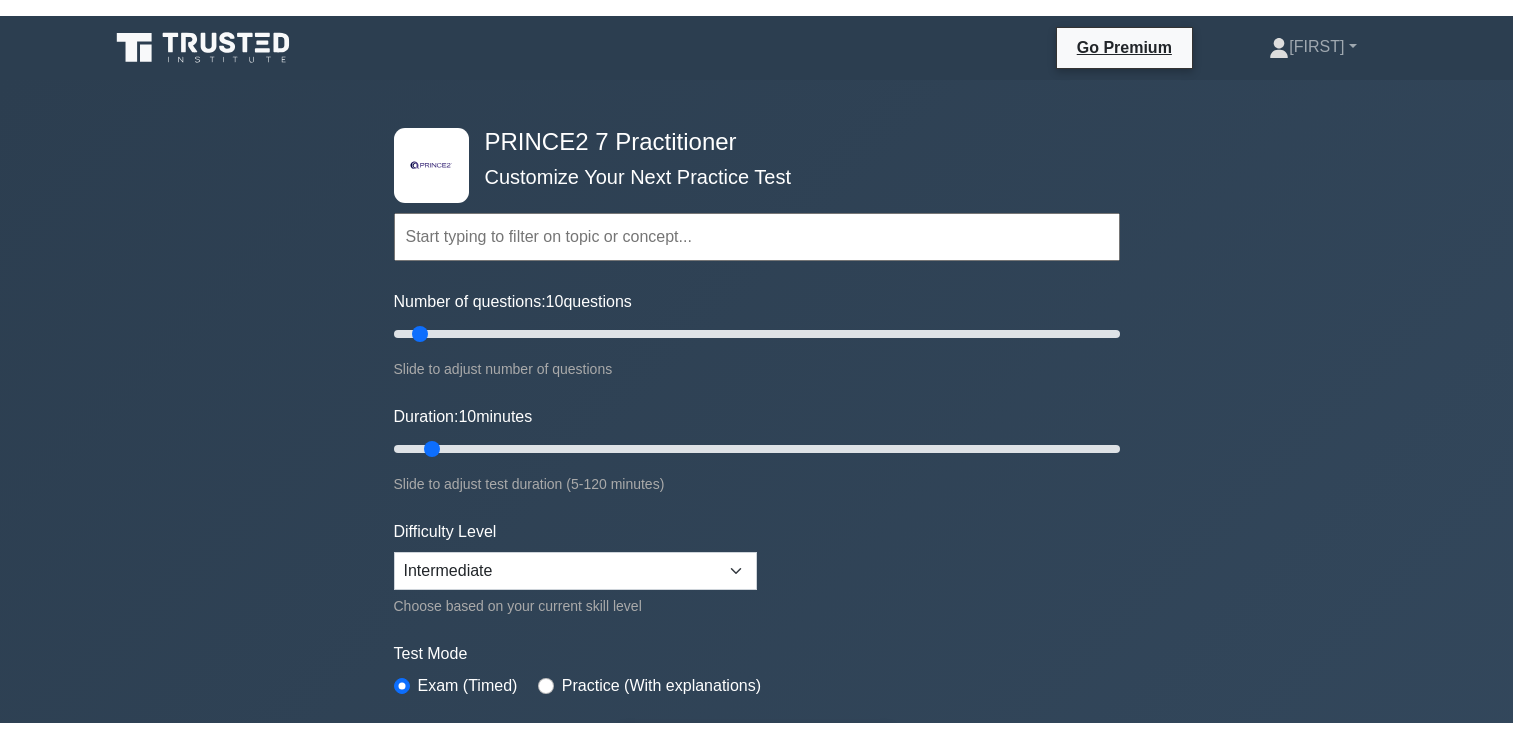 scroll, scrollTop: 0, scrollLeft: 0, axis: both 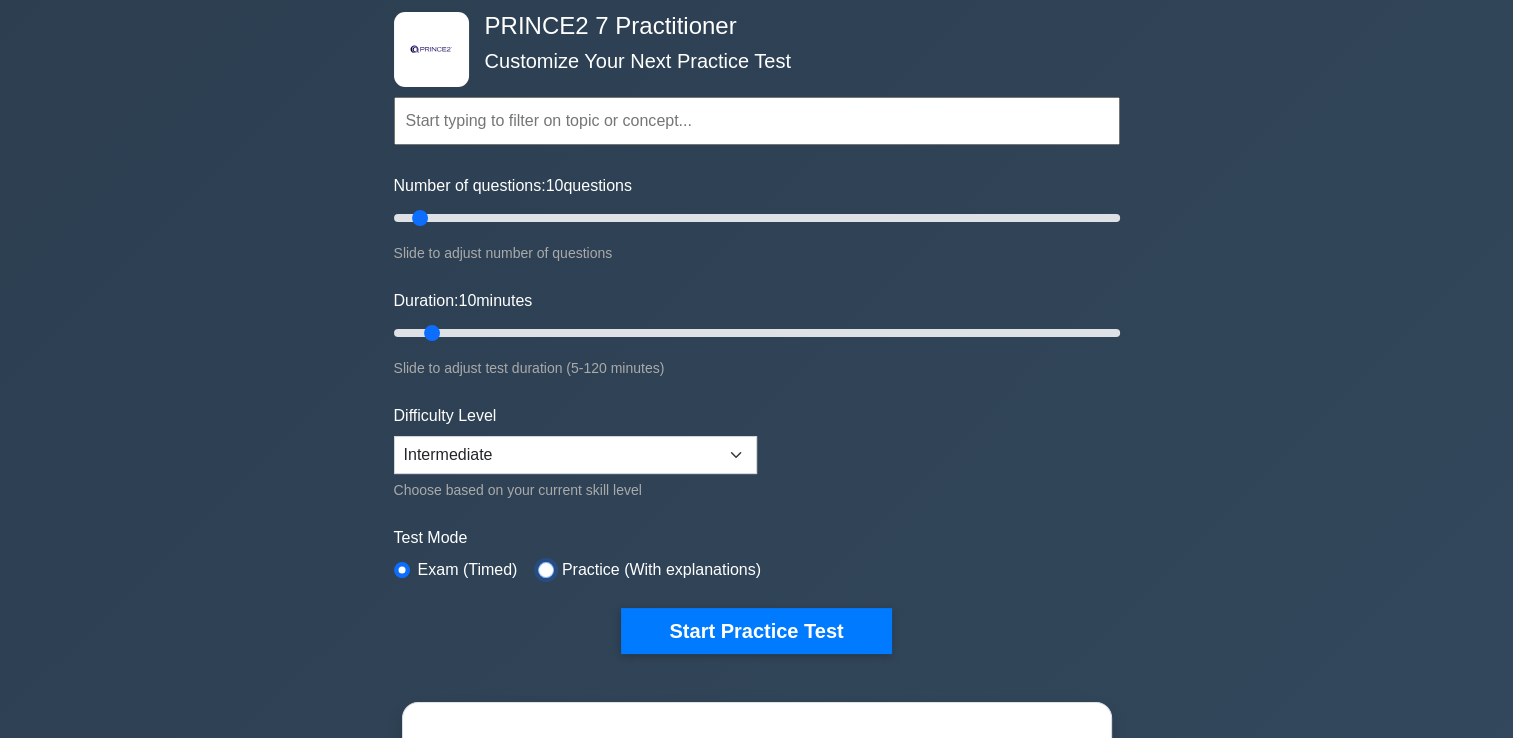 click at bounding box center (546, 570) 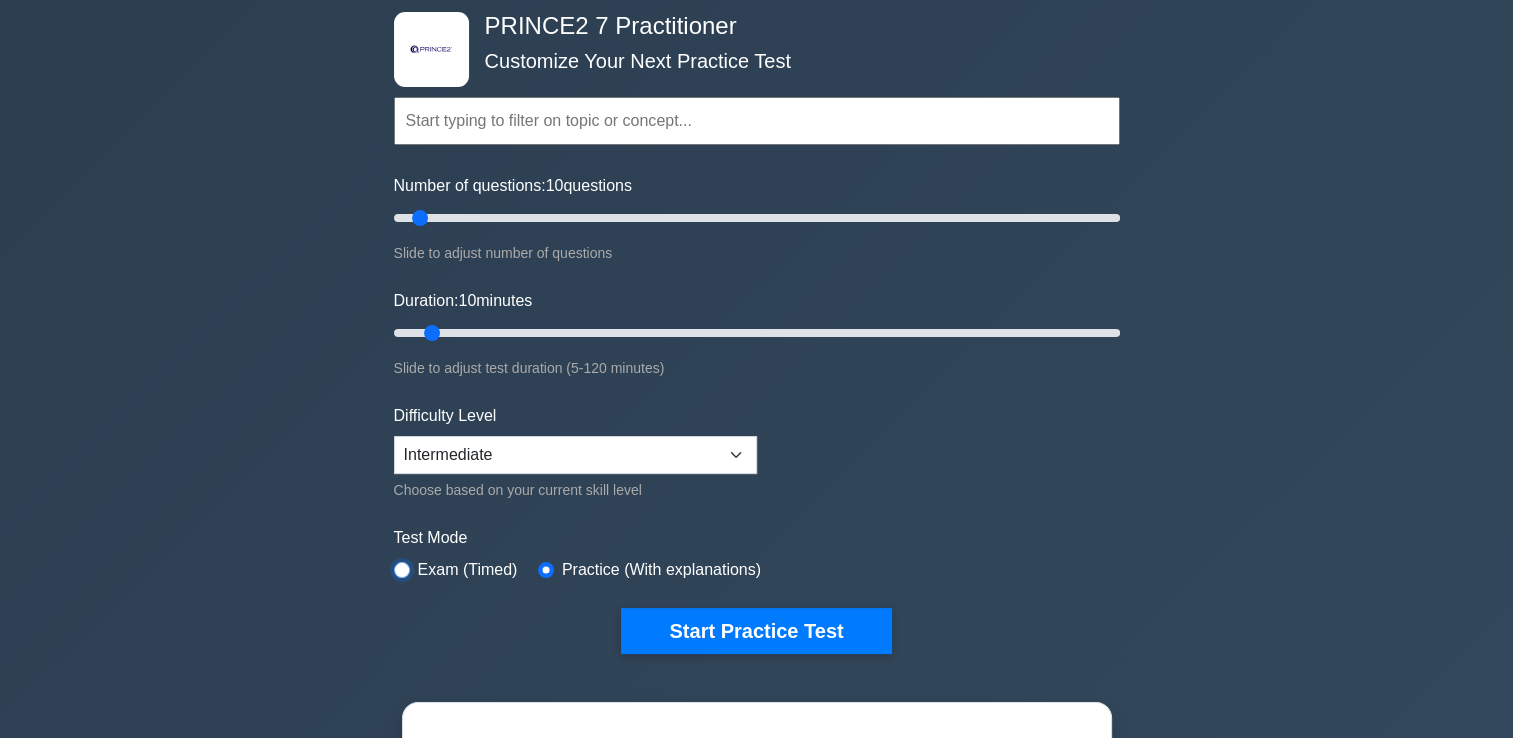 click at bounding box center [402, 570] 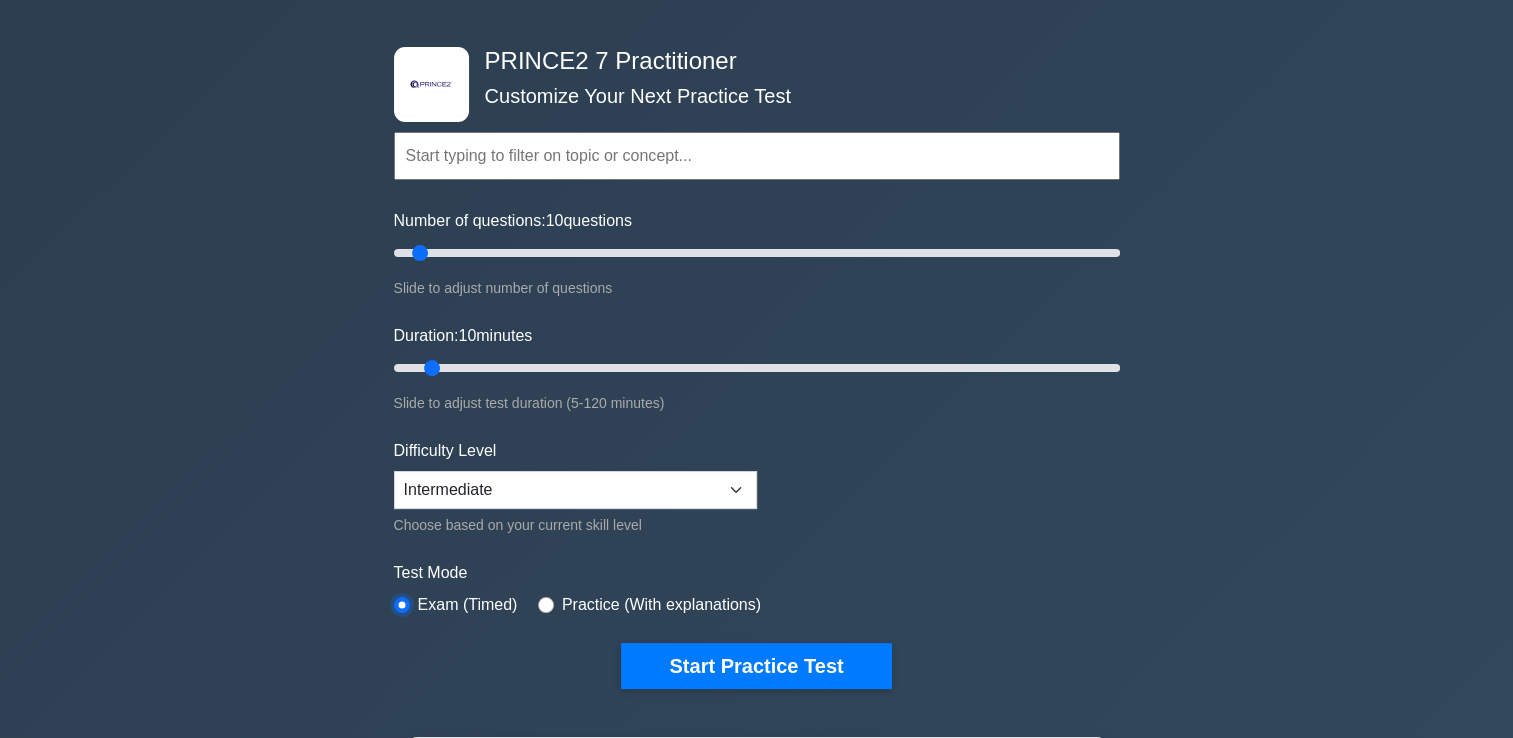 scroll, scrollTop: 100, scrollLeft: 0, axis: vertical 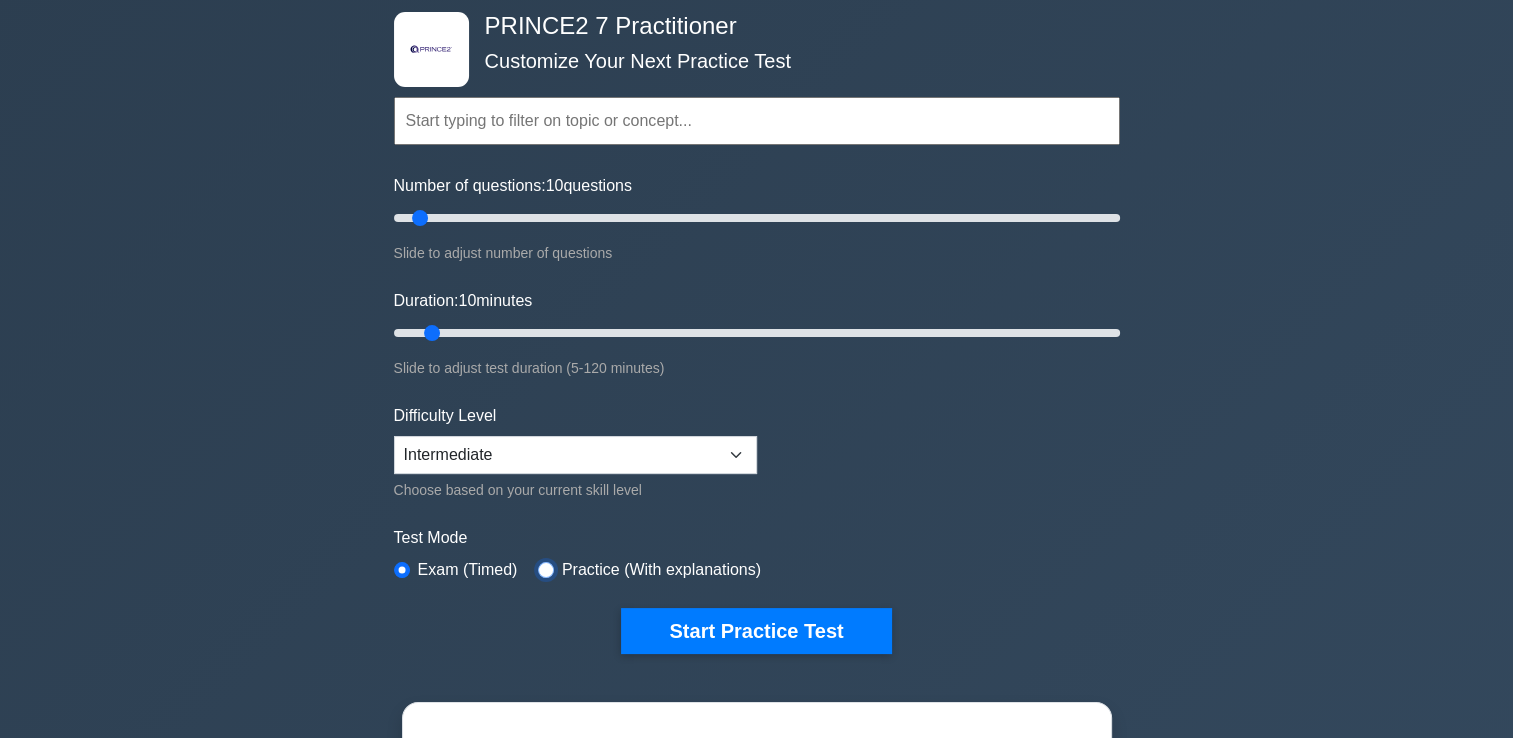 click at bounding box center [546, 570] 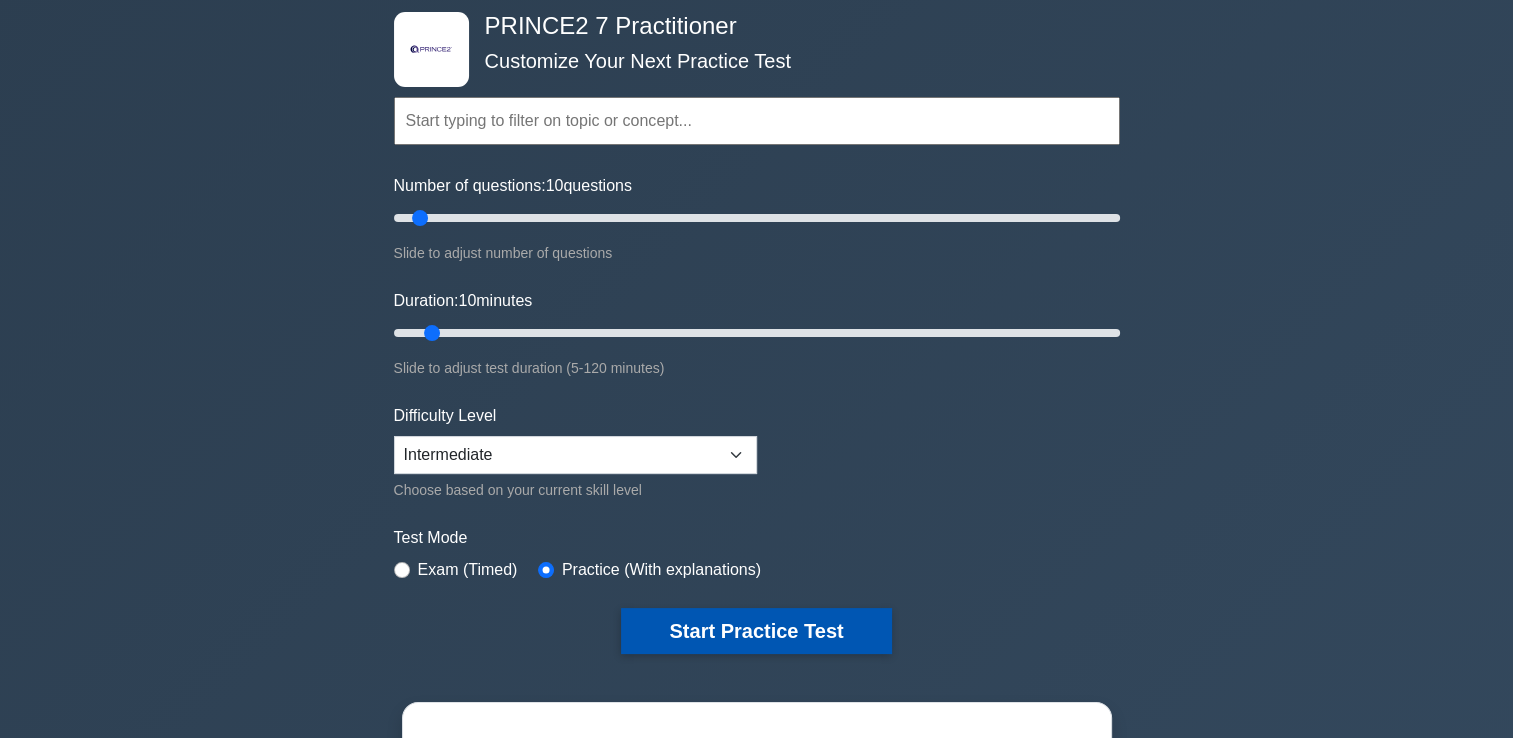click on "Start Practice Test" at bounding box center [756, 631] 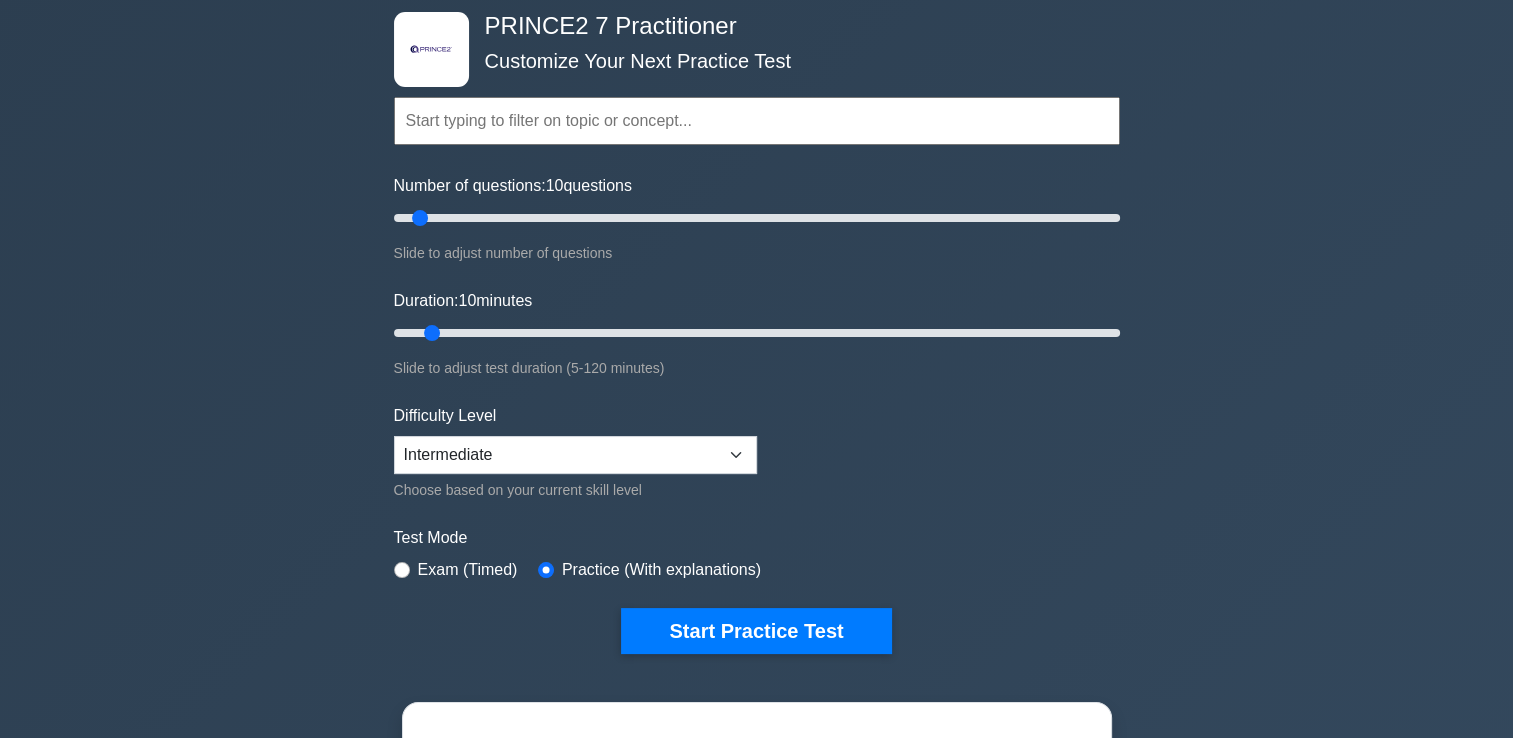 click on "Exam (Timed)" at bounding box center (456, 570) 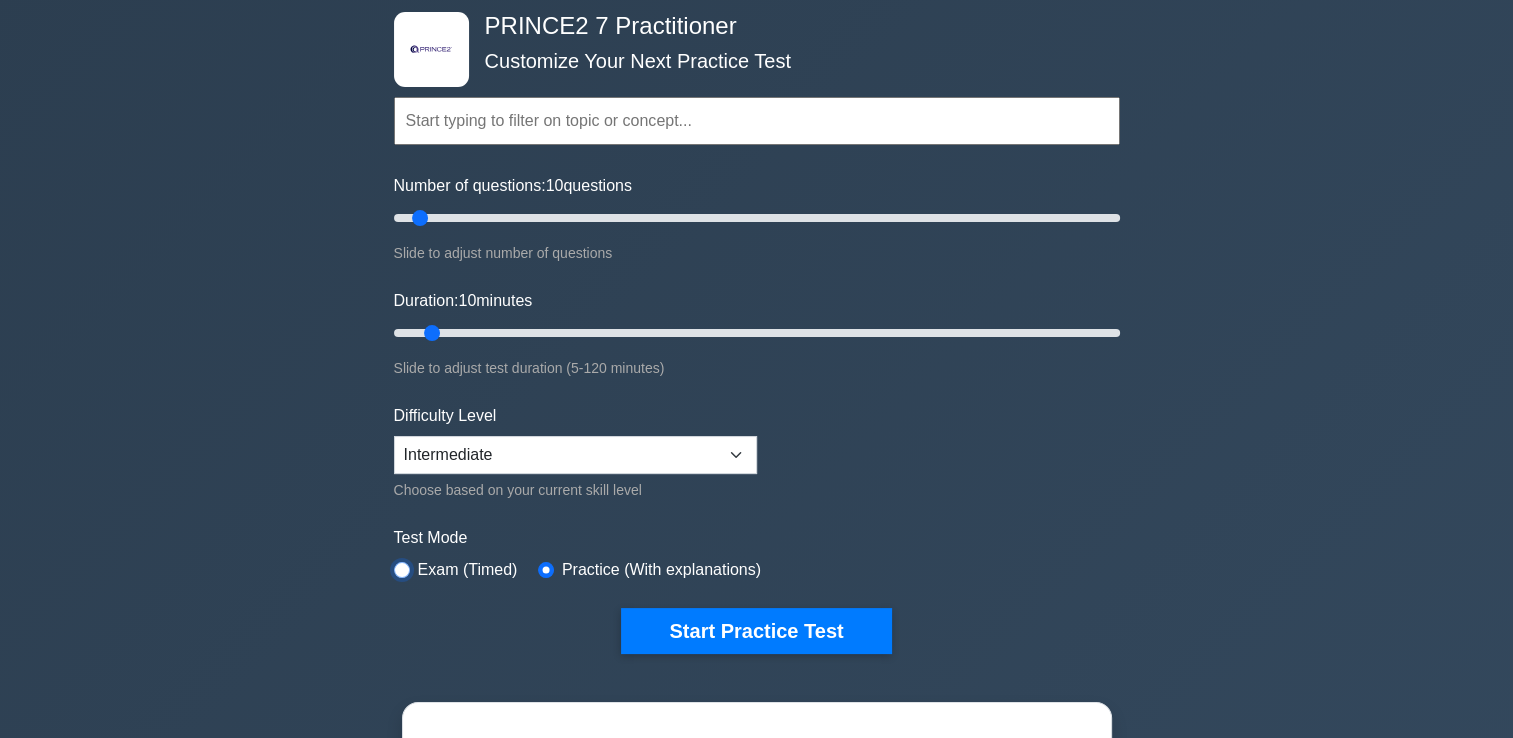 click at bounding box center (402, 570) 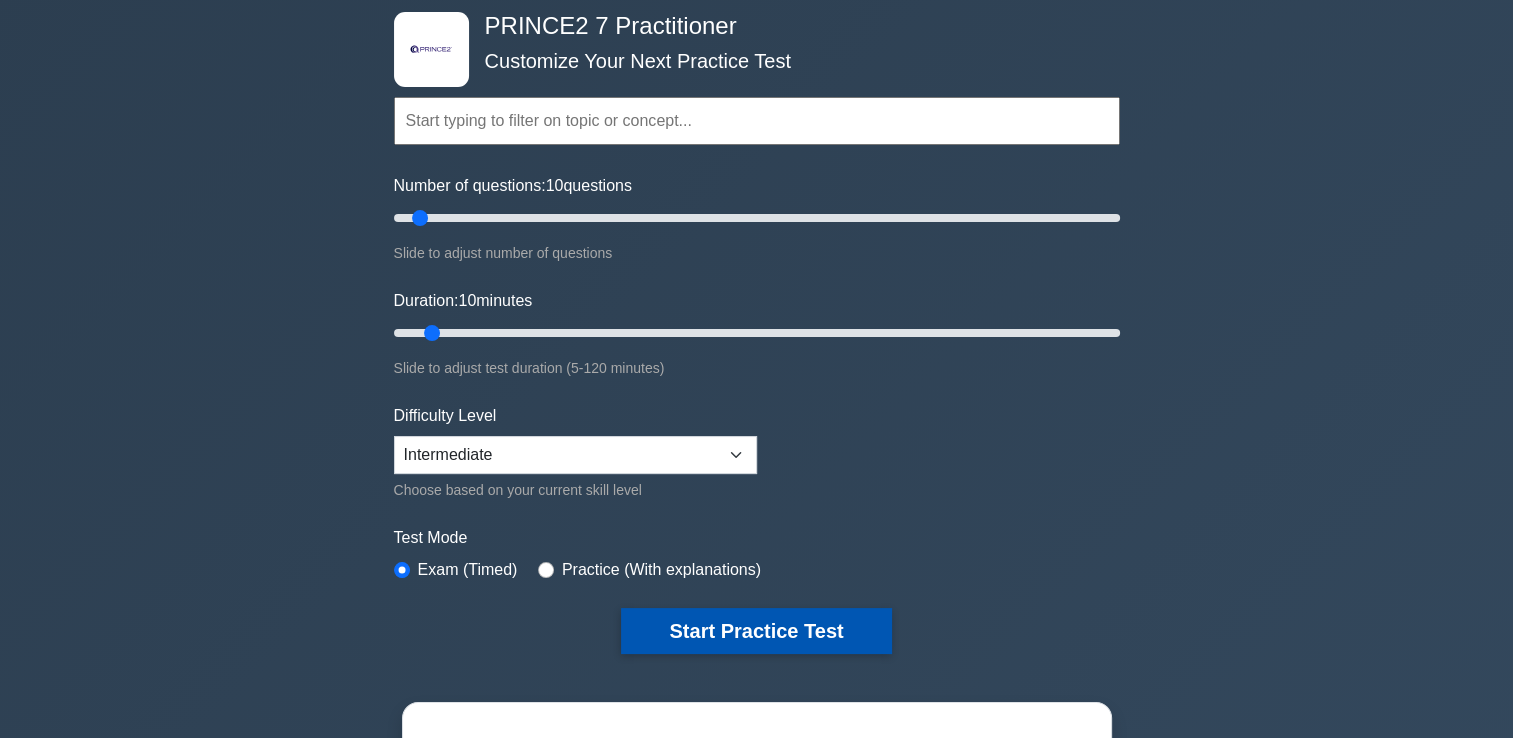 click on "Start Practice Test" at bounding box center [756, 631] 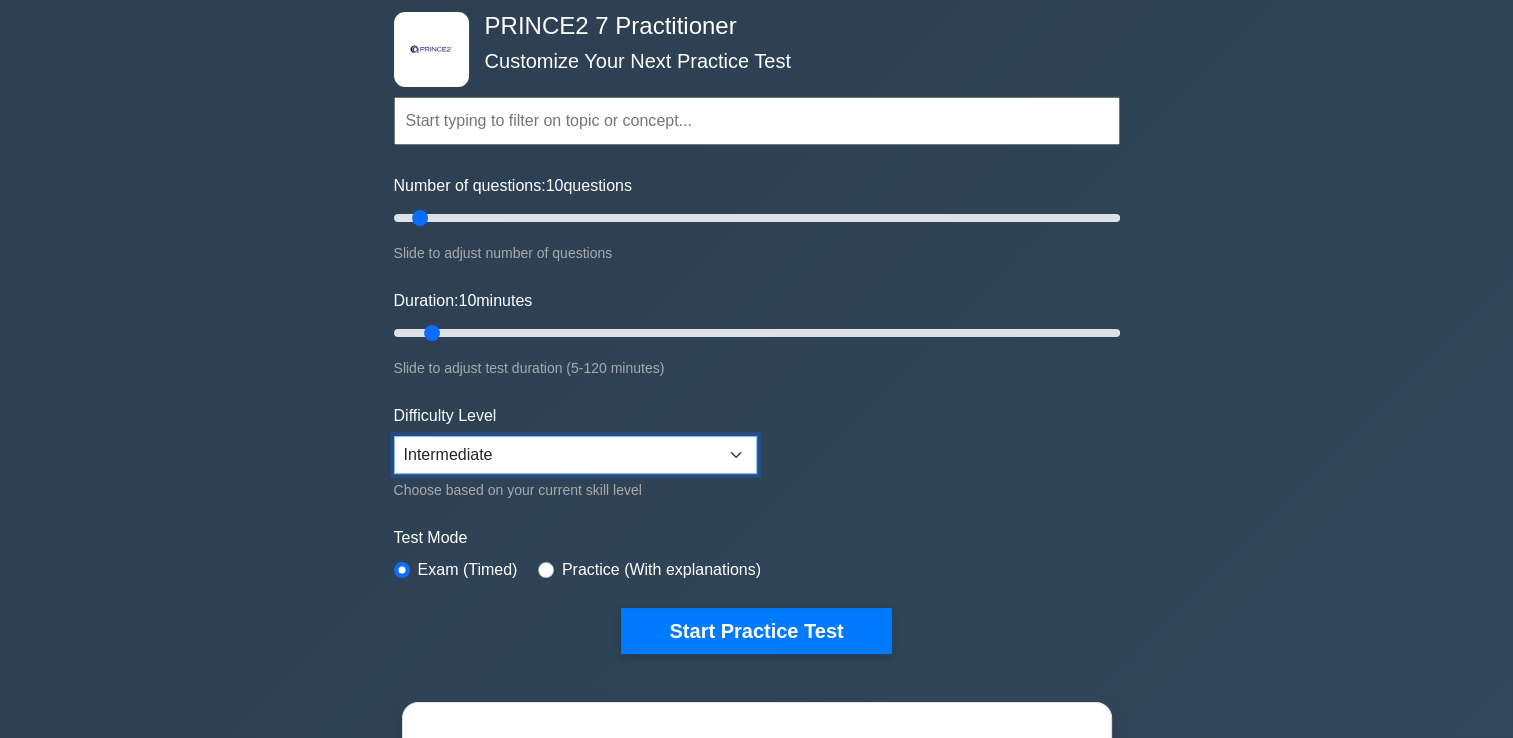 drag, startPoint x: 732, startPoint y: 458, endPoint x: 712, endPoint y: 462, distance: 20.396078 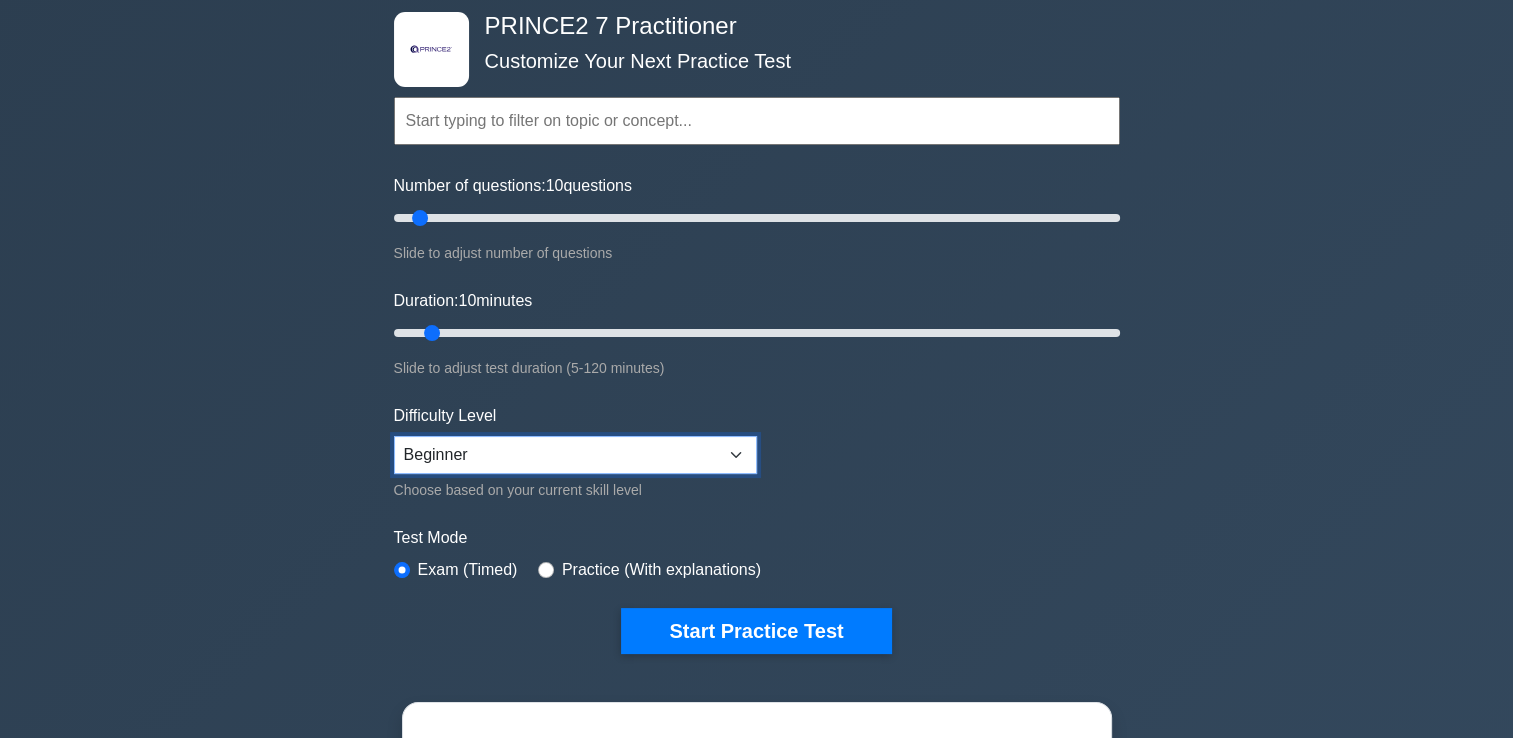 click on "Beginner
Intermediate
Expert" at bounding box center [575, 455] 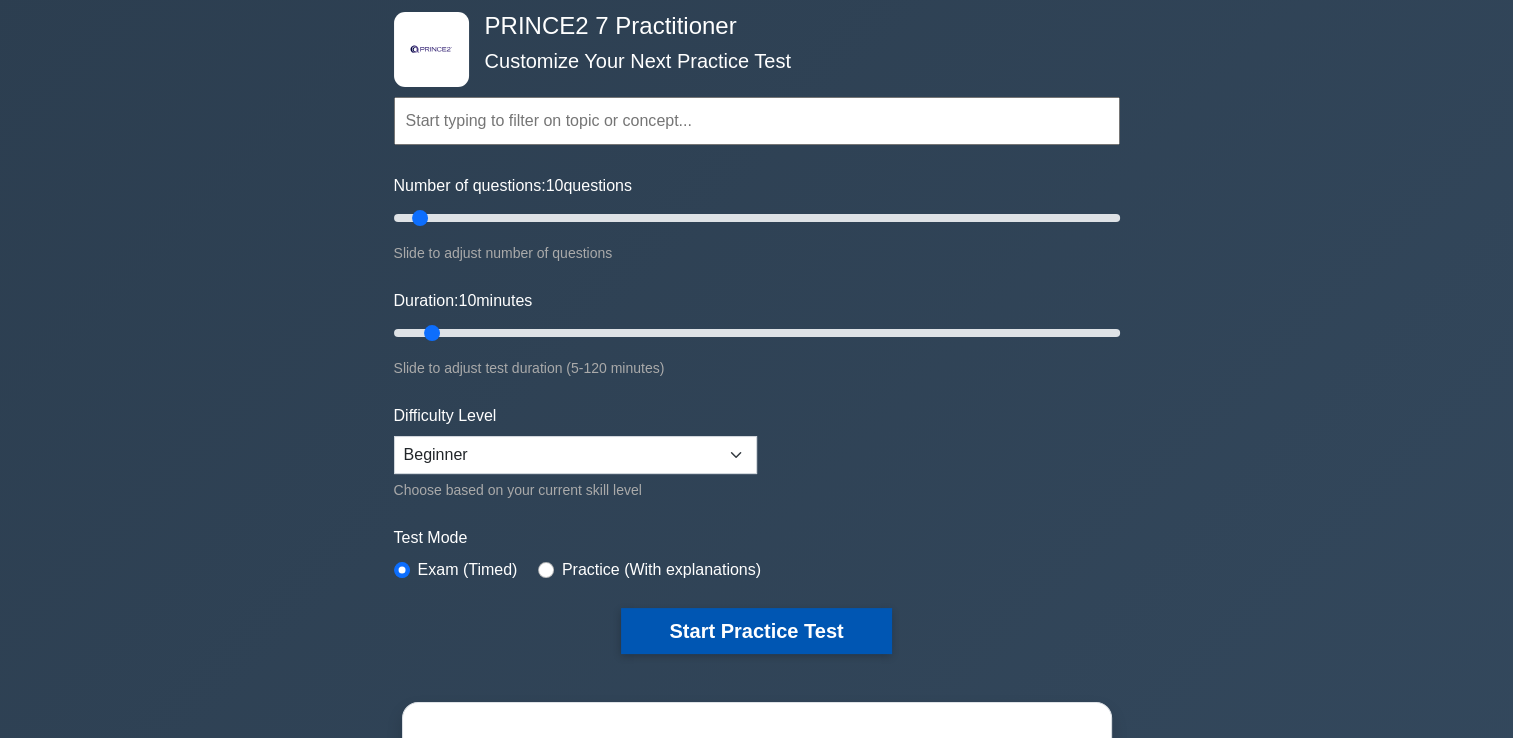 click on "Start Practice Test" at bounding box center [756, 631] 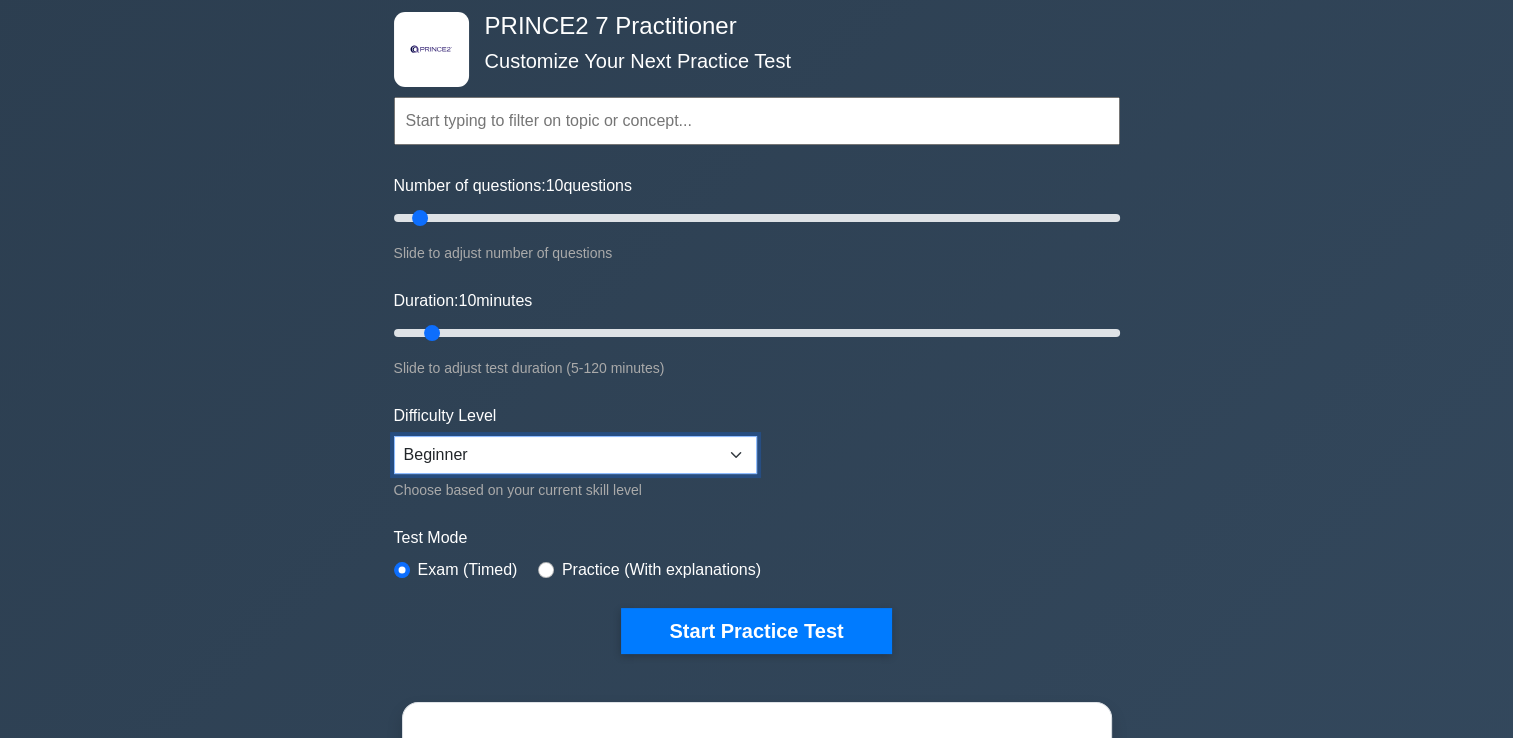 click on "Beginner
Intermediate
Expert" at bounding box center [575, 455] 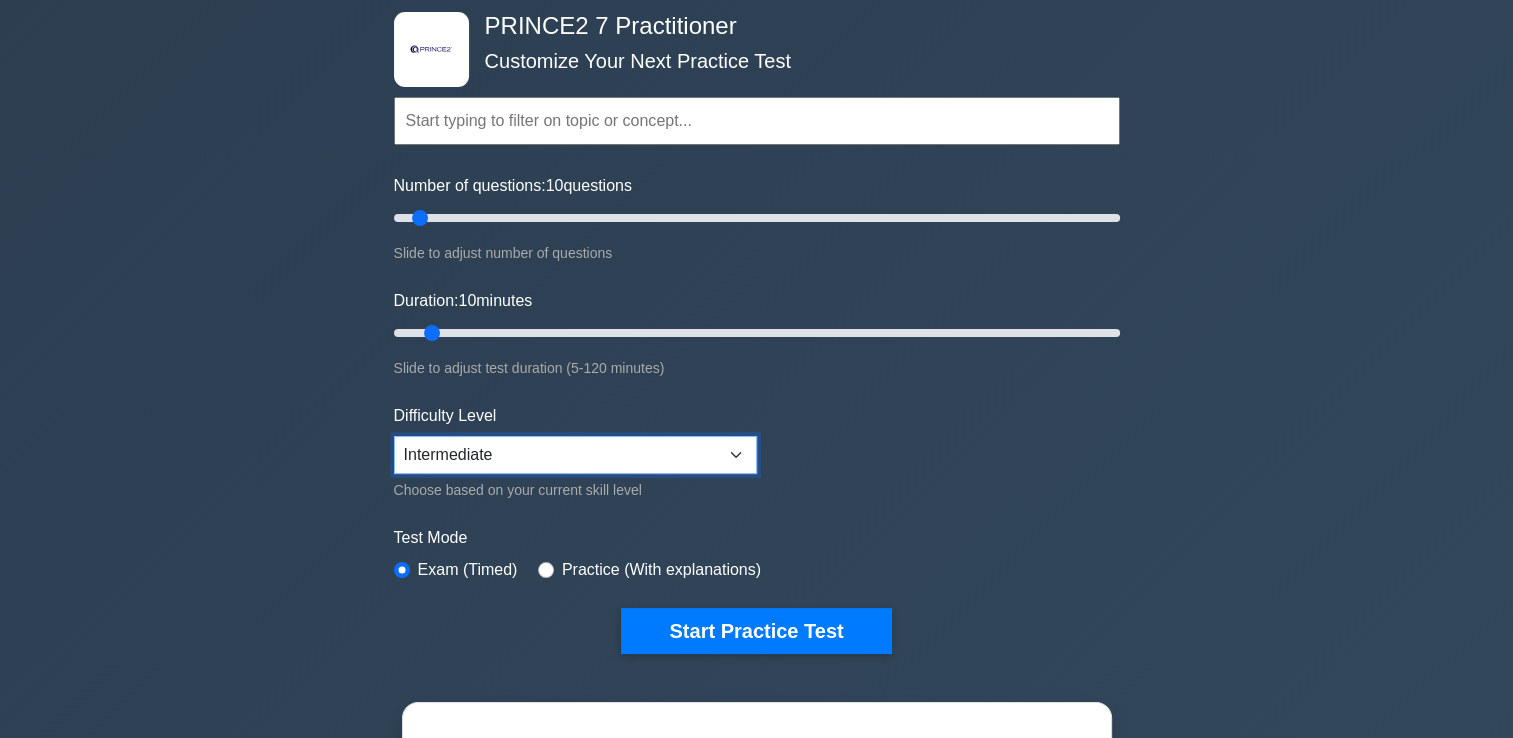 click on "Beginner
Intermediate
Expert" at bounding box center [575, 455] 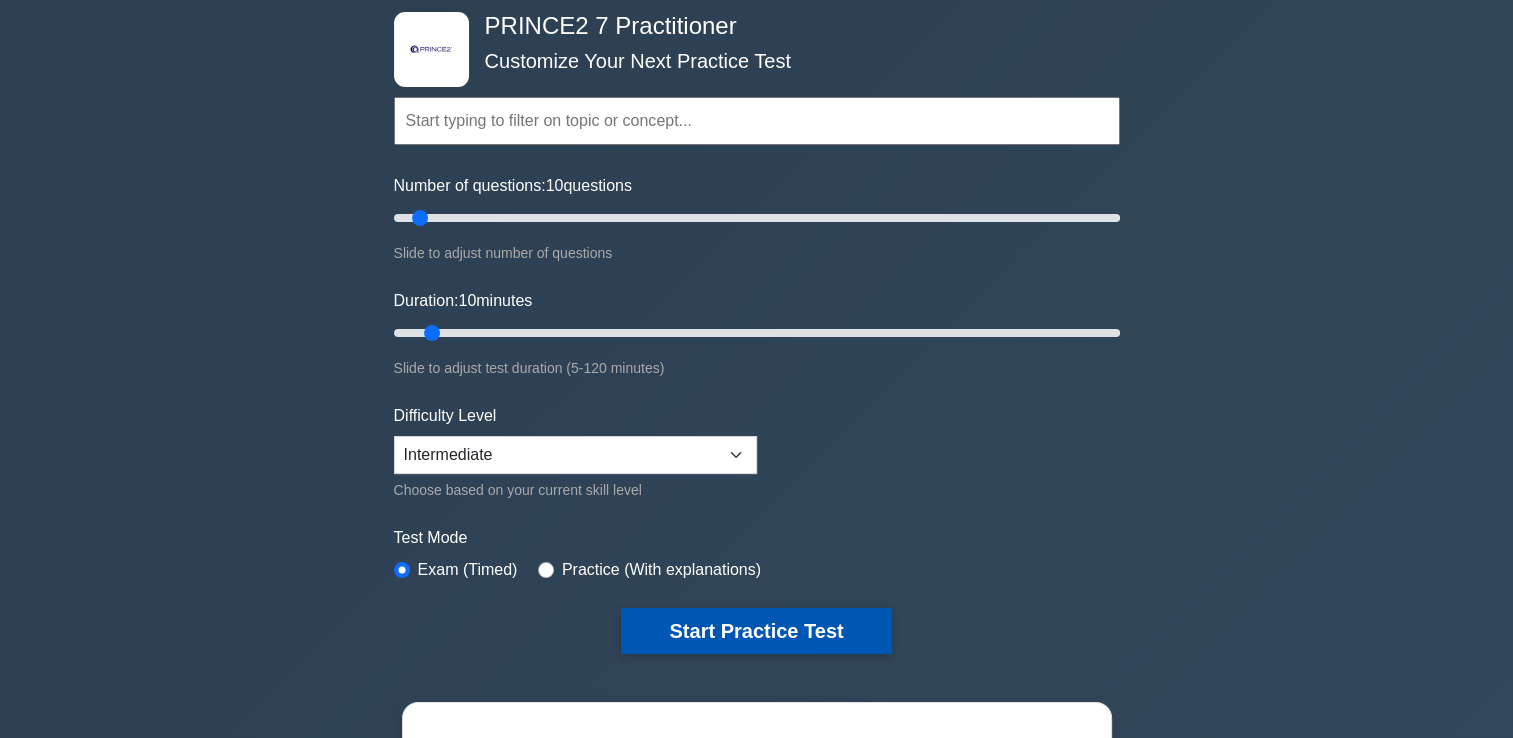 click on "Start Practice Test" at bounding box center [756, 631] 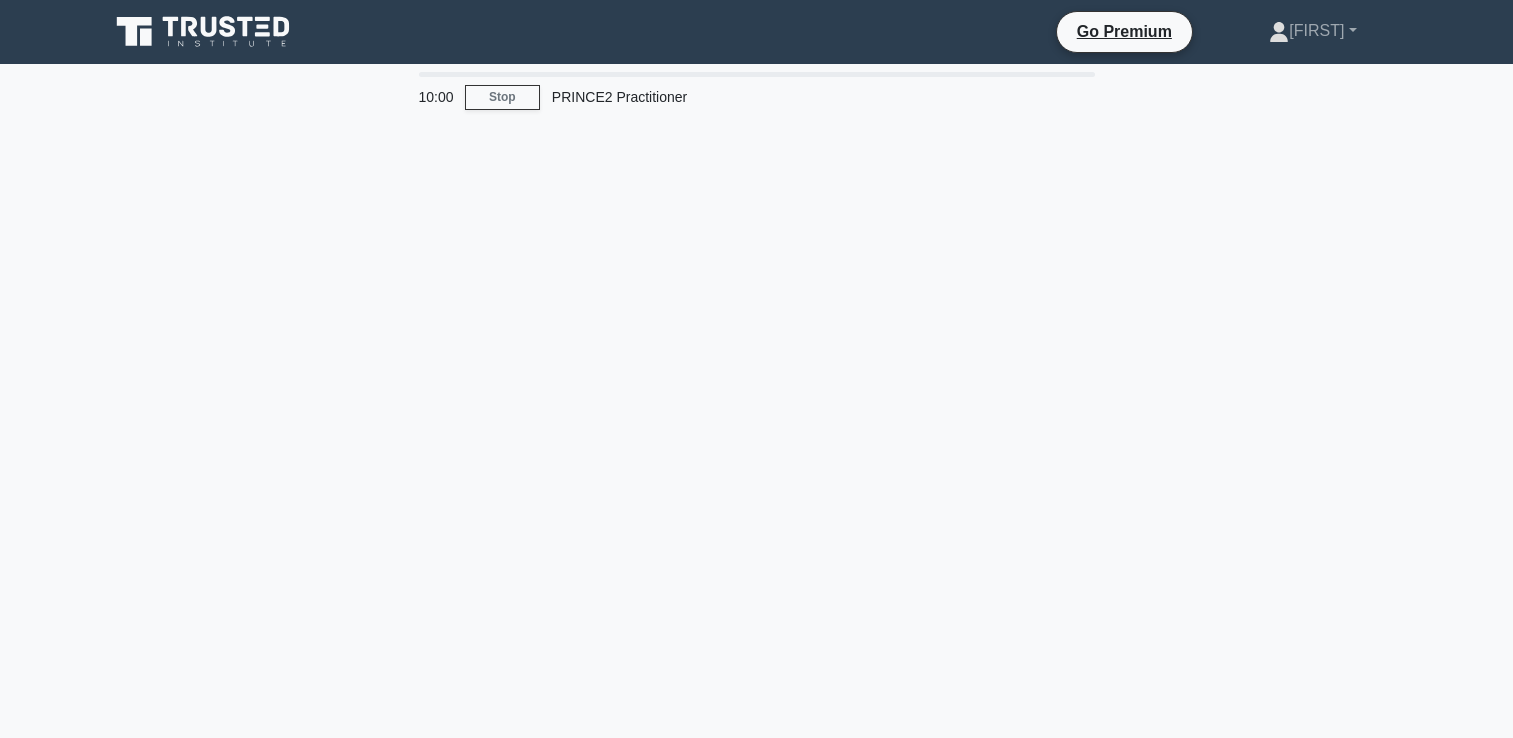 scroll, scrollTop: 0, scrollLeft: 0, axis: both 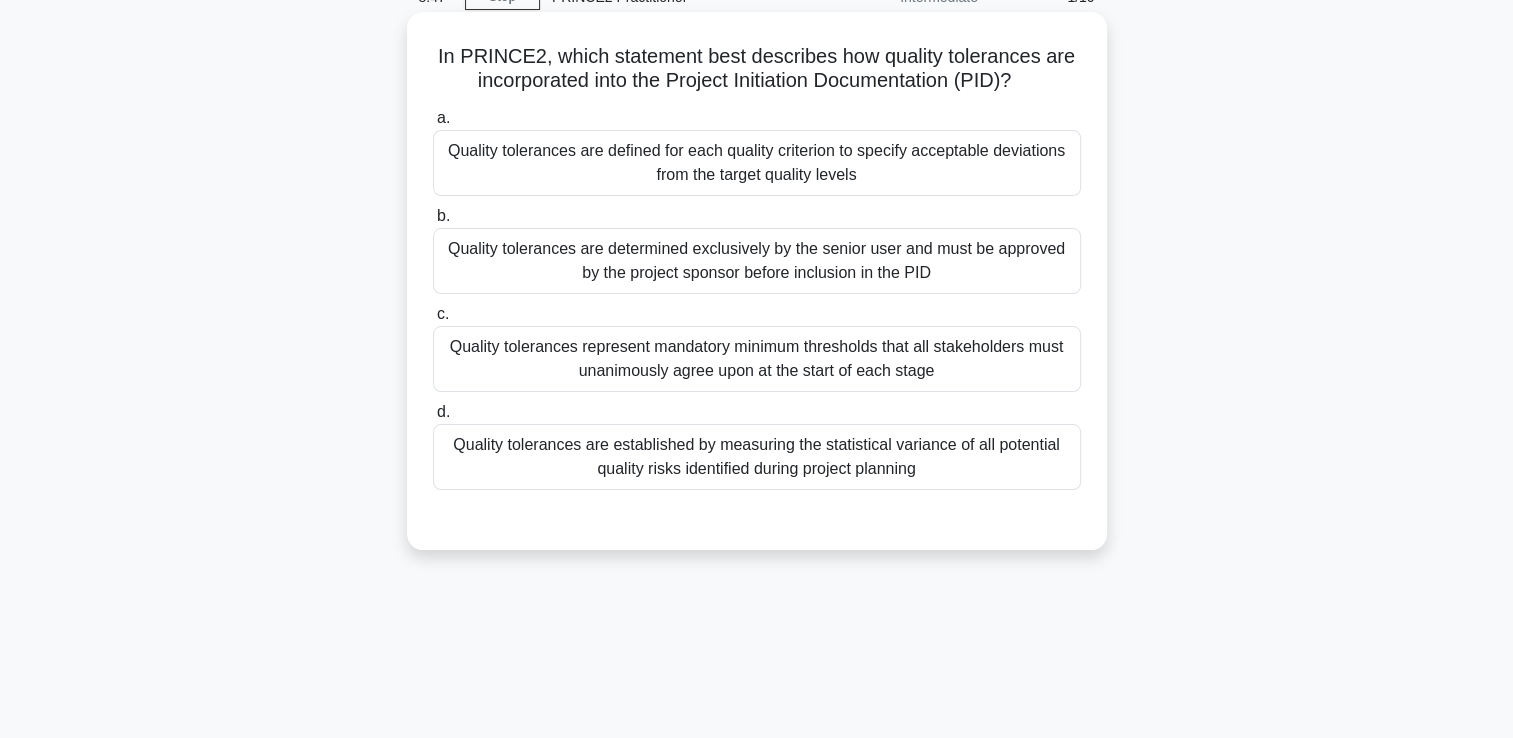 click on "Quality tolerances are defined for each quality criterion to specify acceptable deviations from the target quality levels" at bounding box center (757, 163) 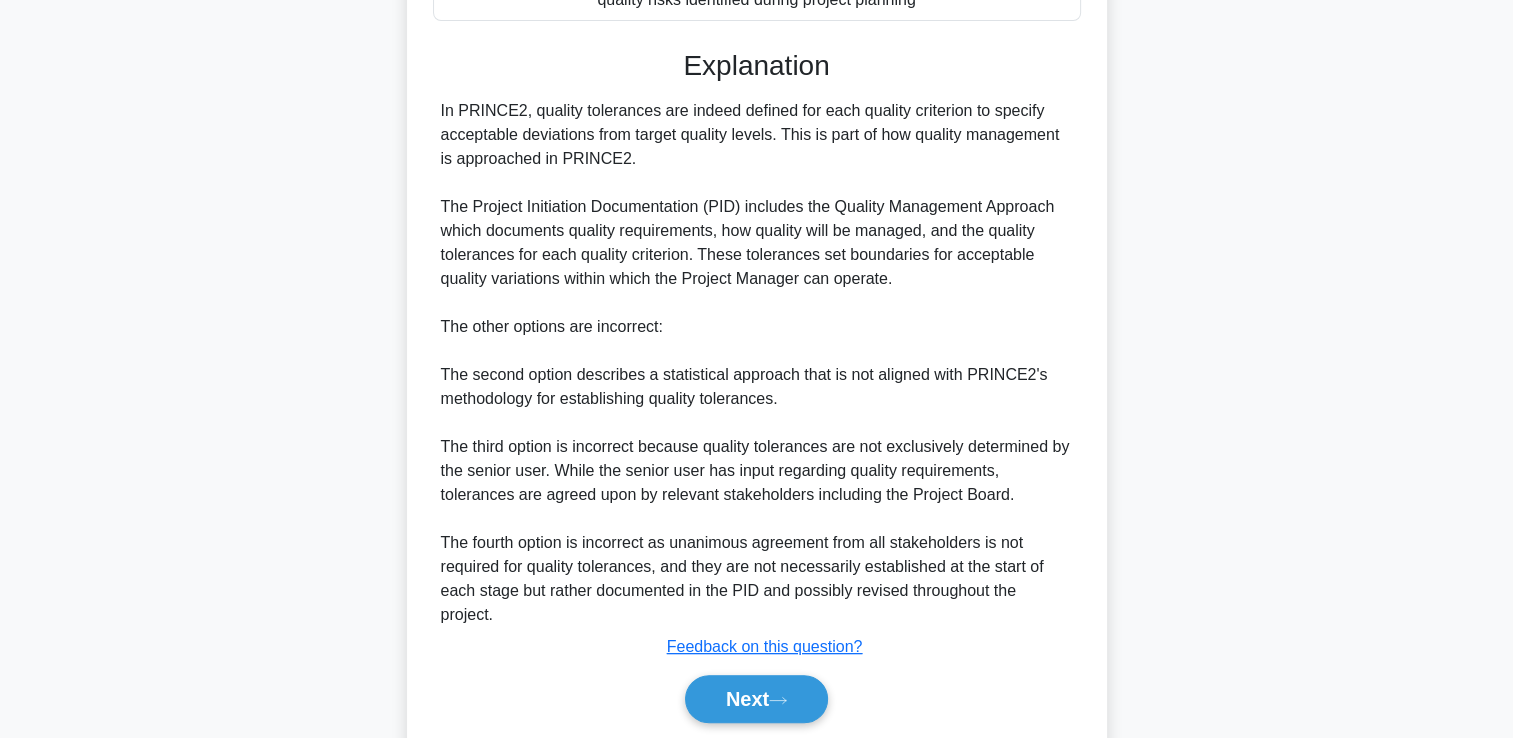 scroll, scrollTop: 637, scrollLeft: 0, axis: vertical 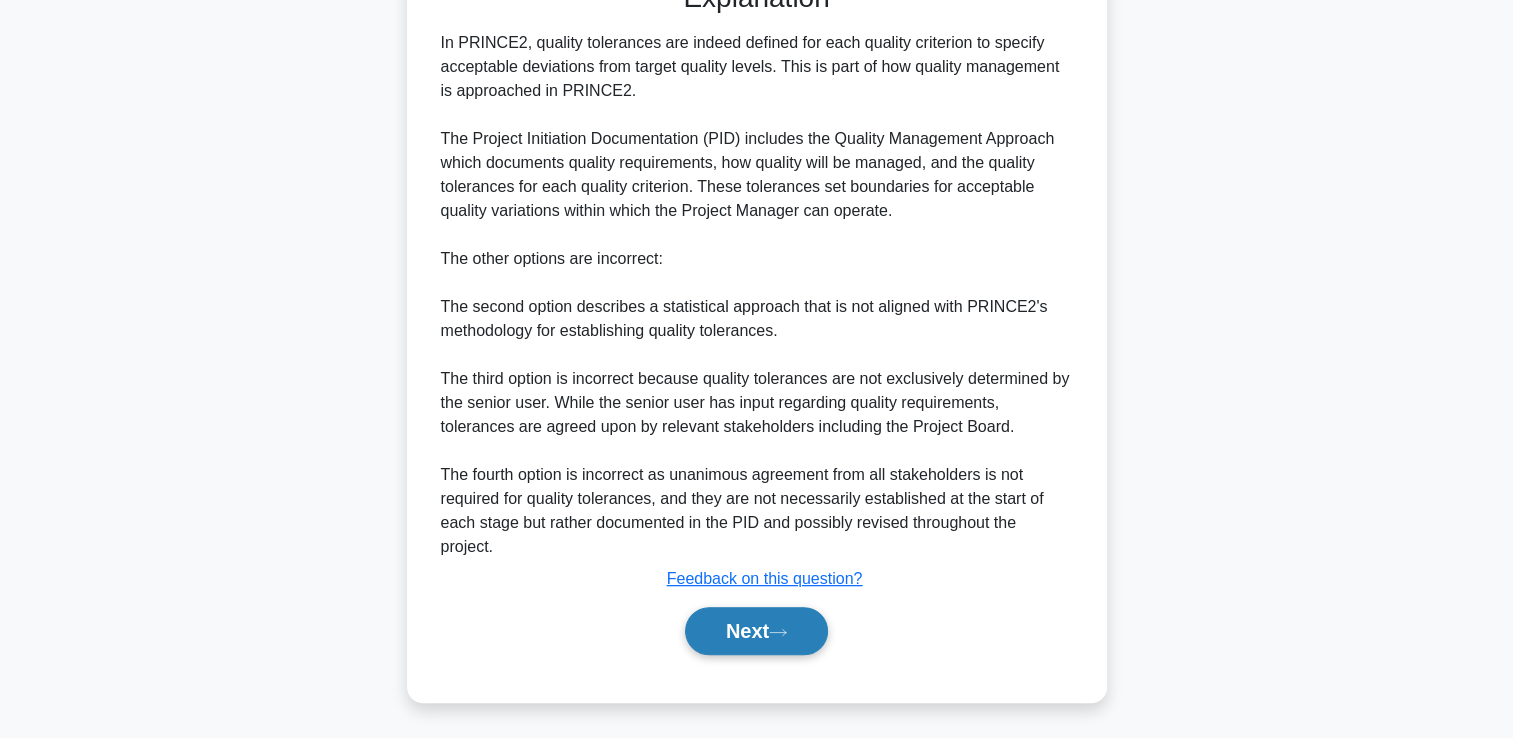 click on "Next" at bounding box center (756, 631) 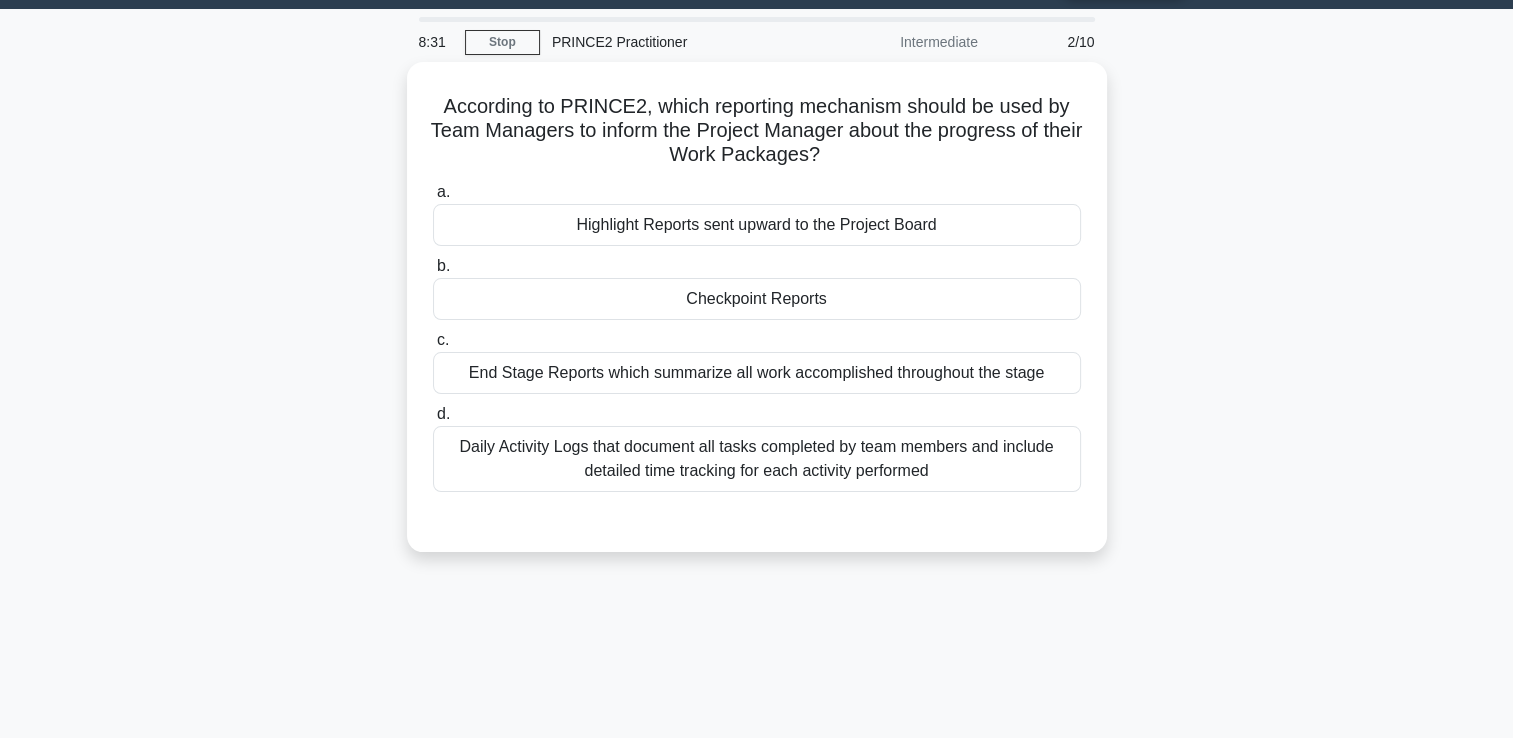 scroll, scrollTop: 0, scrollLeft: 0, axis: both 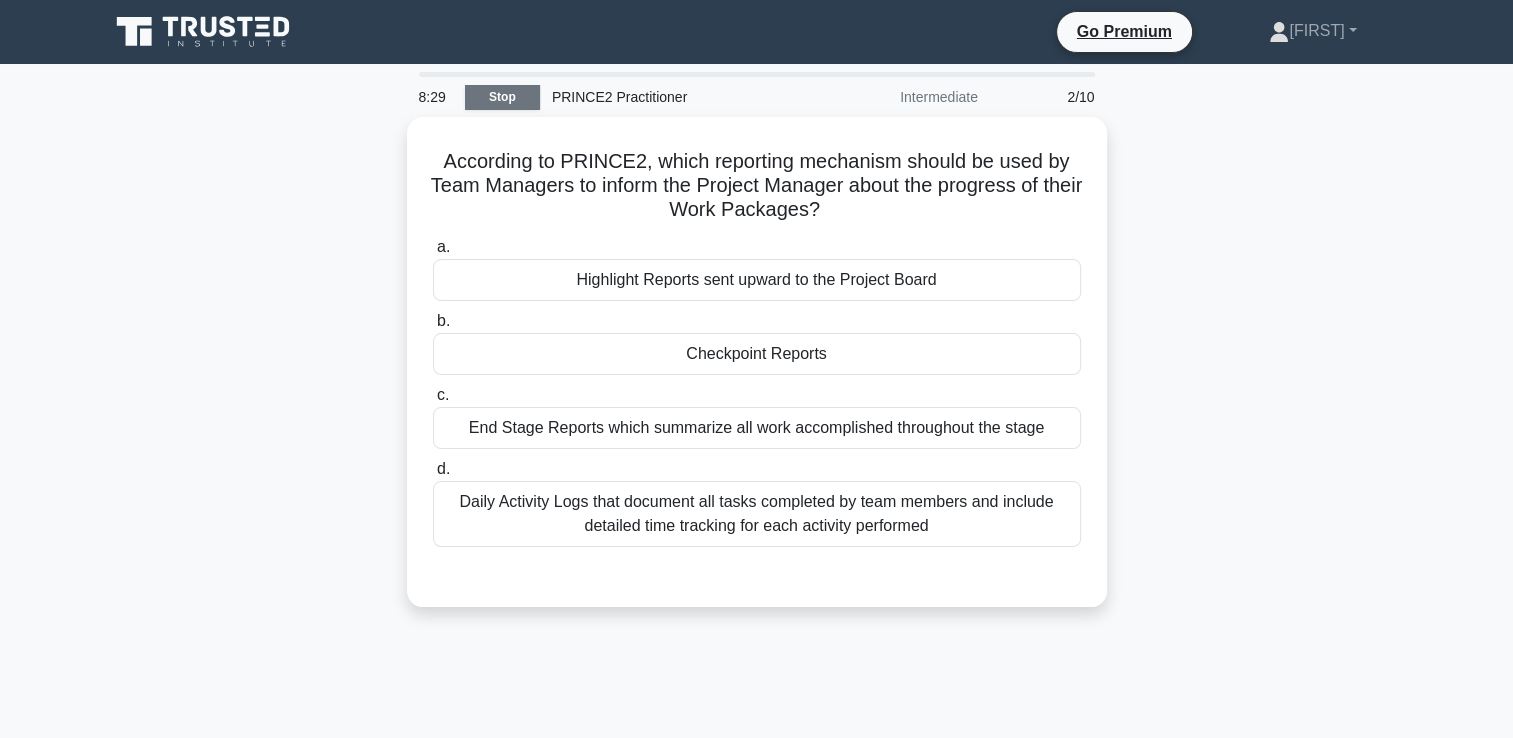 click on "Stop" at bounding box center [502, 97] 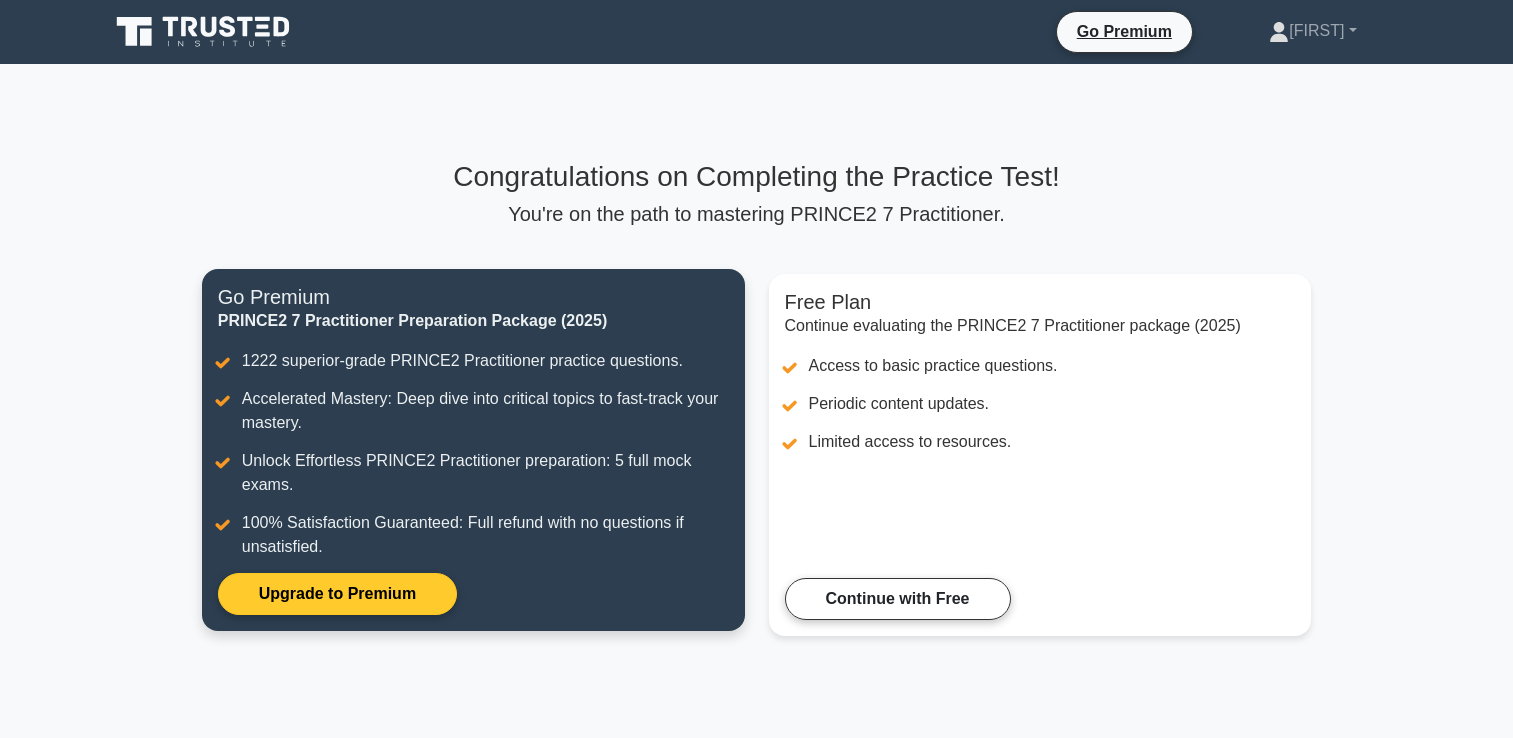 scroll, scrollTop: 0, scrollLeft: 0, axis: both 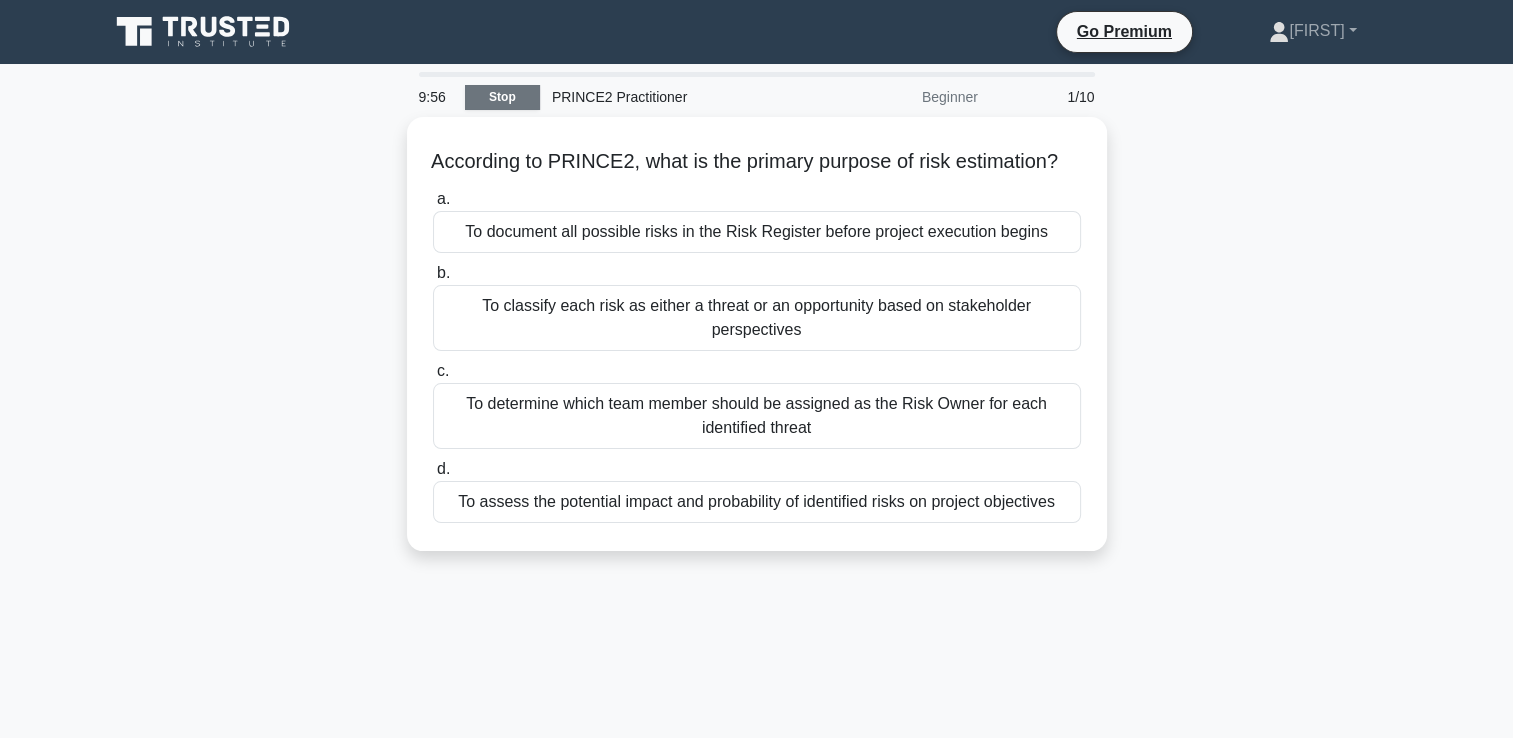 click on "Stop" at bounding box center [502, 97] 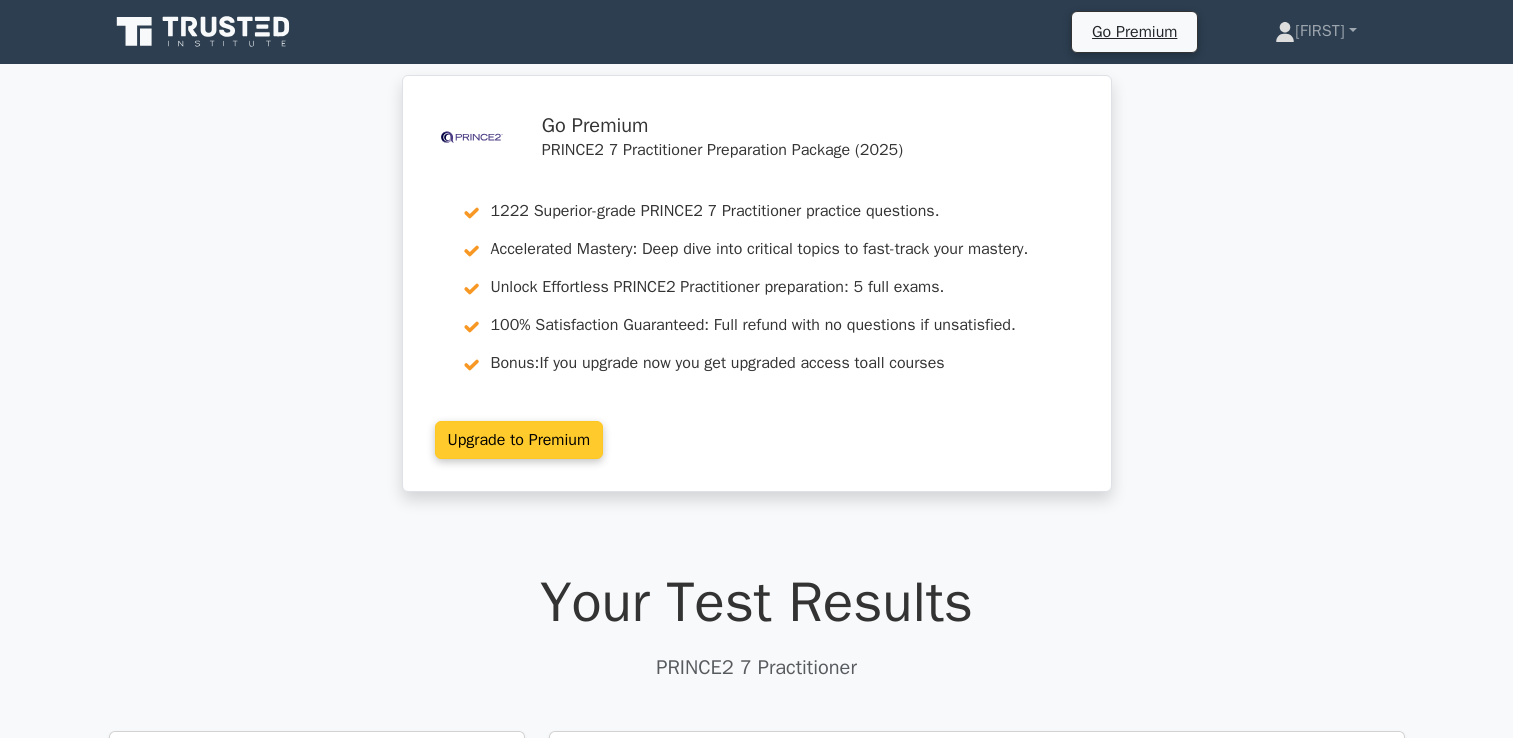 scroll, scrollTop: 0, scrollLeft: 0, axis: both 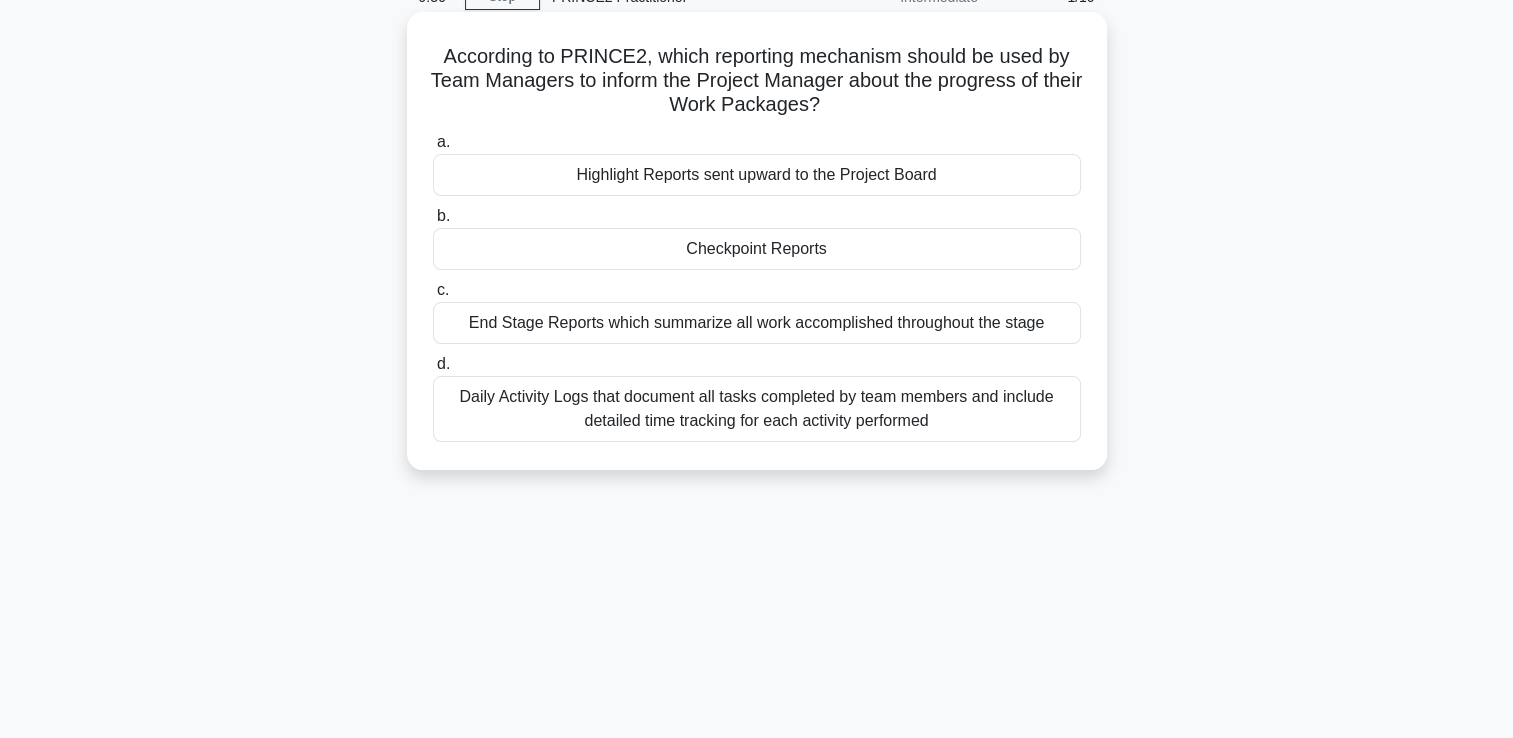 click on "Checkpoint Reports" at bounding box center [757, 249] 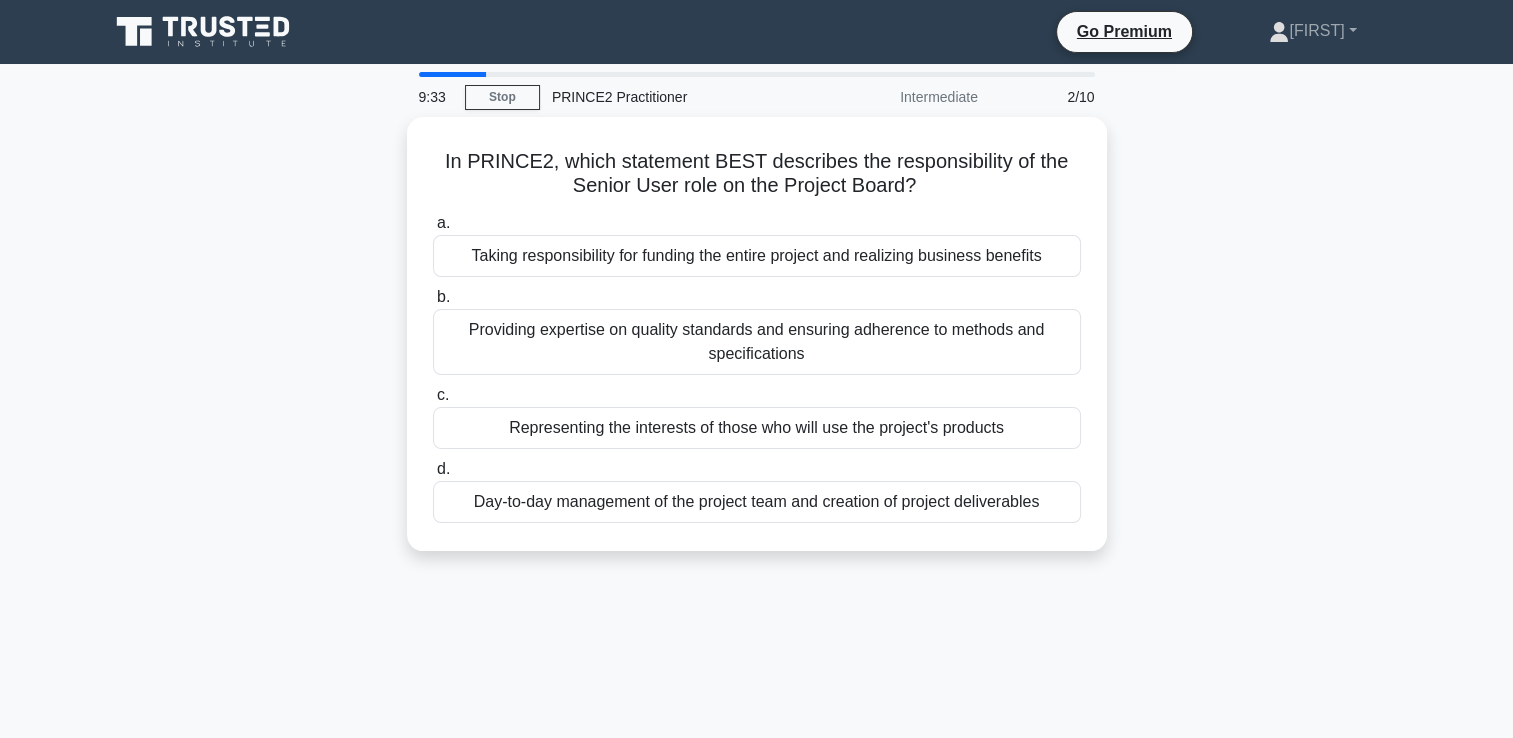 scroll, scrollTop: 100, scrollLeft: 0, axis: vertical 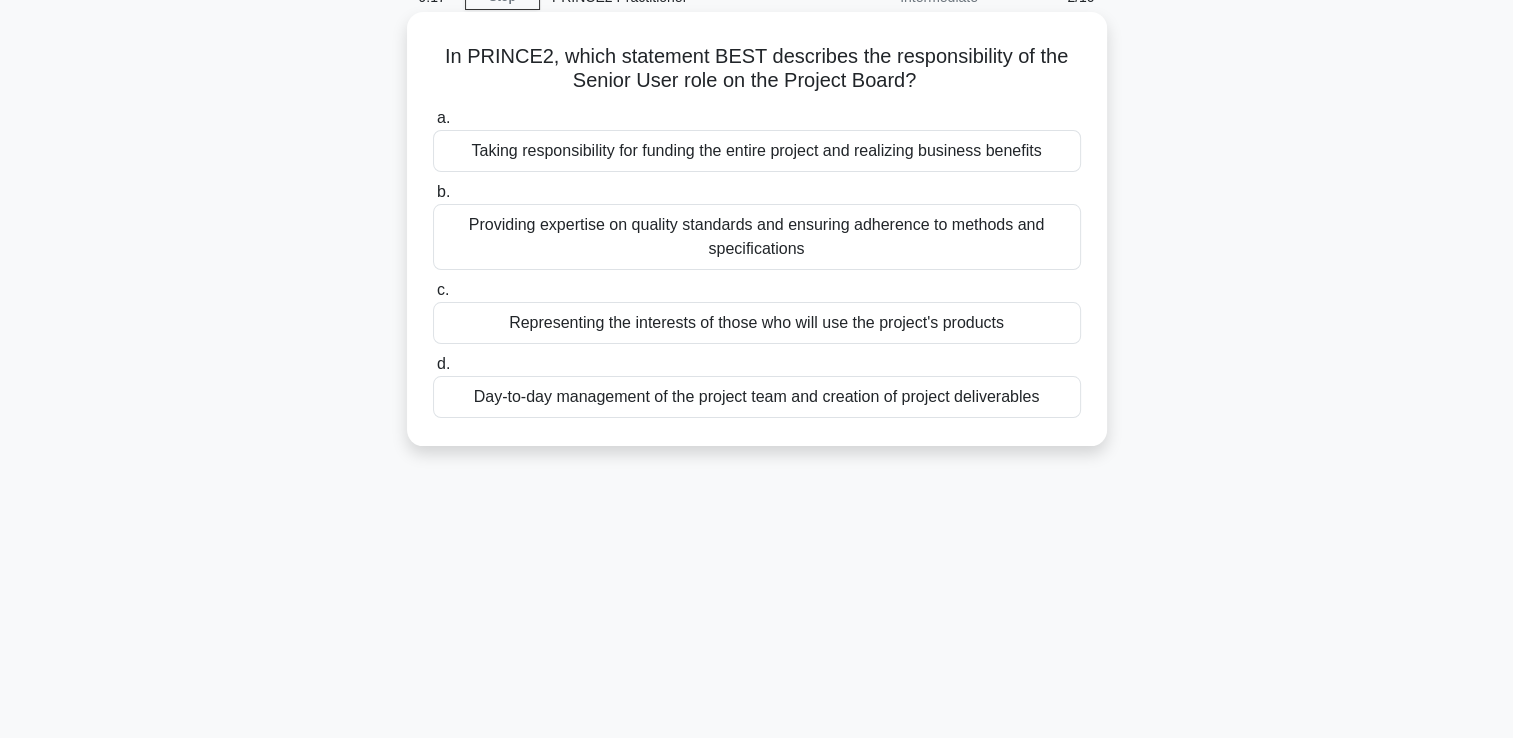 click on "Representing the interests of those who will use the project's products" at bounding box center (757, 323) 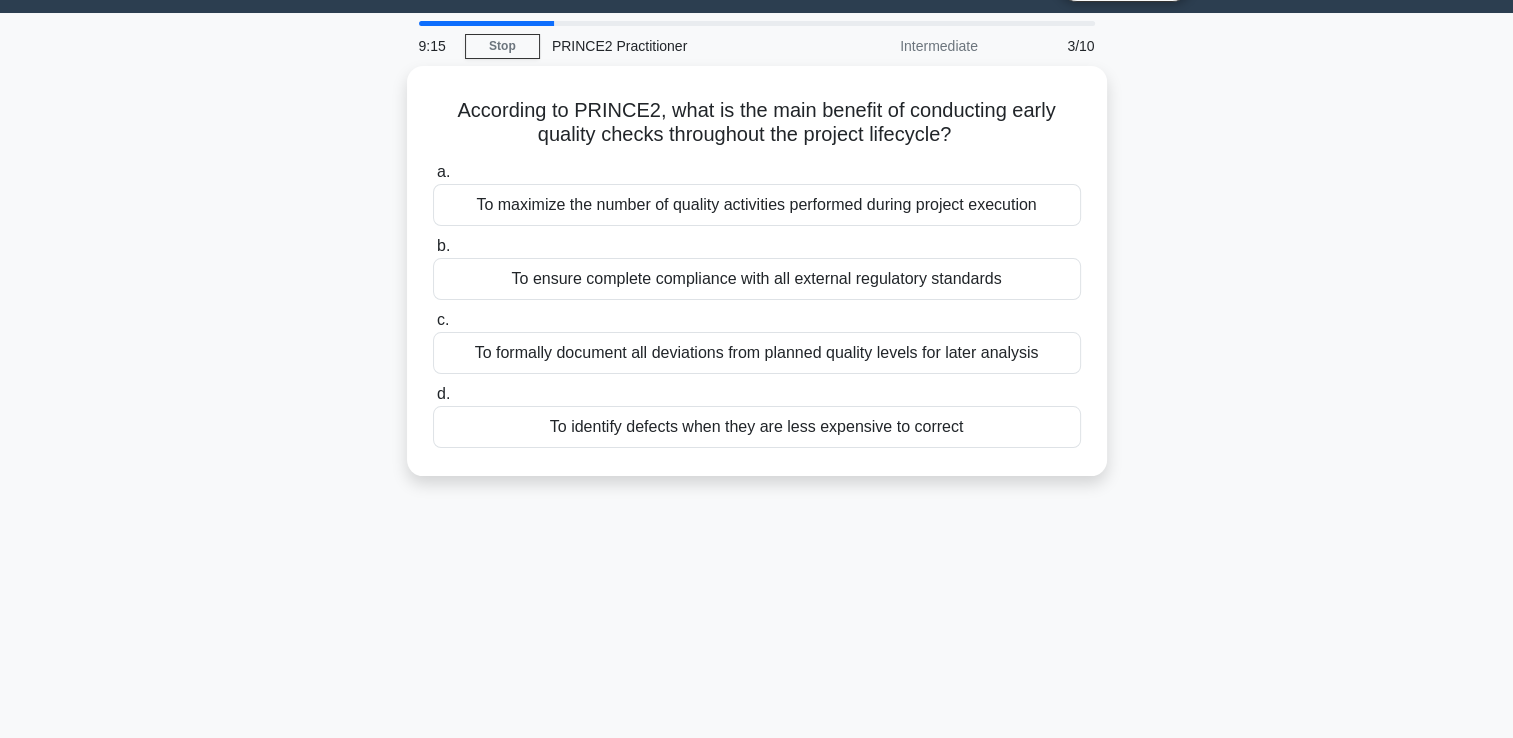 scroll, scrollTop: 100, scrollLeft: 0, axis: vertical 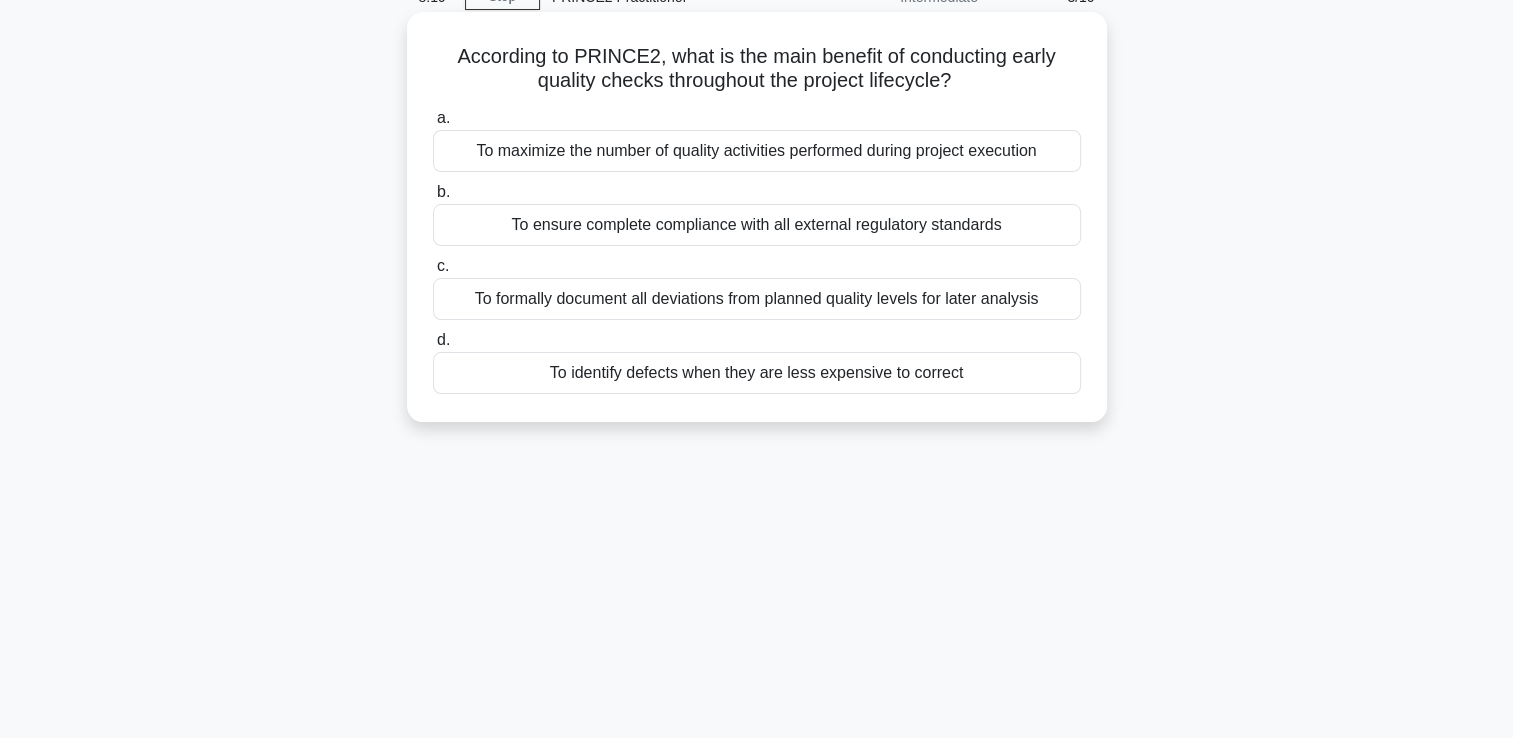 click on "To identify defects when they are less expensive to correct" at bounding box center (757, 373) 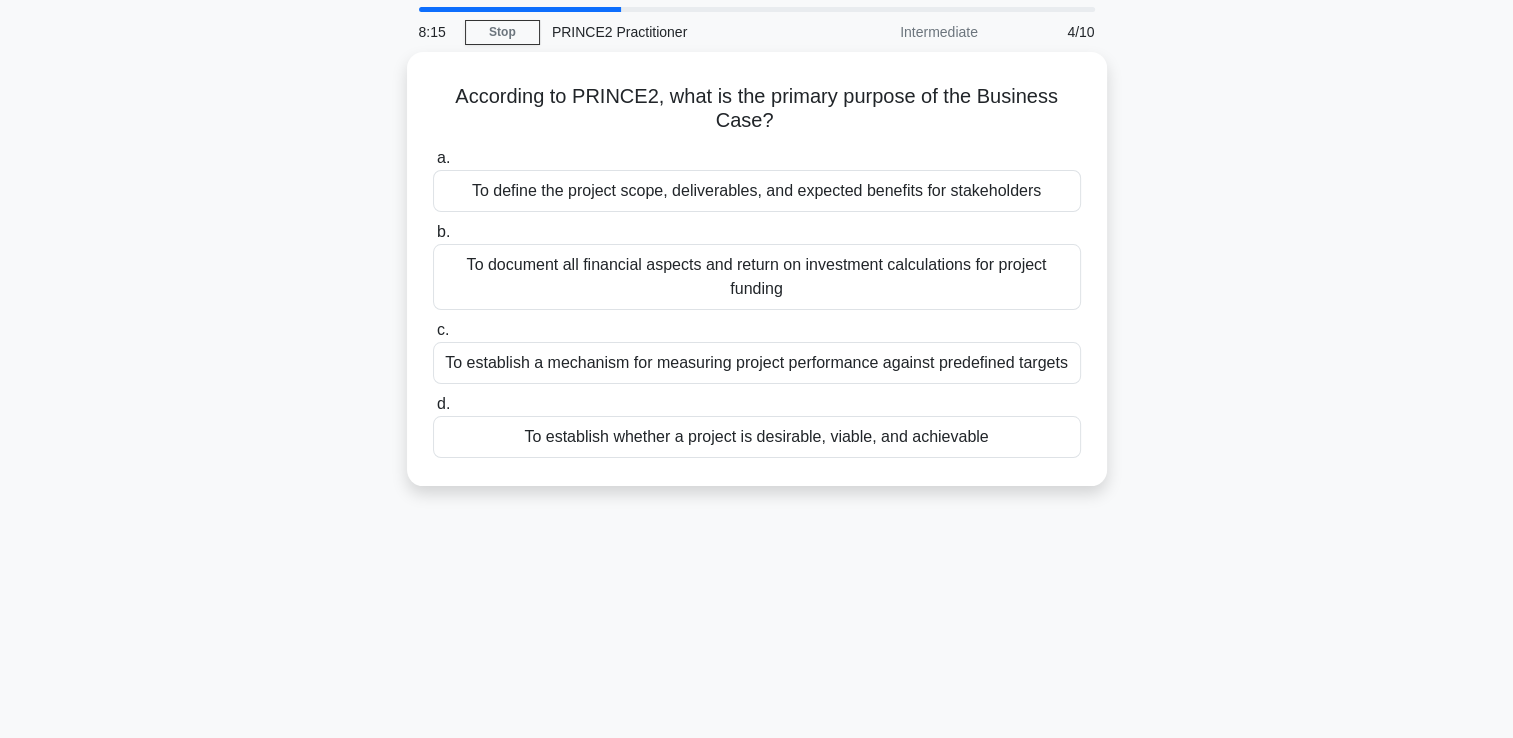 scroll, scrollTop: 100, scrollLeft: 0, axis: vertical 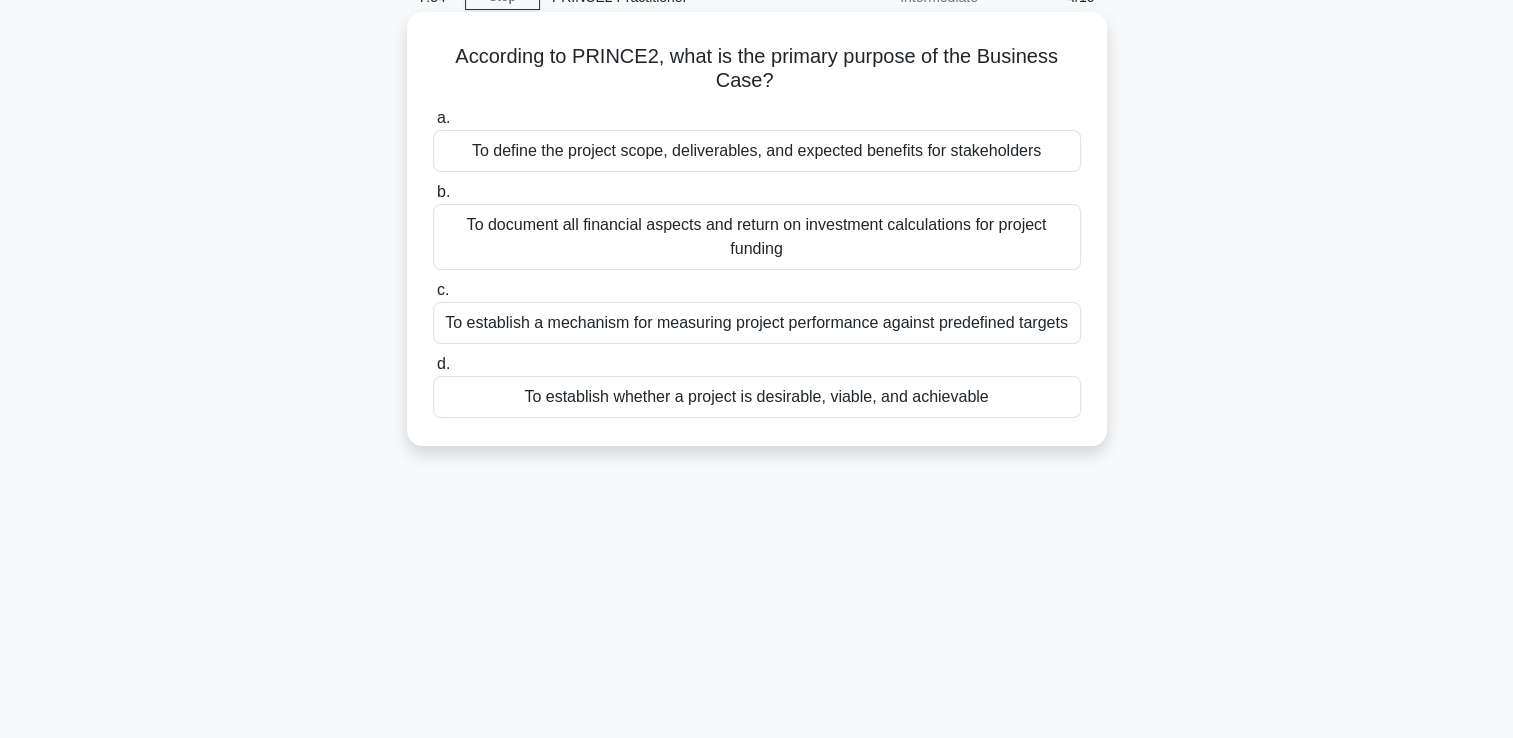 click on "To establish whether a project is desirable, viable, and achievable" at bounding box center (757, 397) 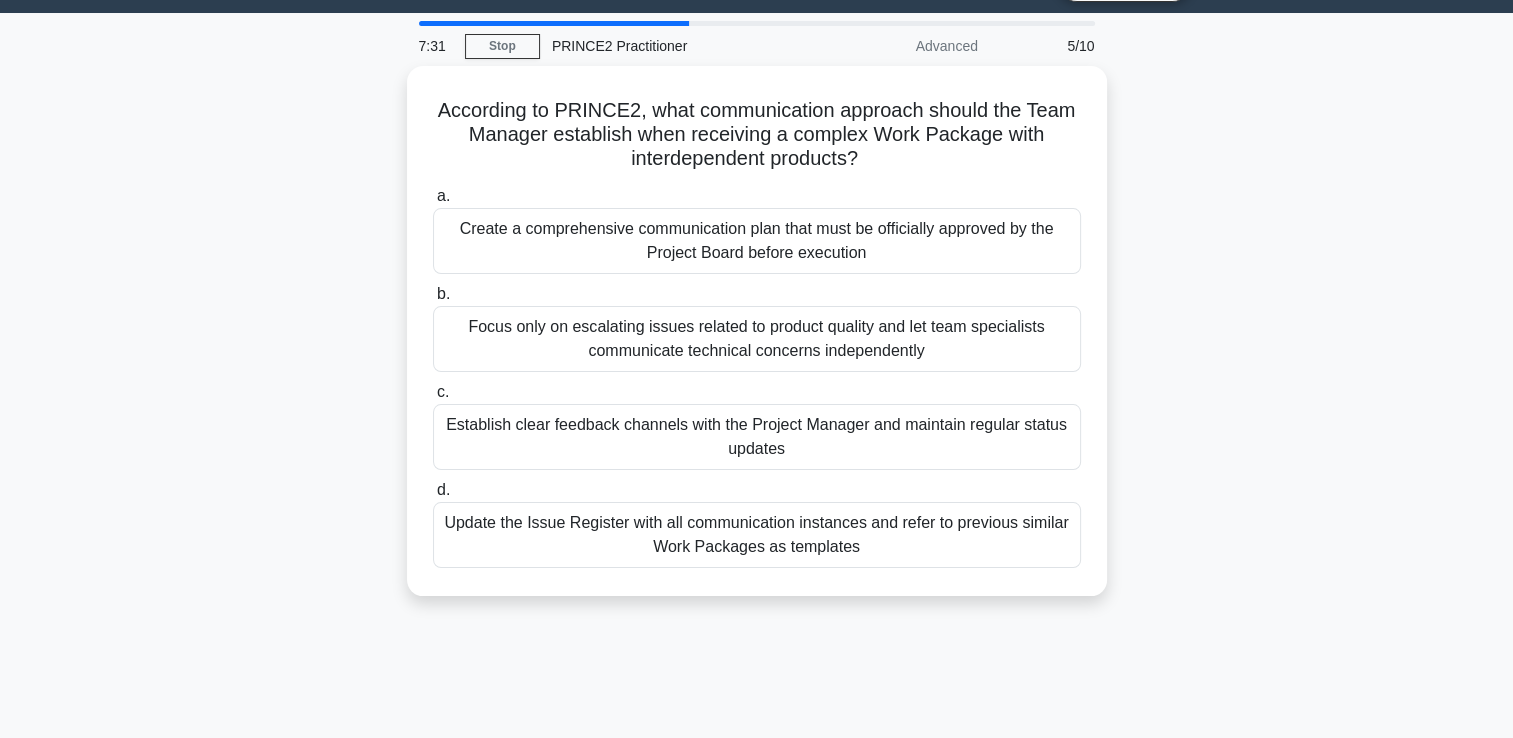 scroll, scrollTop: 100, scrollLeft: 0, axis: vertical 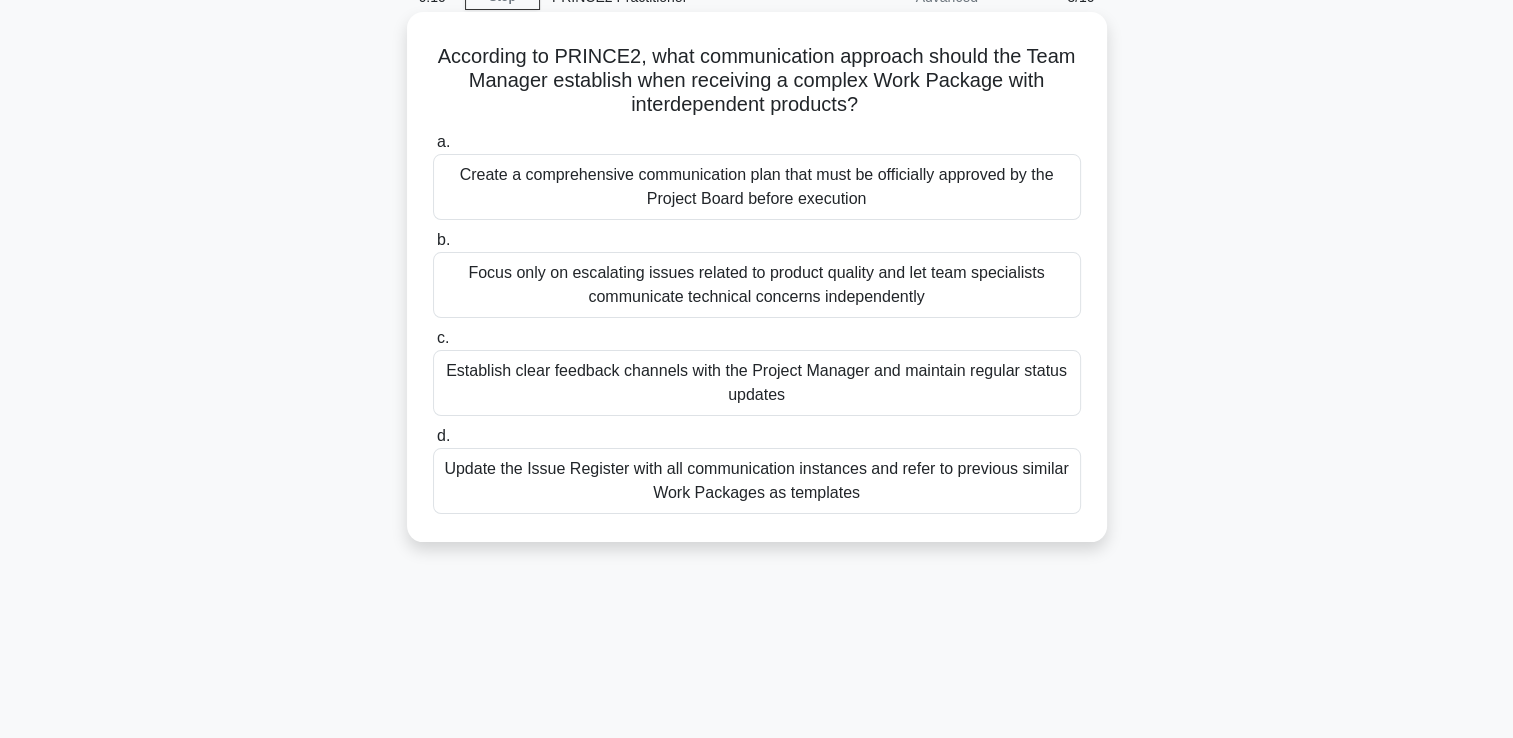 click on "Establish clear feedback channels with the Project Manager and maintain regular status updates" at bounding box center [757, 383] 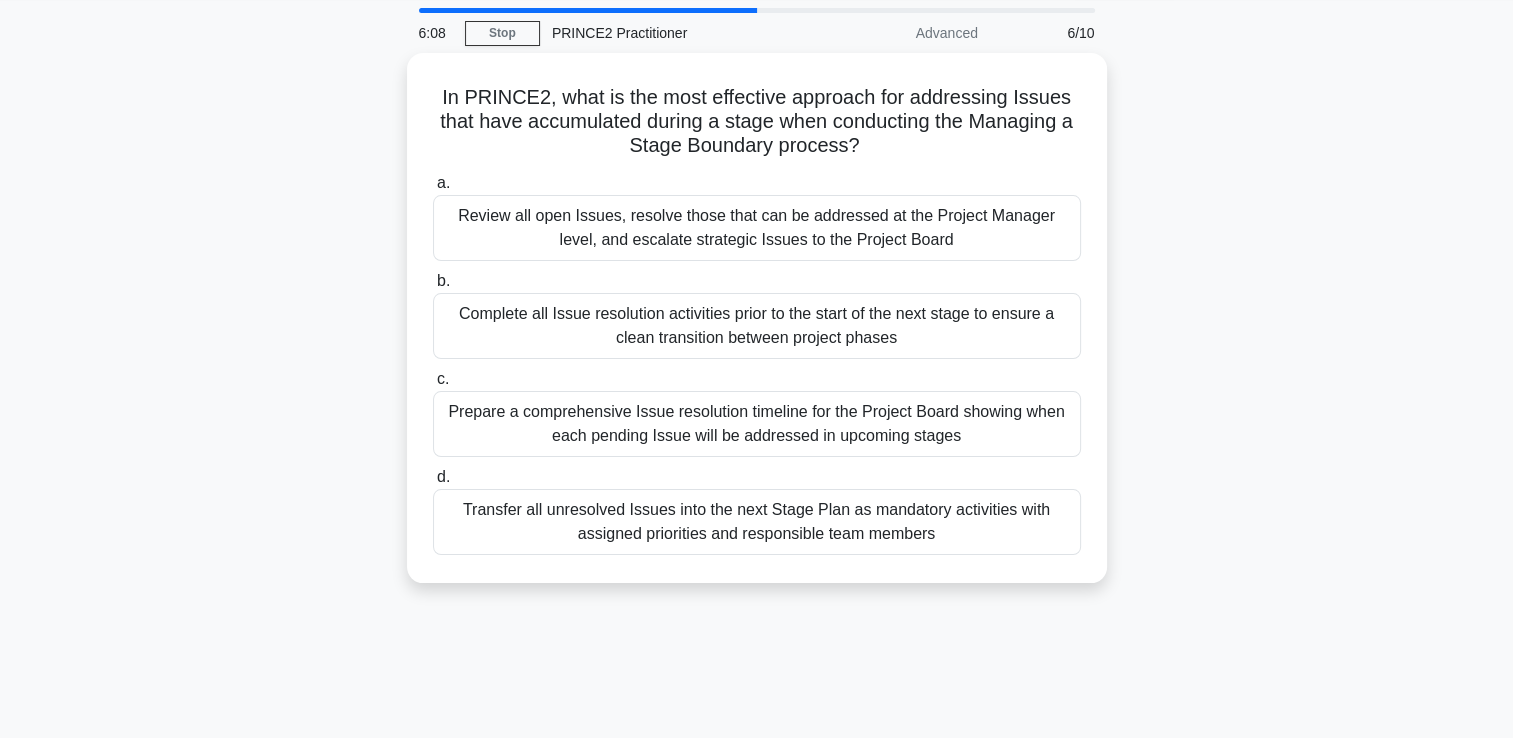 scroll, scrollTop: 100, scrollLeft: 0, axis: vertical 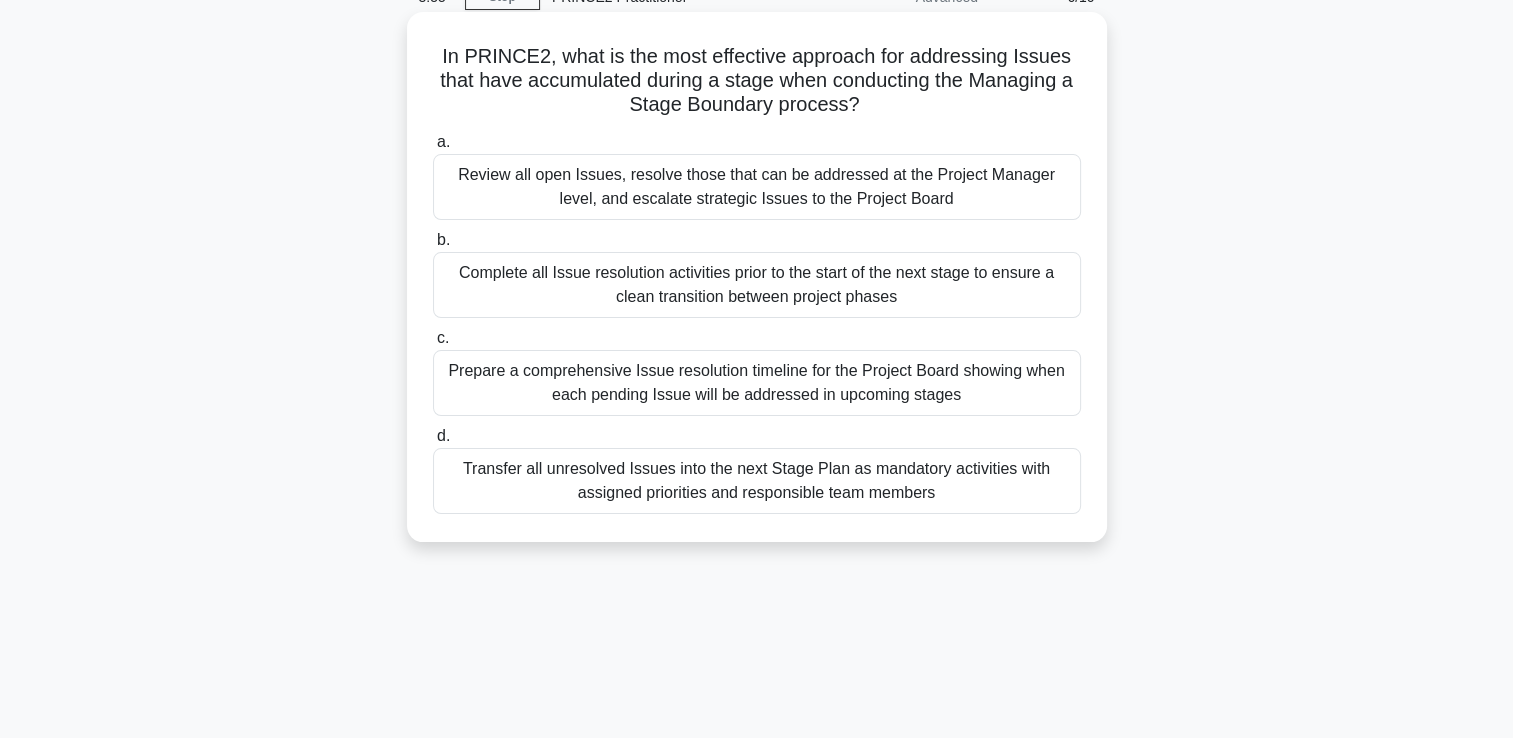 click on "Complete all Issue resolution activities prior to the start of the next stage to ensure a clean transition between project phases" at bounding box center [757, 285] 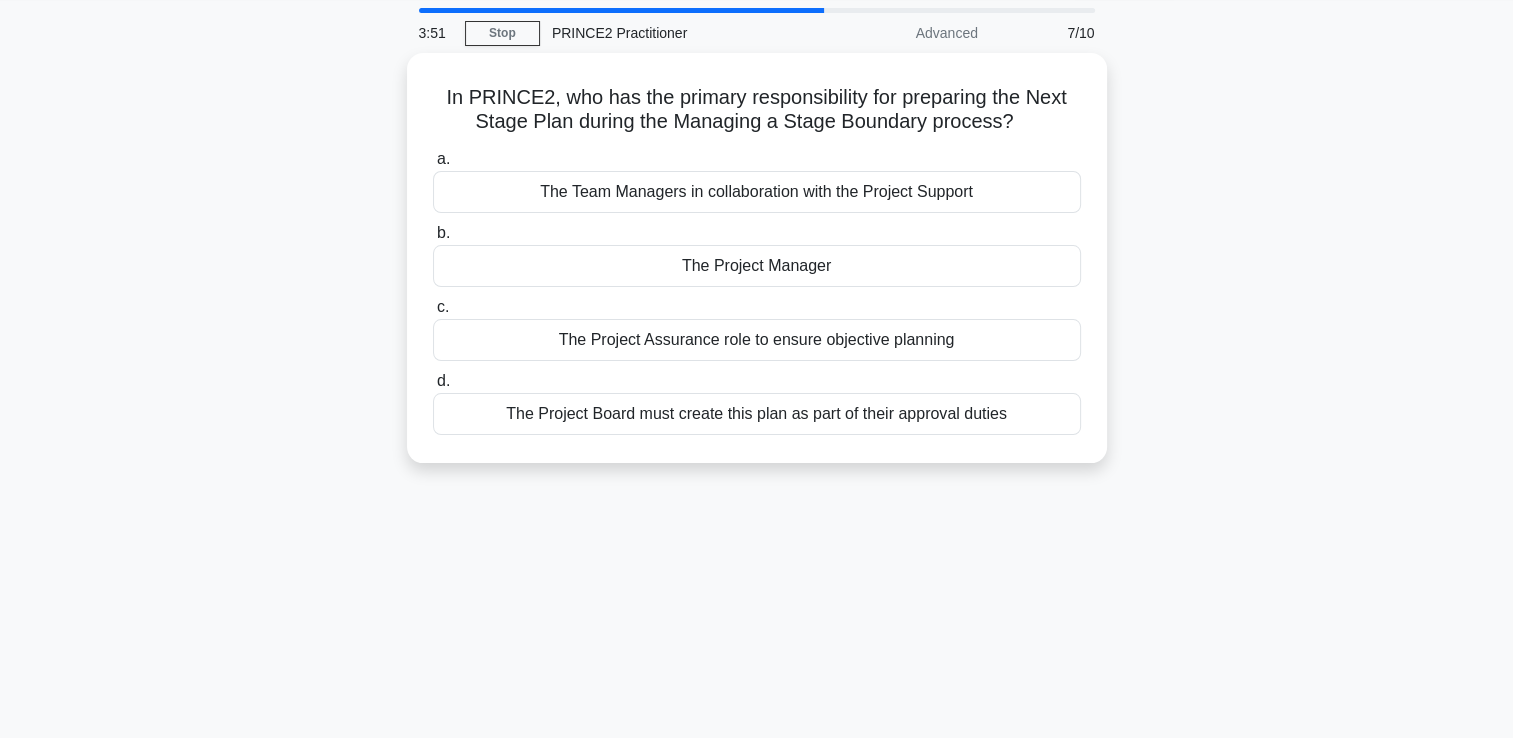 scroll, scrollTop: 100, scrollLeft: 0, axis: vertical 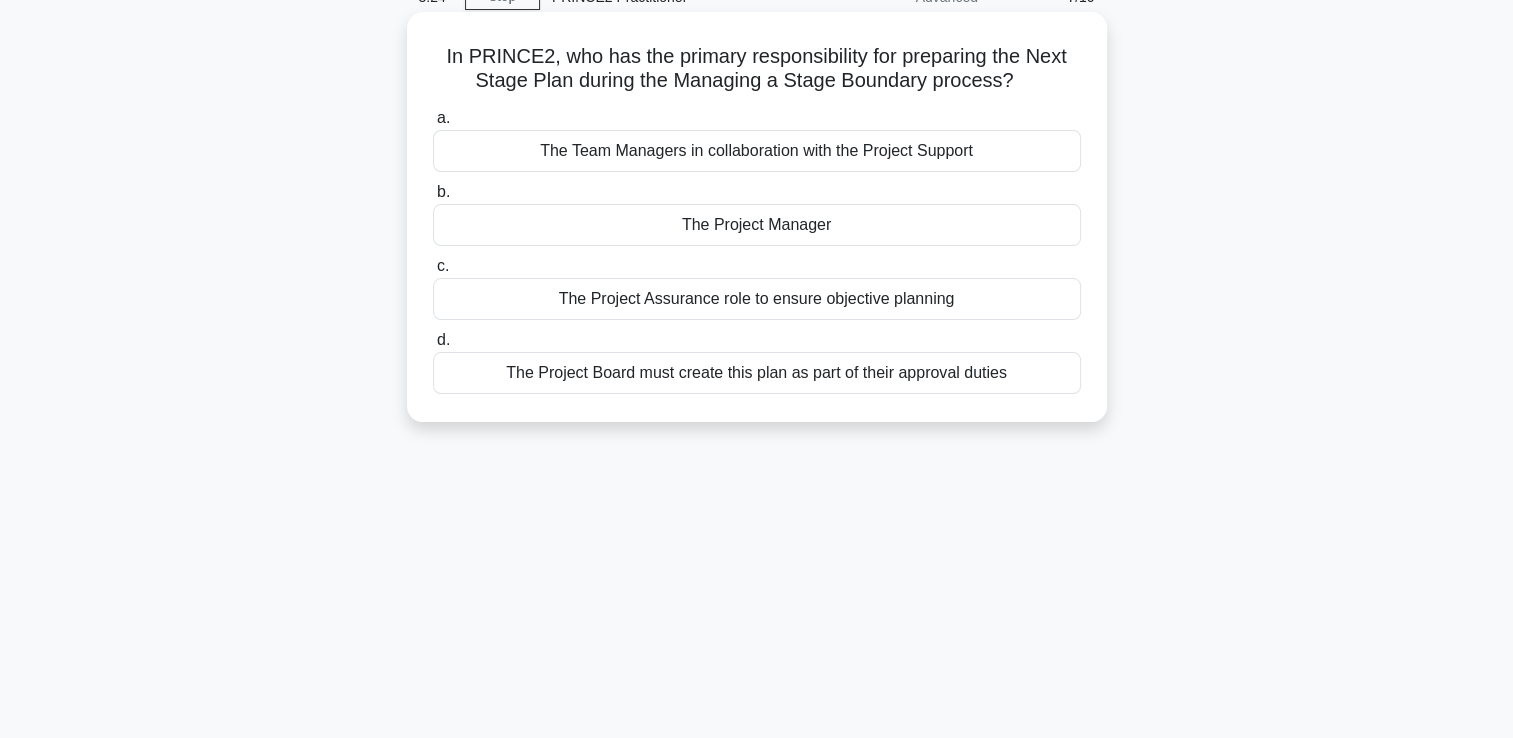 click on "The Project Manager" at bounding box center (757, 225) 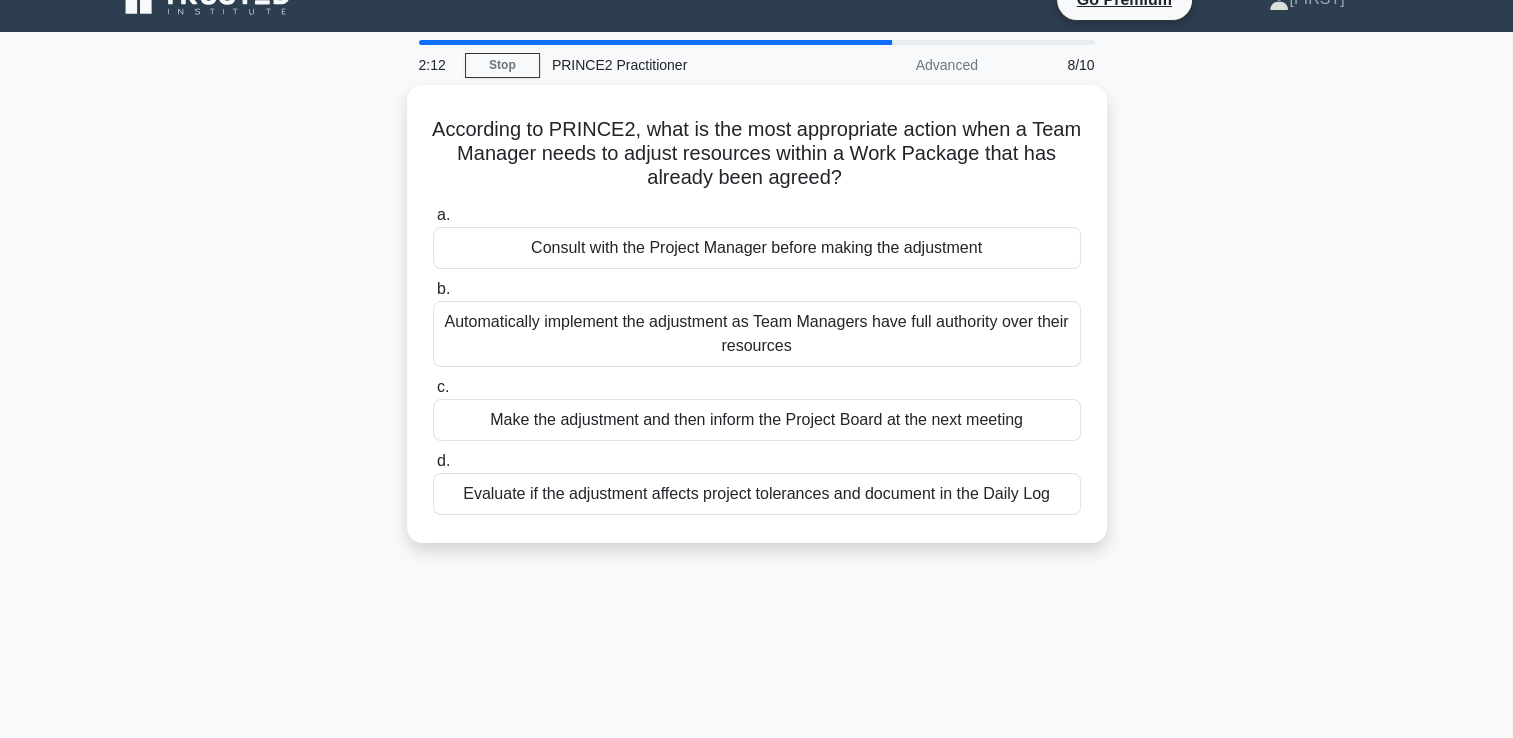 scroll, scrollTop: 0, scrollLeft: 0, axis: both 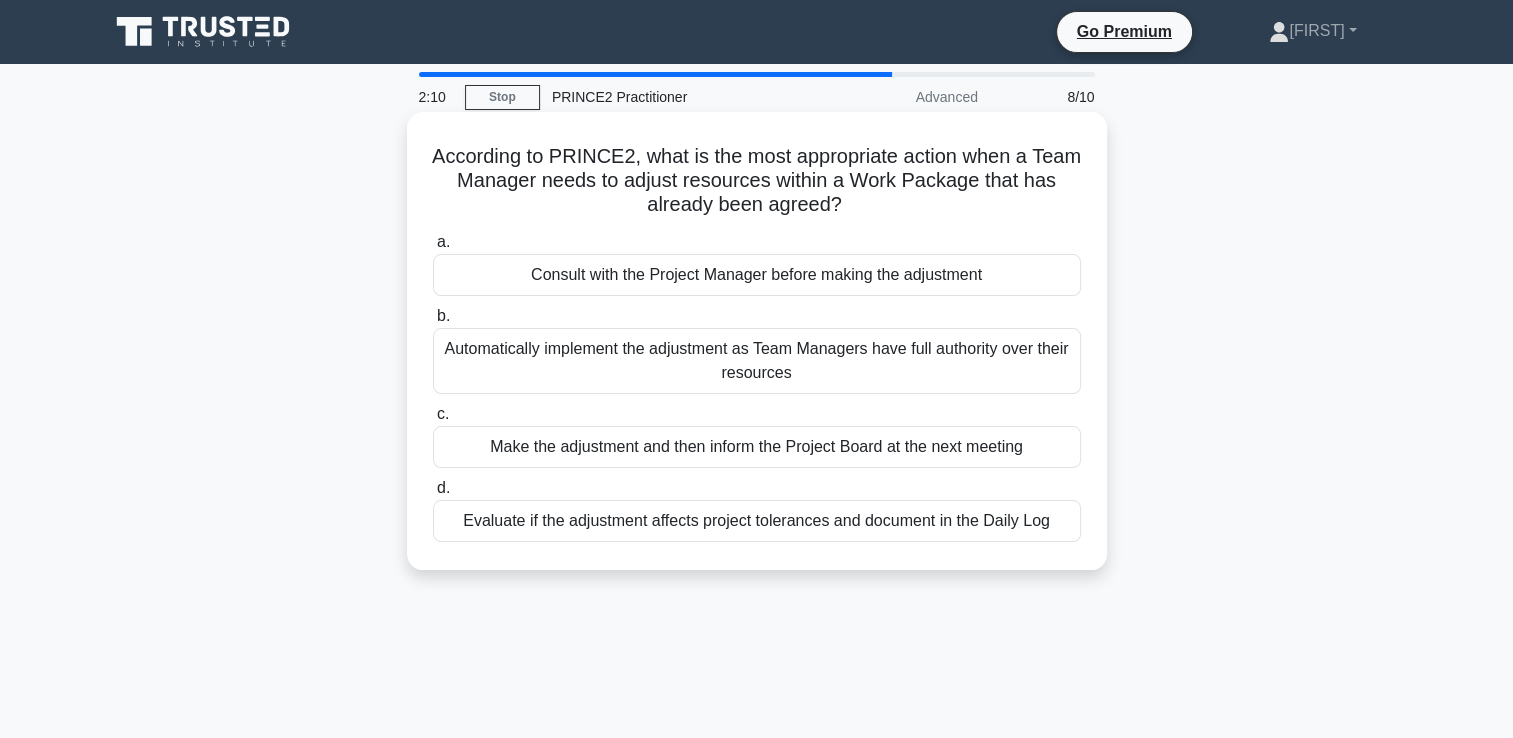 click on "Consult with the Project Manager before making the adjustment" at bounding box center [757, 275] 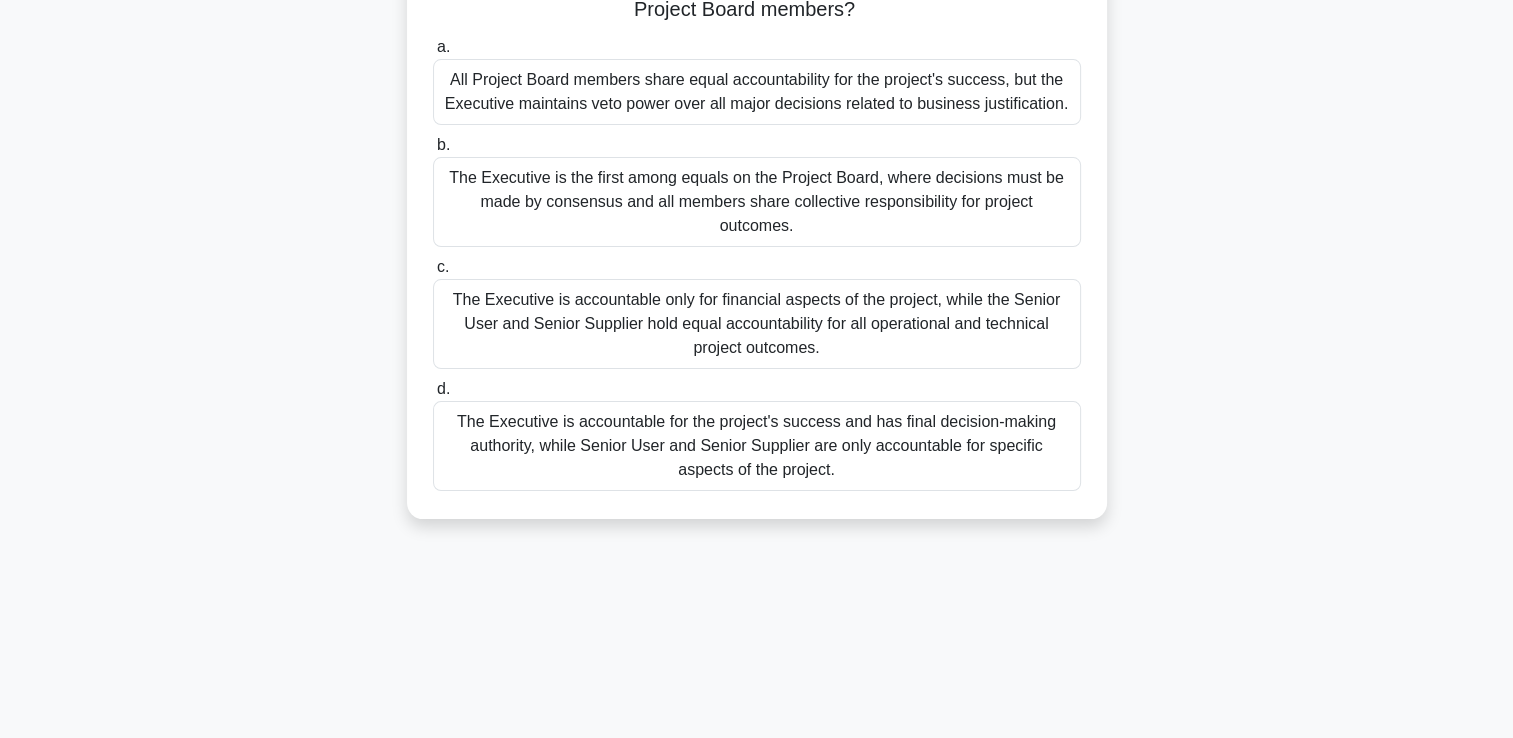 scroll, scrollTop: 300, scrollLeft: 0, axis: vertical 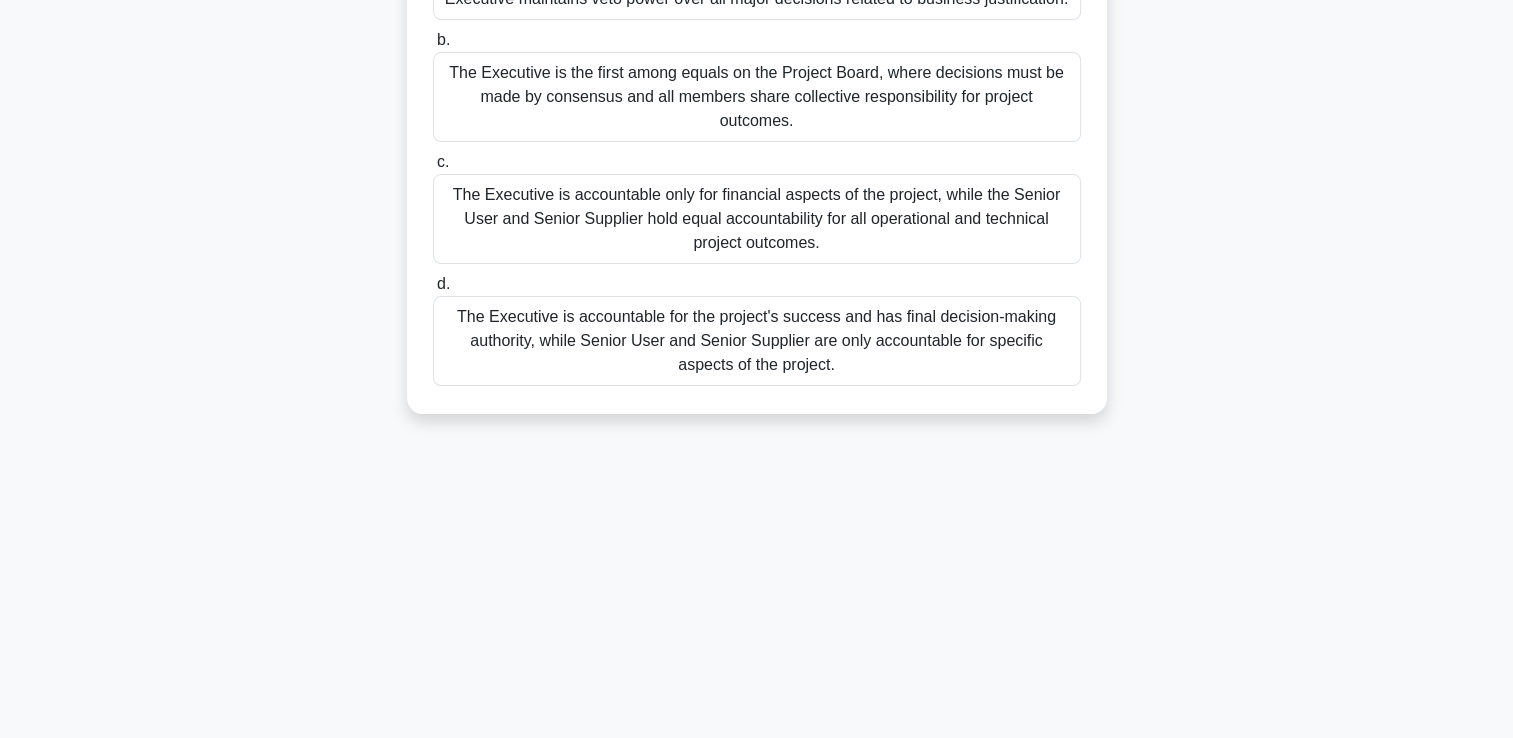 click on "The Executive is accountable for the project's success and has final decision-making authority, while Senior User and Senior Supplier are only accountable for specific aspects of the project." at bounding box center [757, 341] 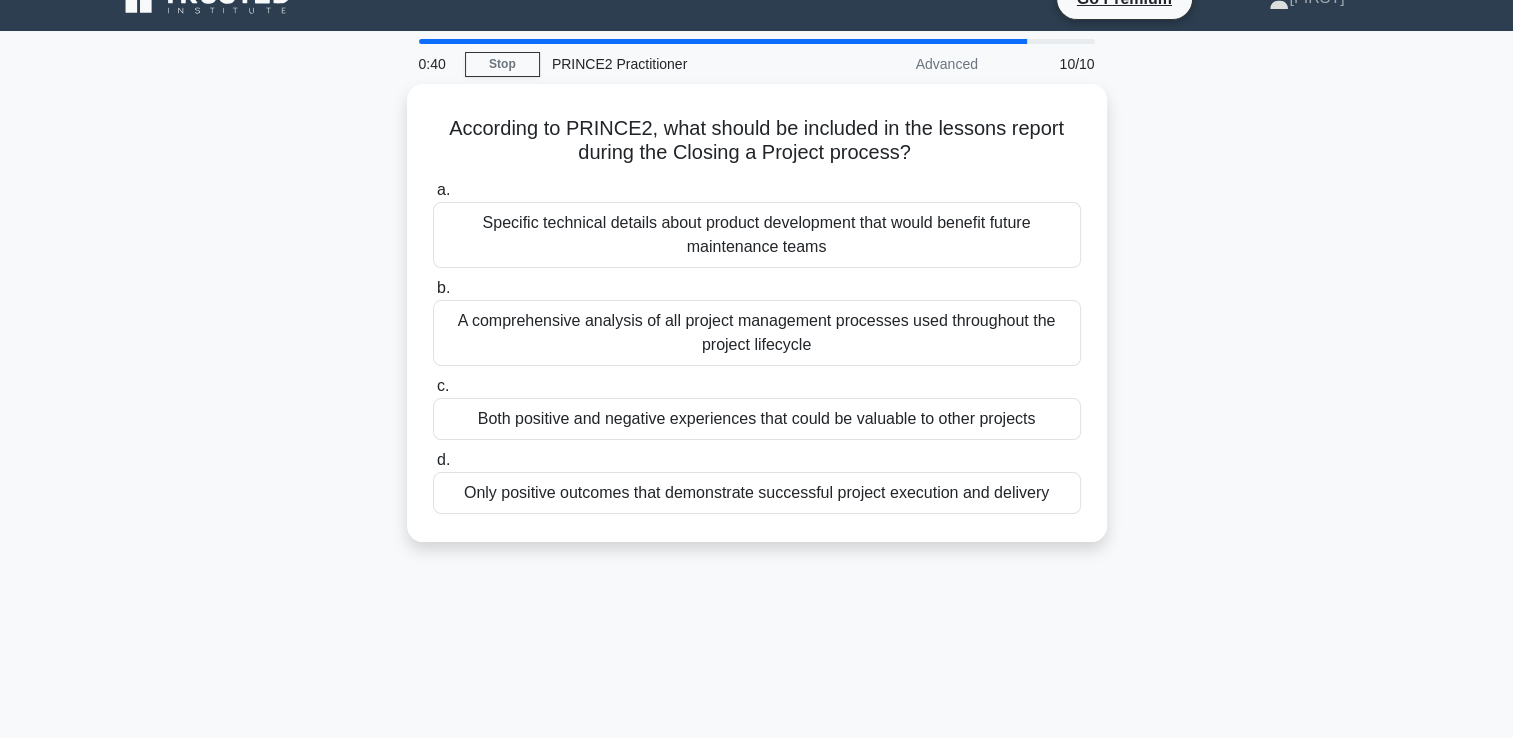 scroll, scrollTop: 0, scrollLeft: 0, axis: both 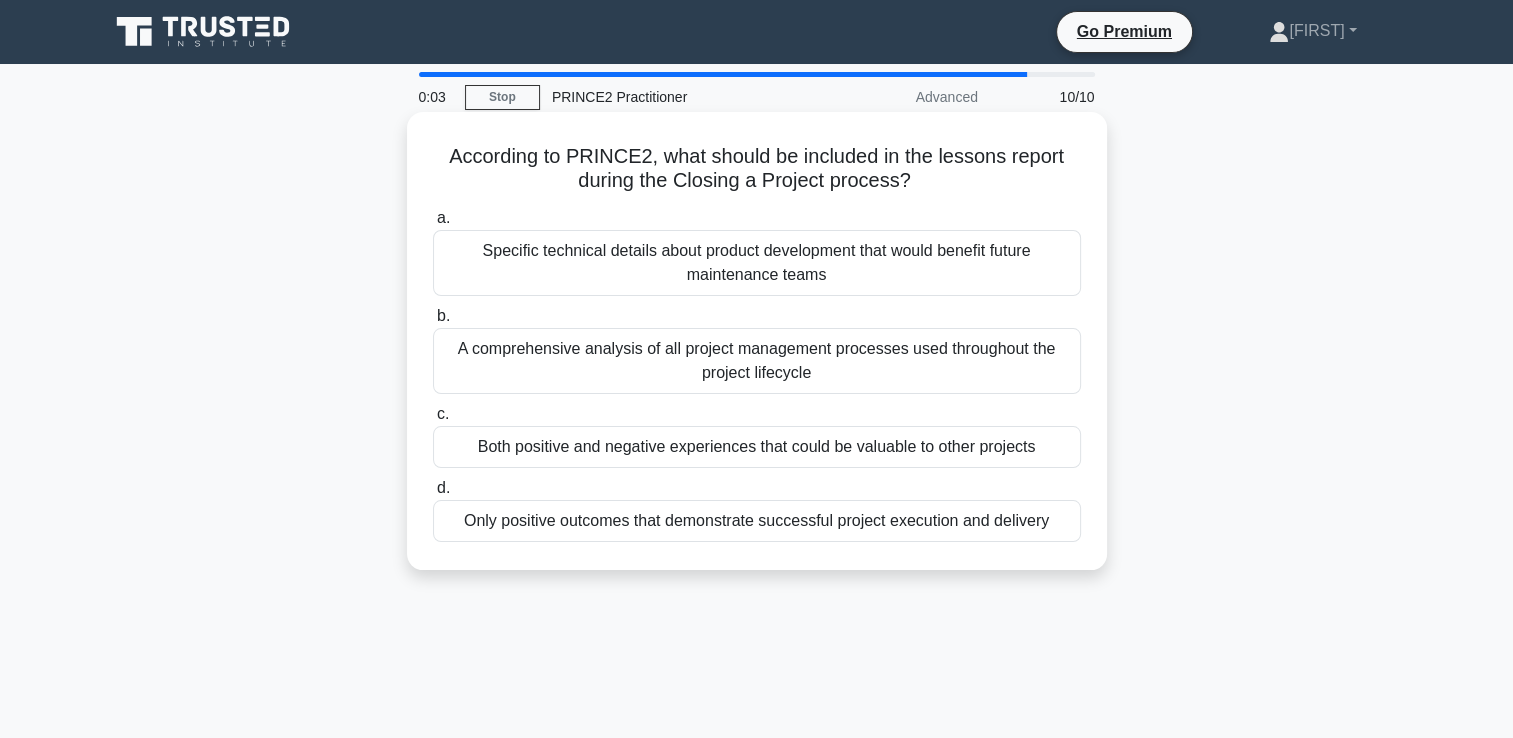 click on "A comprehensive analysis of all project management processes used throughout the project lifecycle" at bounding box center (757, 361) 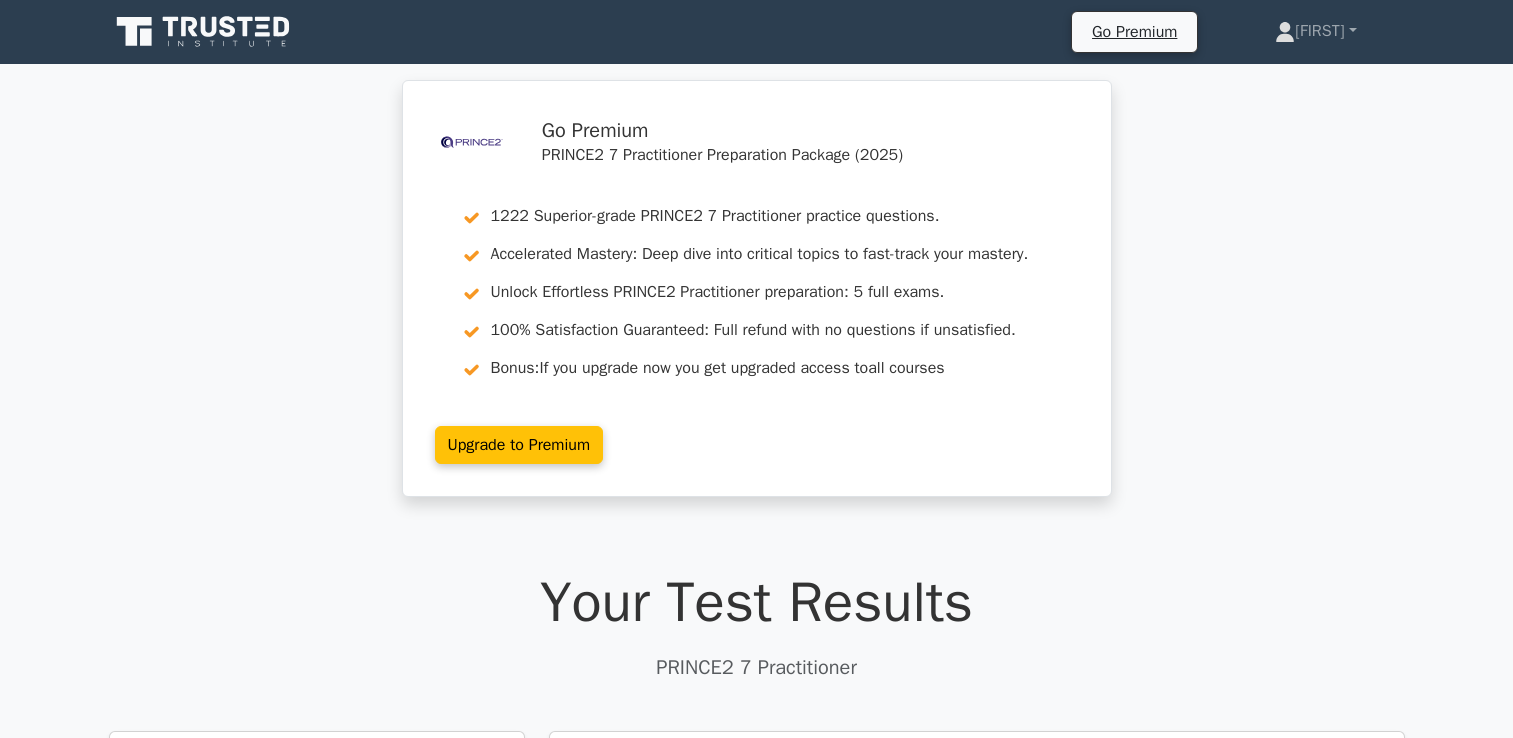 scroll, scrollTop: 0, scrollLeft: 0, axis: both 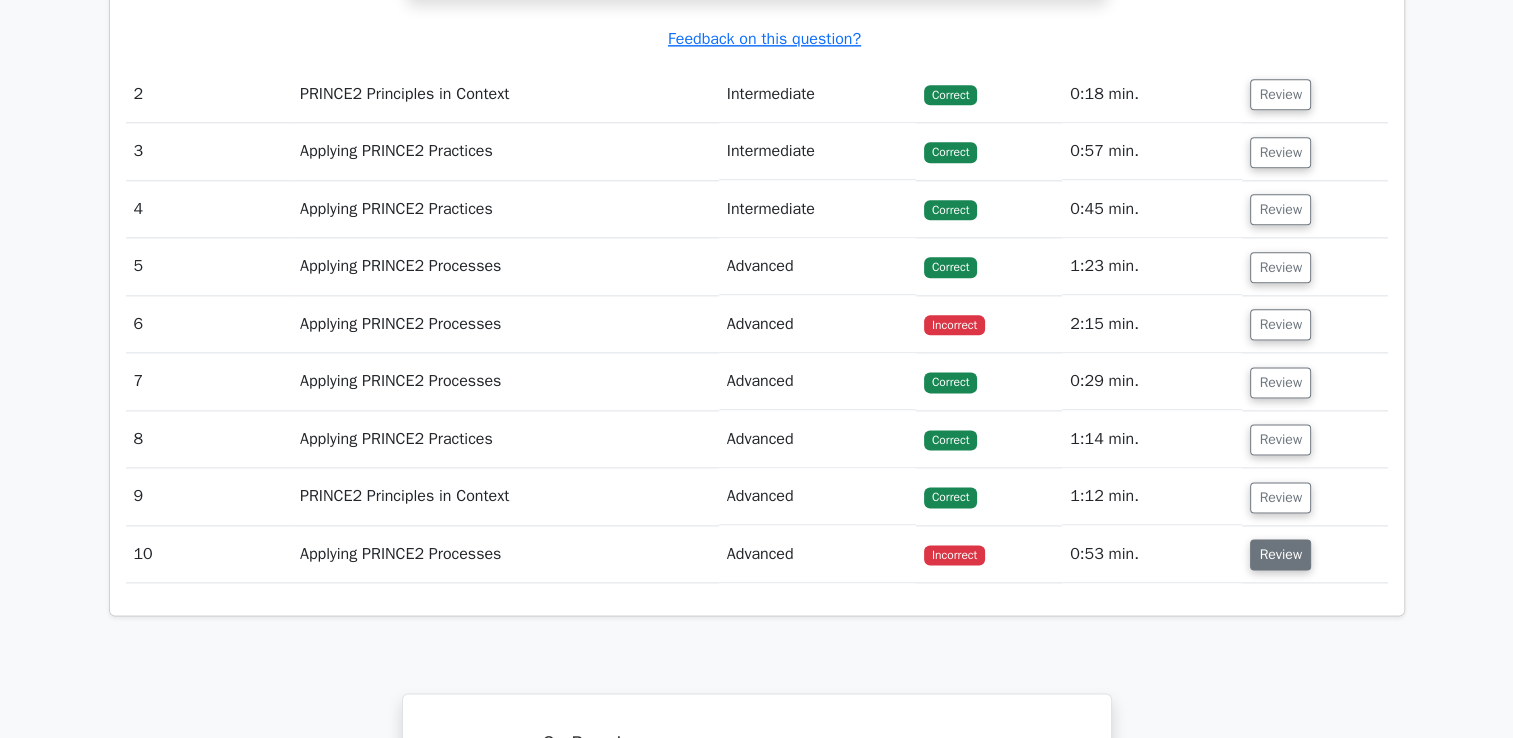 click on "Review" at bounding box center (1280, 554) 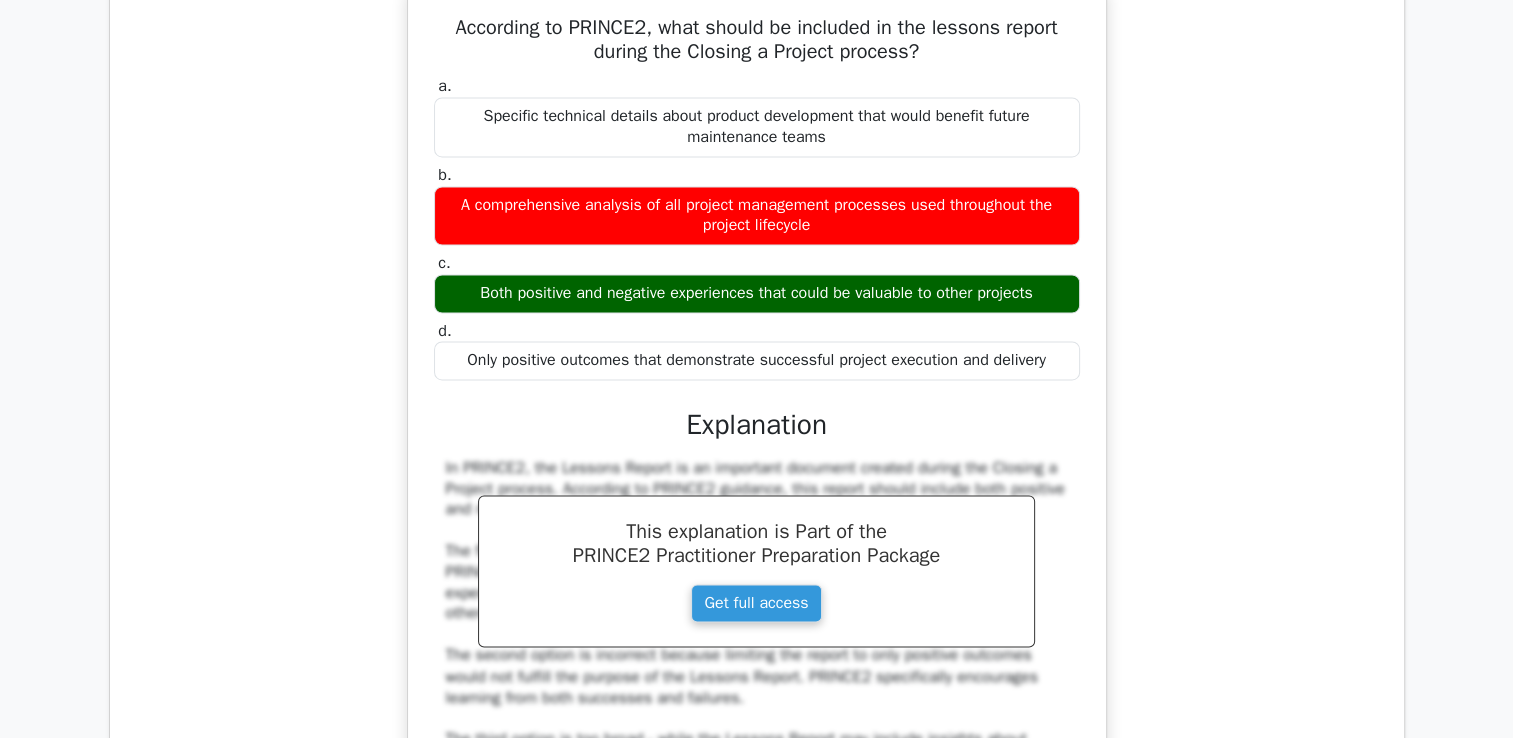 scroll, scrollTop: 2900, scrollLeft: 0, axis: vertical 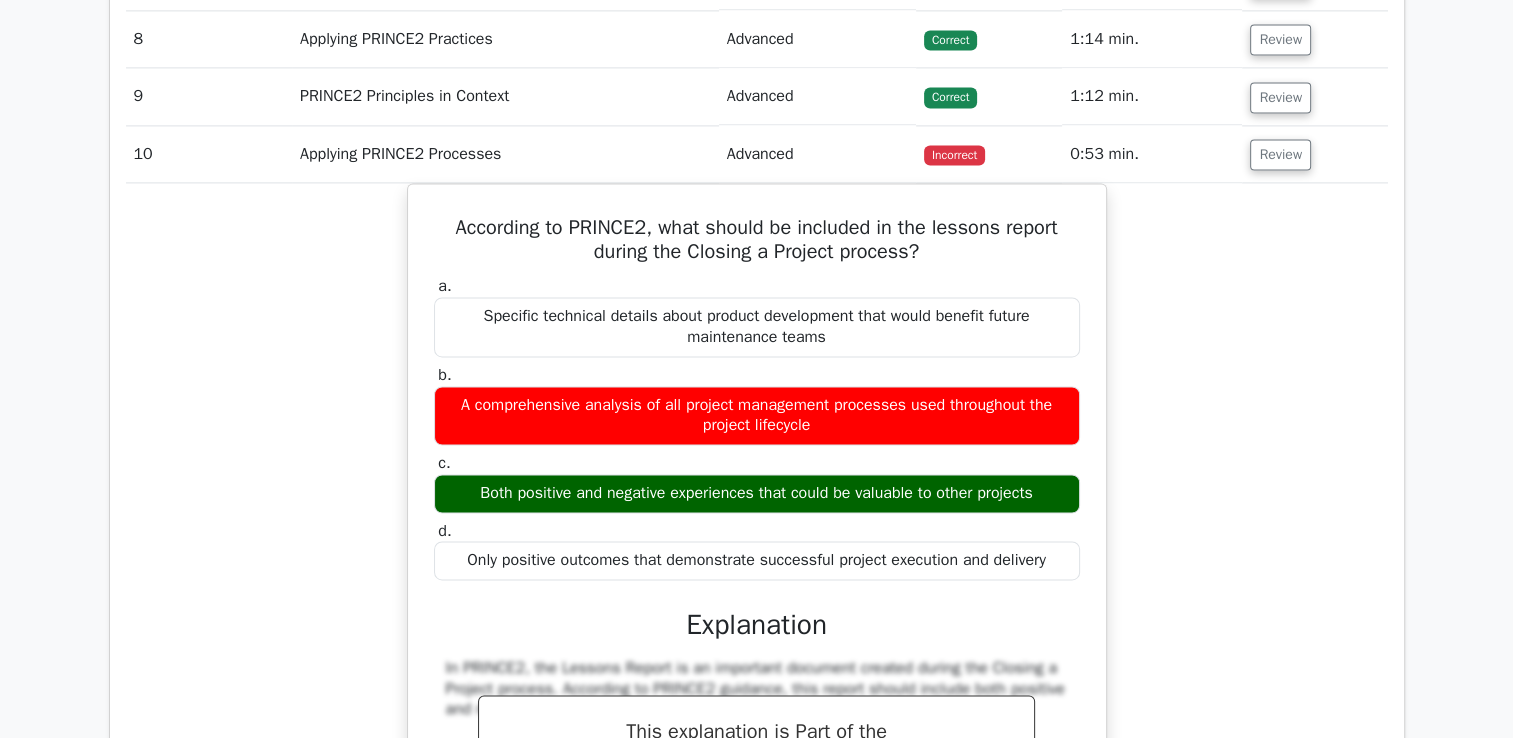 drag, startPoint x: 258, startPoint y: 407, endPoint x: 260, endPoint y: 417, distance: 10.198039 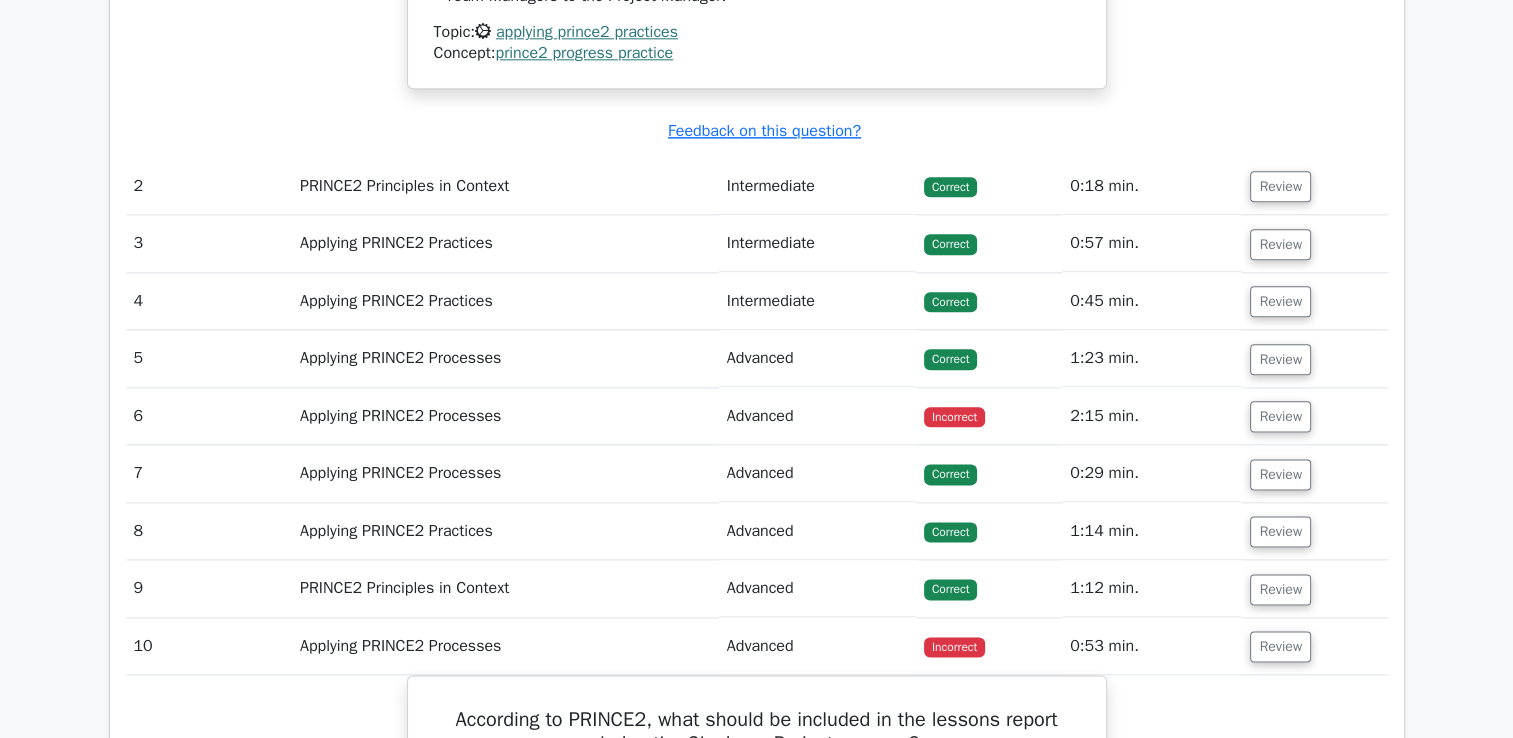 scroll, scrollTop: 2400, scrollLeft: 0, axis: vertical 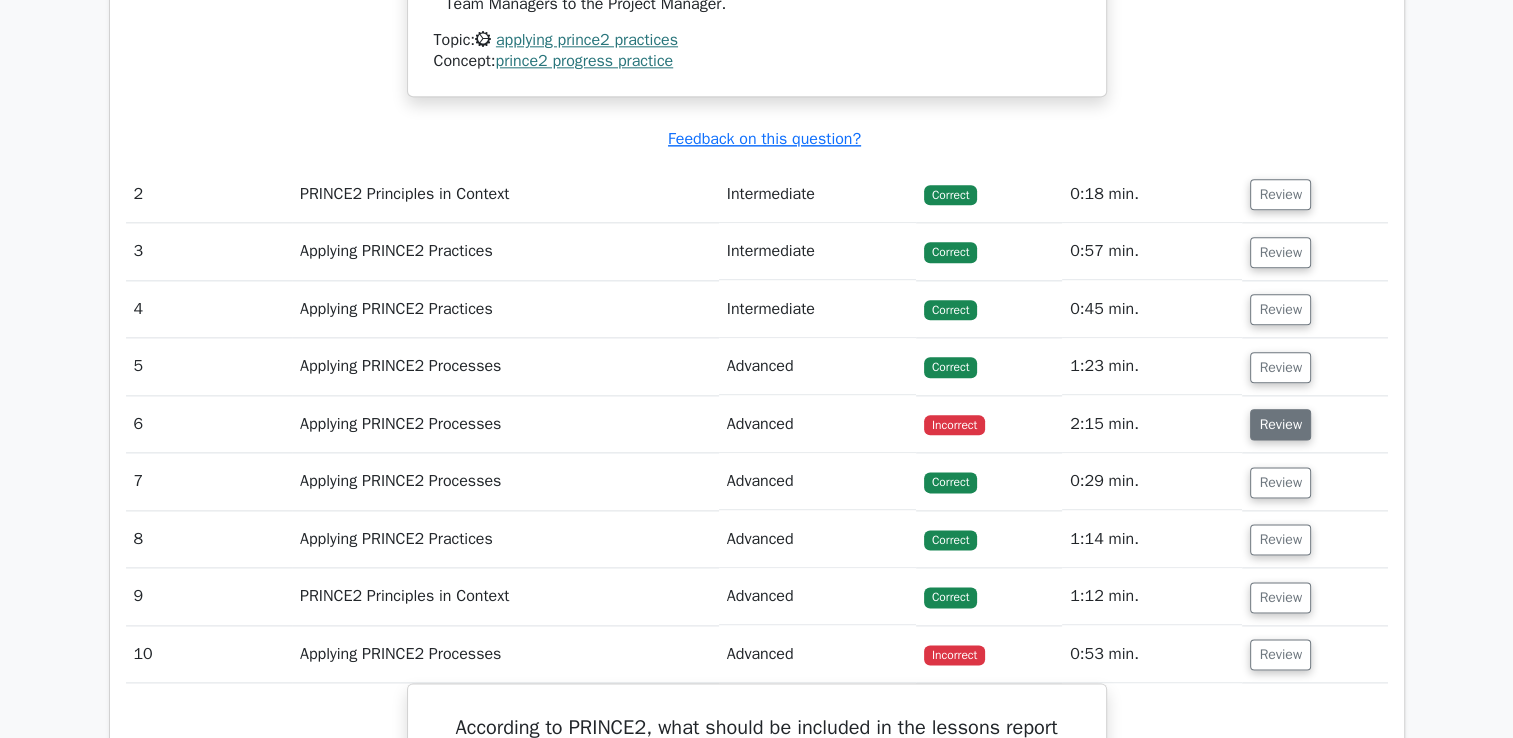 click on "Review" at bounding box center [1280, 424] 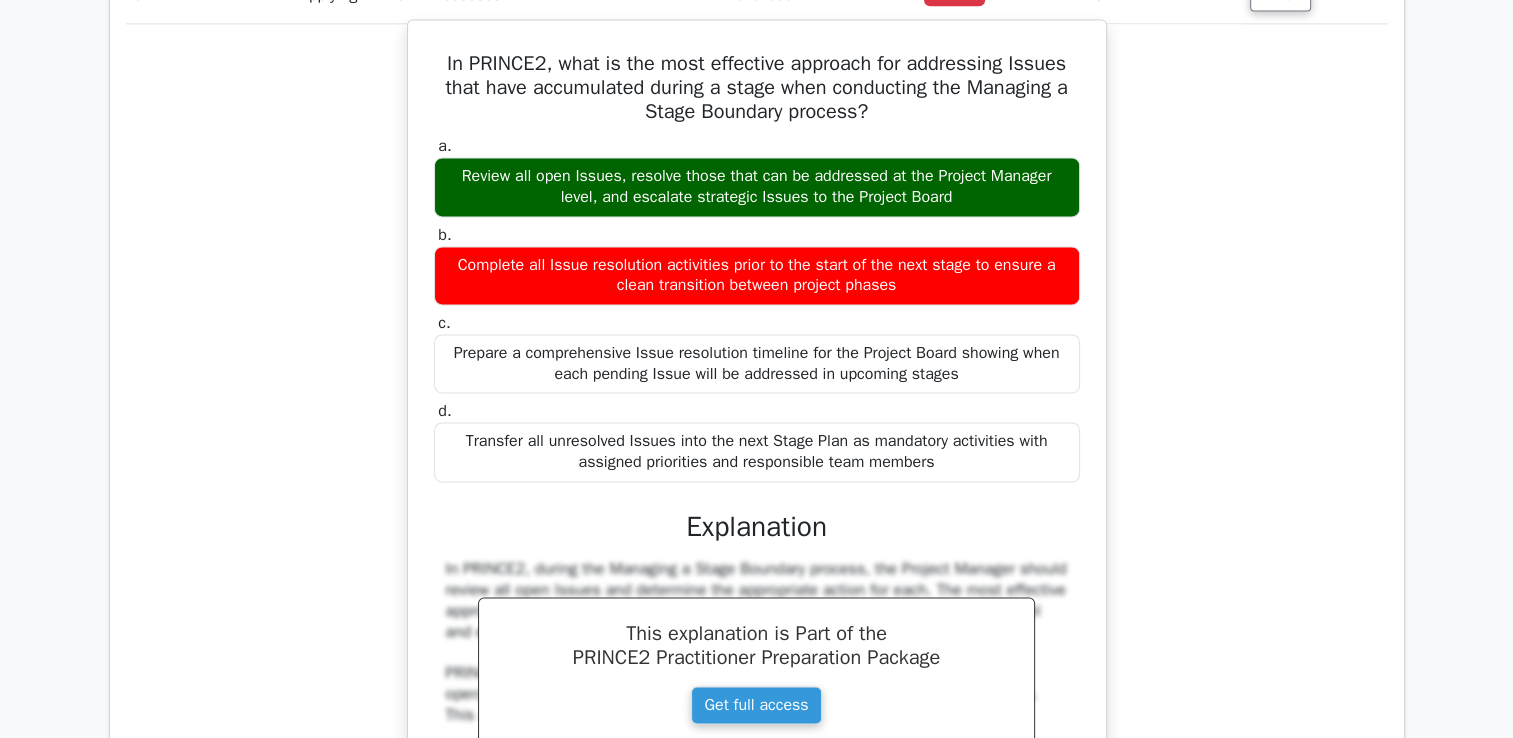 scroll, scrollTop: 2800, scrollLeft: 0, axis: vertical 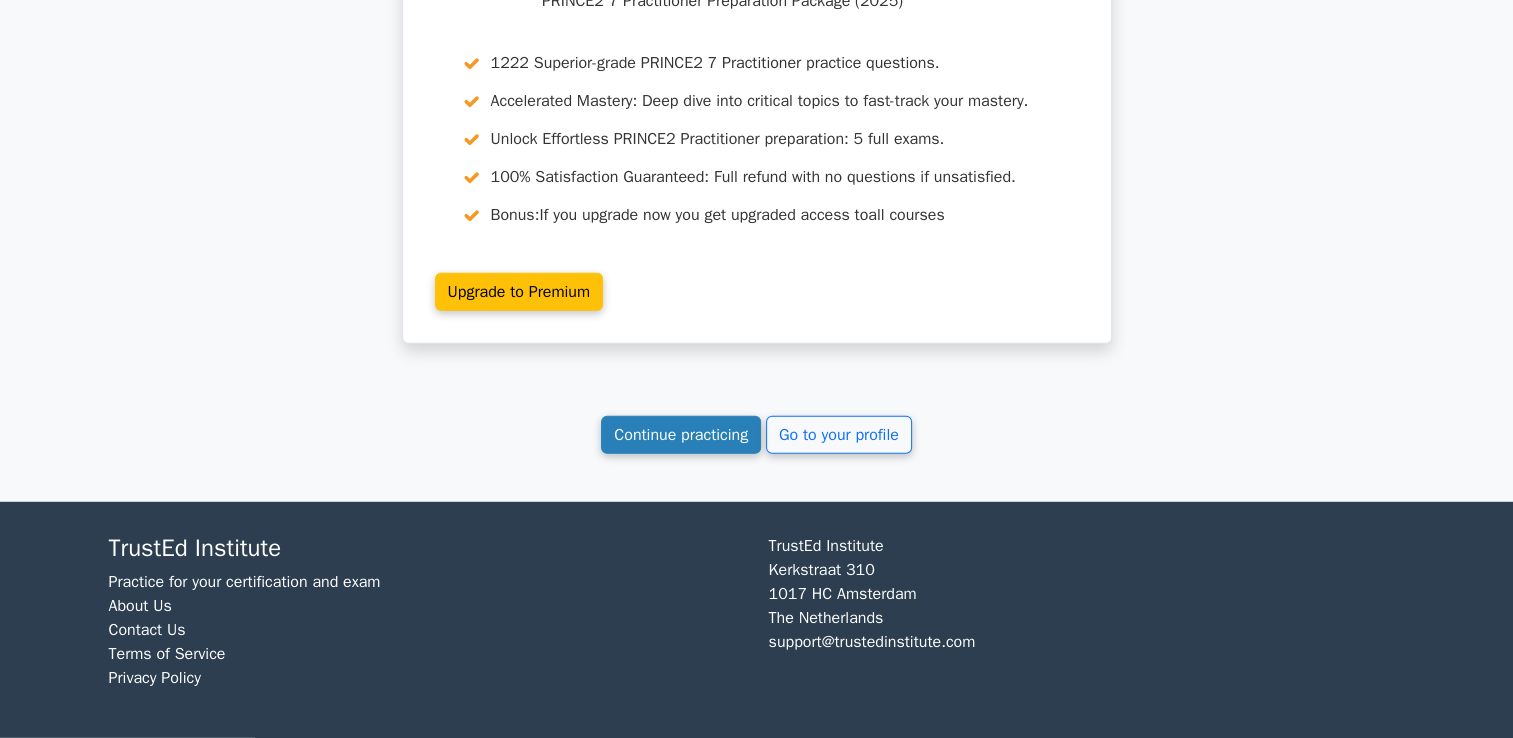click on "Continue practicing" at bounding box center [681, 435] 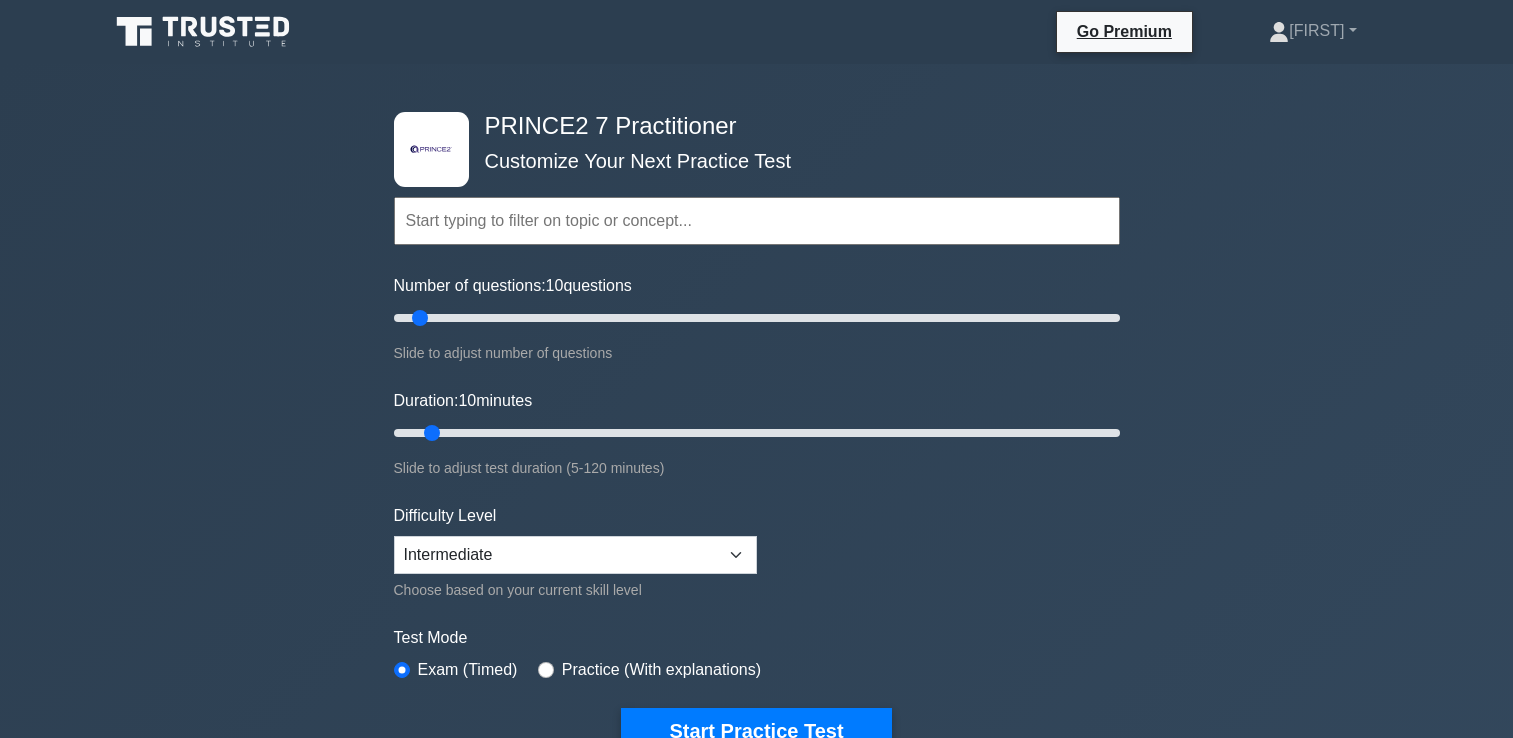 scroll, scrollTop: 0, scrollLeft: 0, axis: both 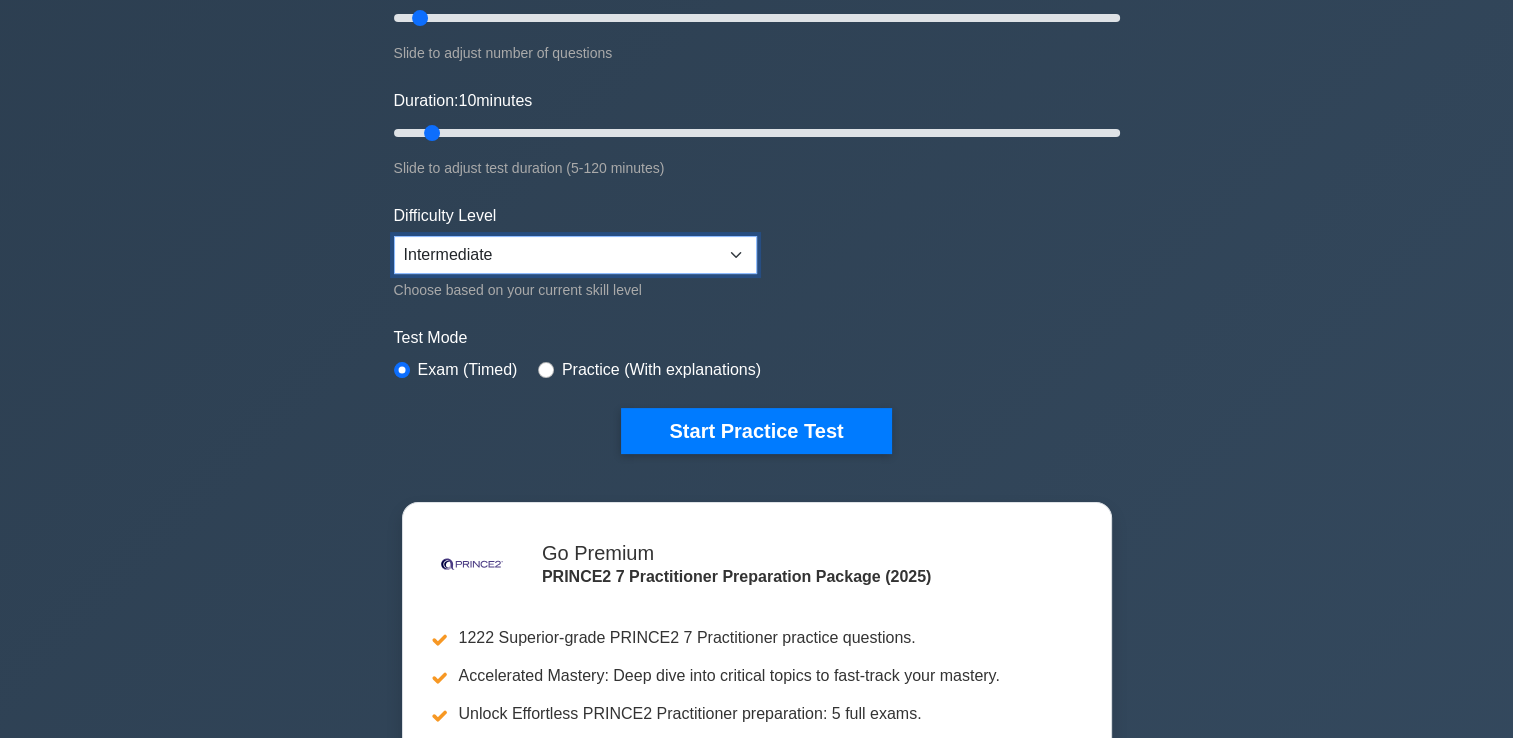 click on "Beginner
Intermediate
Expert" at bounding box center (575, 255) 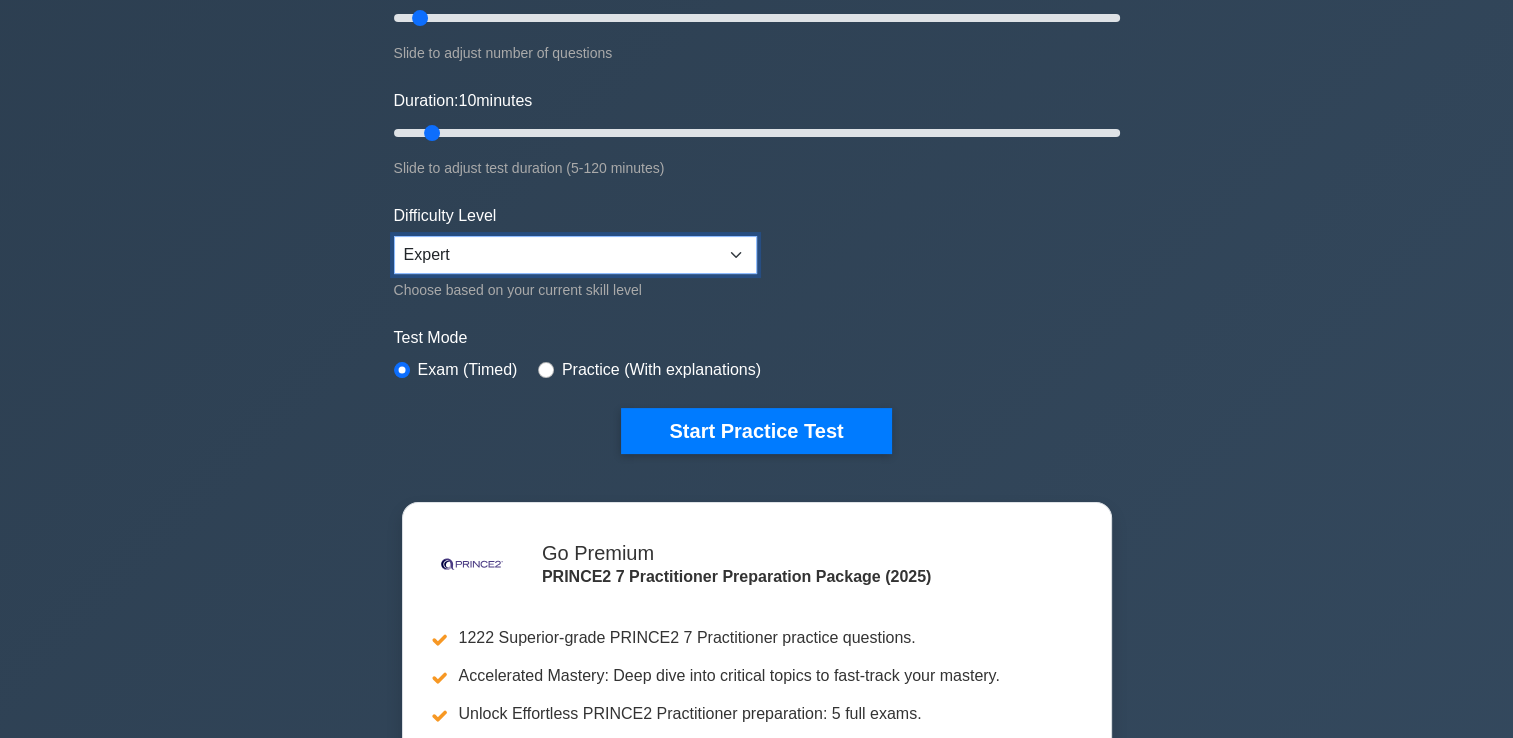 click on "Beginner
Intermediate
Expert" at bounding box center [575, 255] 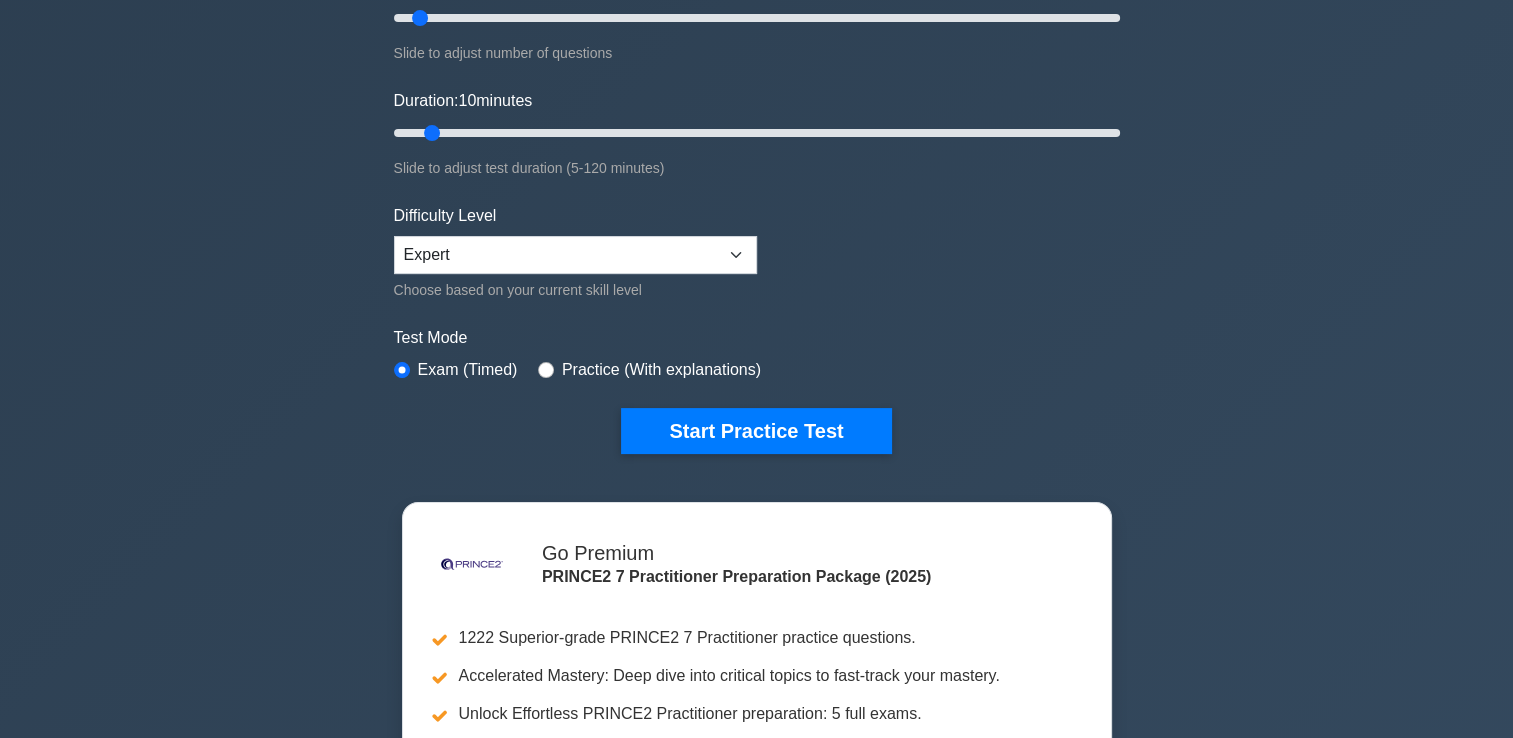 click on "Test Mode
Exam (Timed)
Practice (With explanations)" at bounding box center (757, 355) 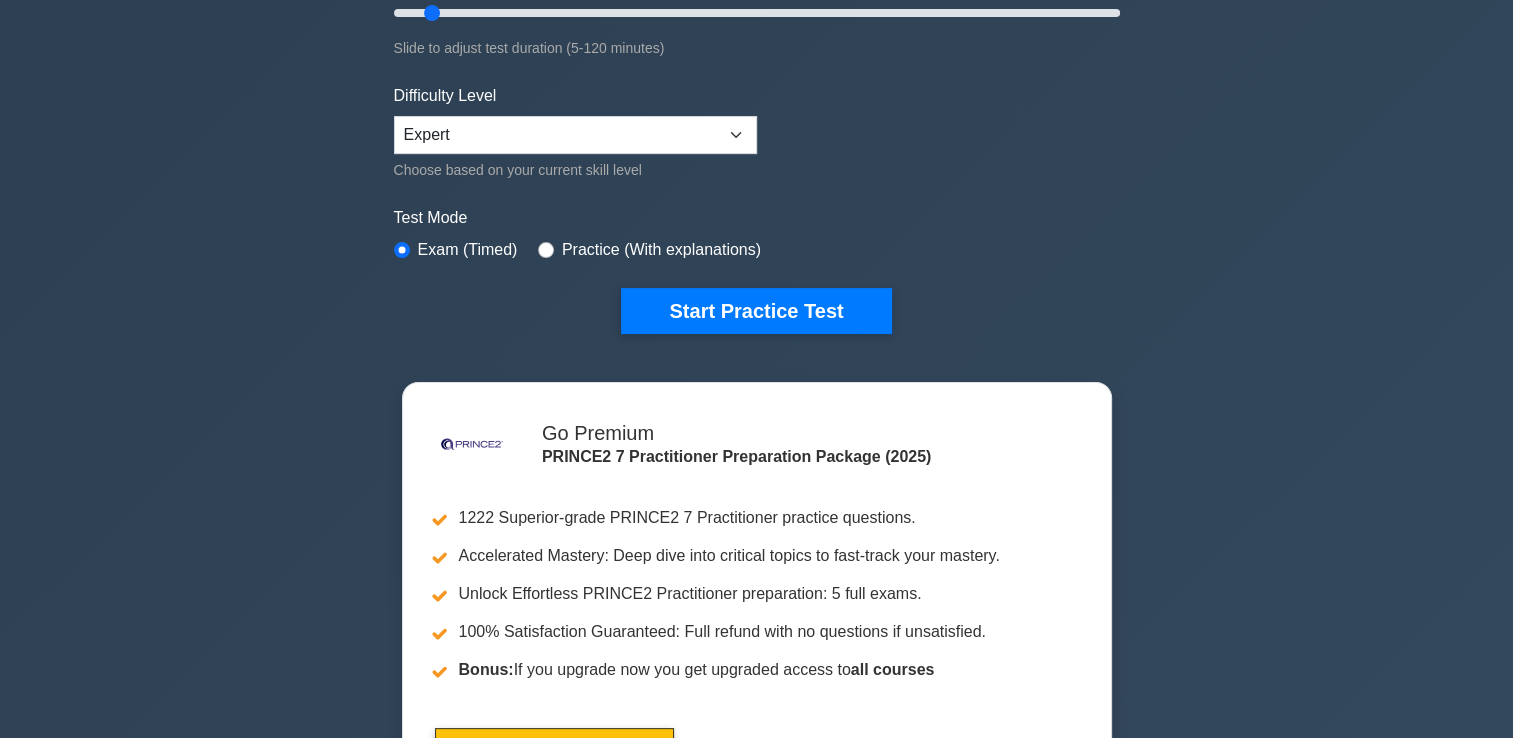 scroll, scrollTop: 300, scrollLeft: 0, axis: vertical 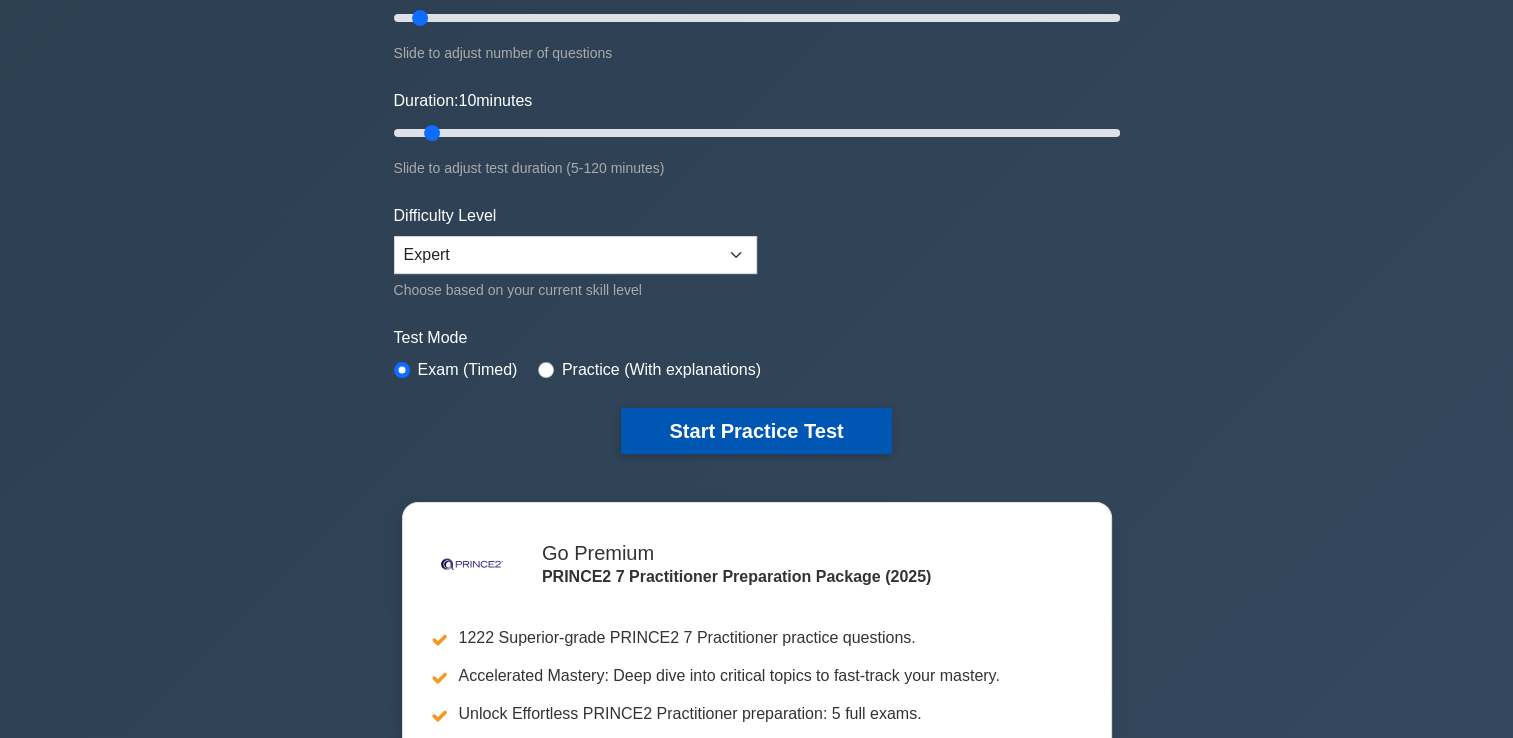 click on "Start Practice Test" at bounding box center [756, 431] 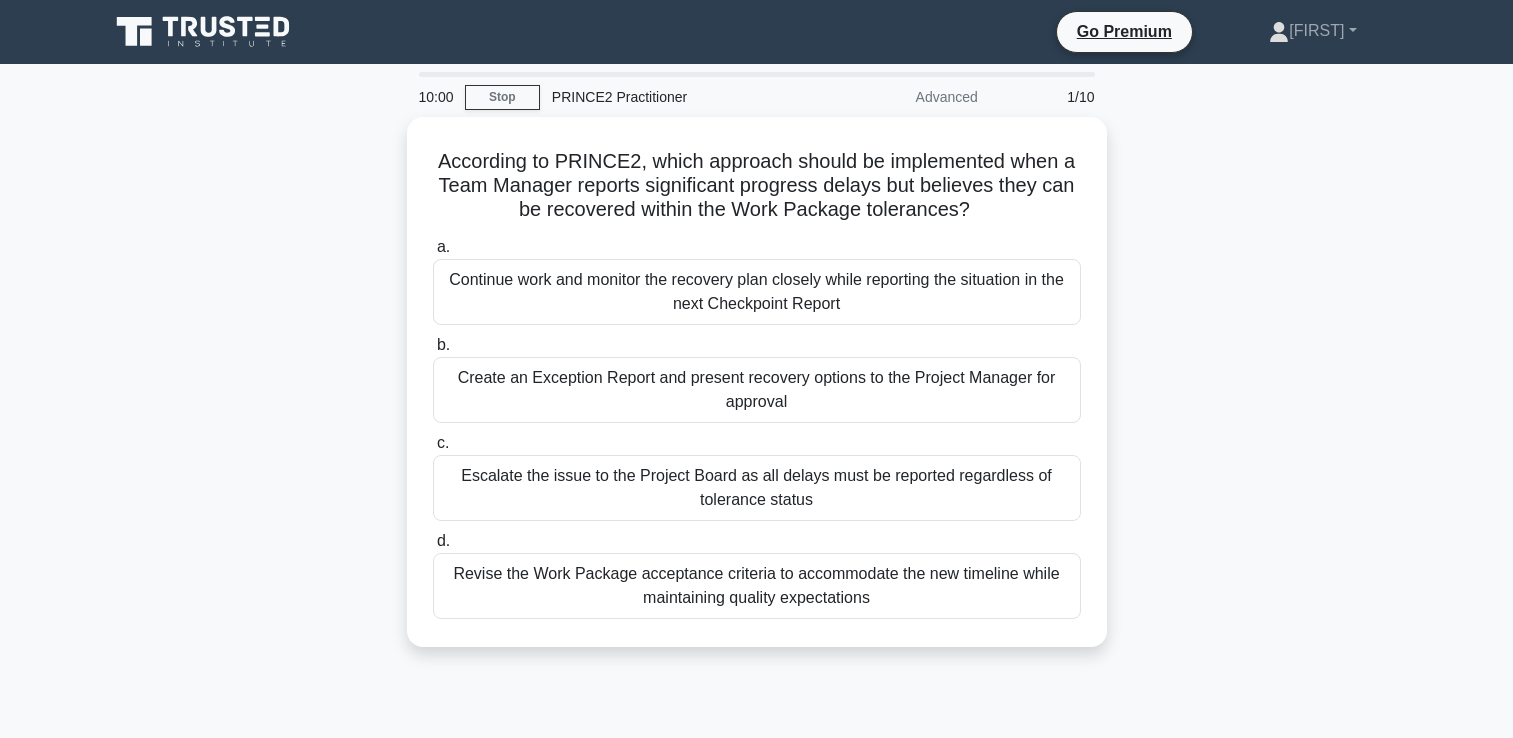 scroll, scrollTop: 0, scrollLeft: 0, axis: both 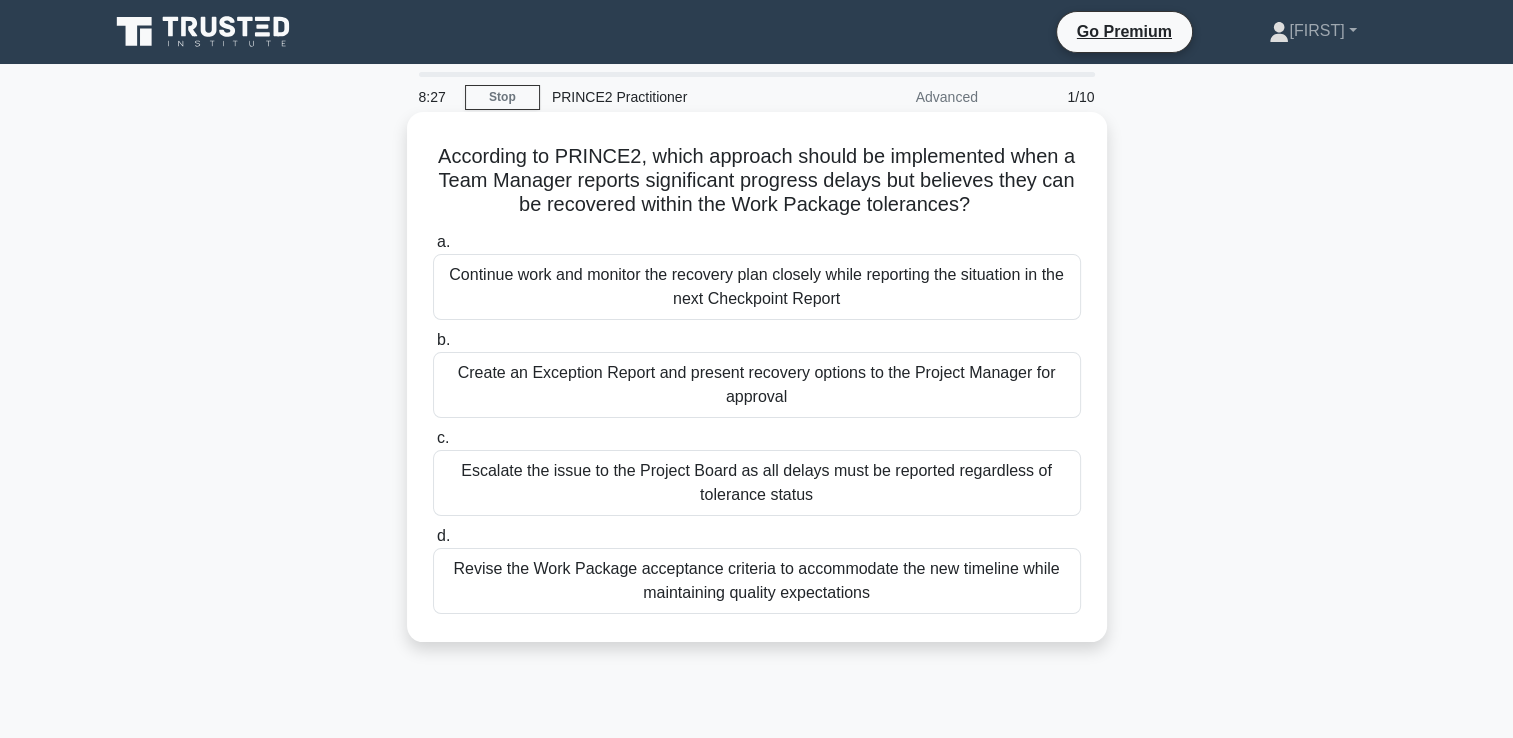 click on "Revise the Work Package acceptance criteria to accommodate the new timeline while maintaining quality expectations" at bounding box center [757, 581] 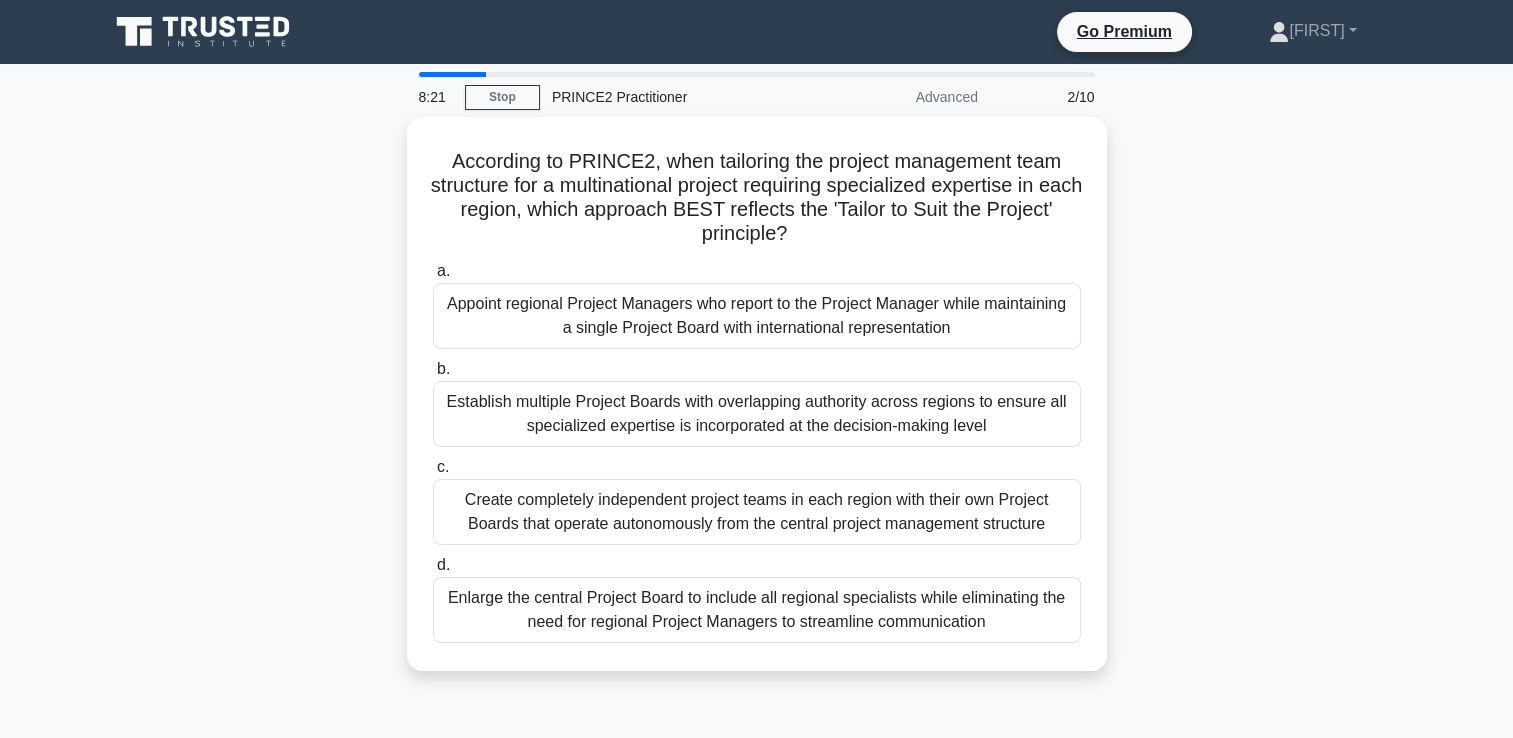 scroll, scrollTop: 100, scrollLeft: 0, axis: vertical 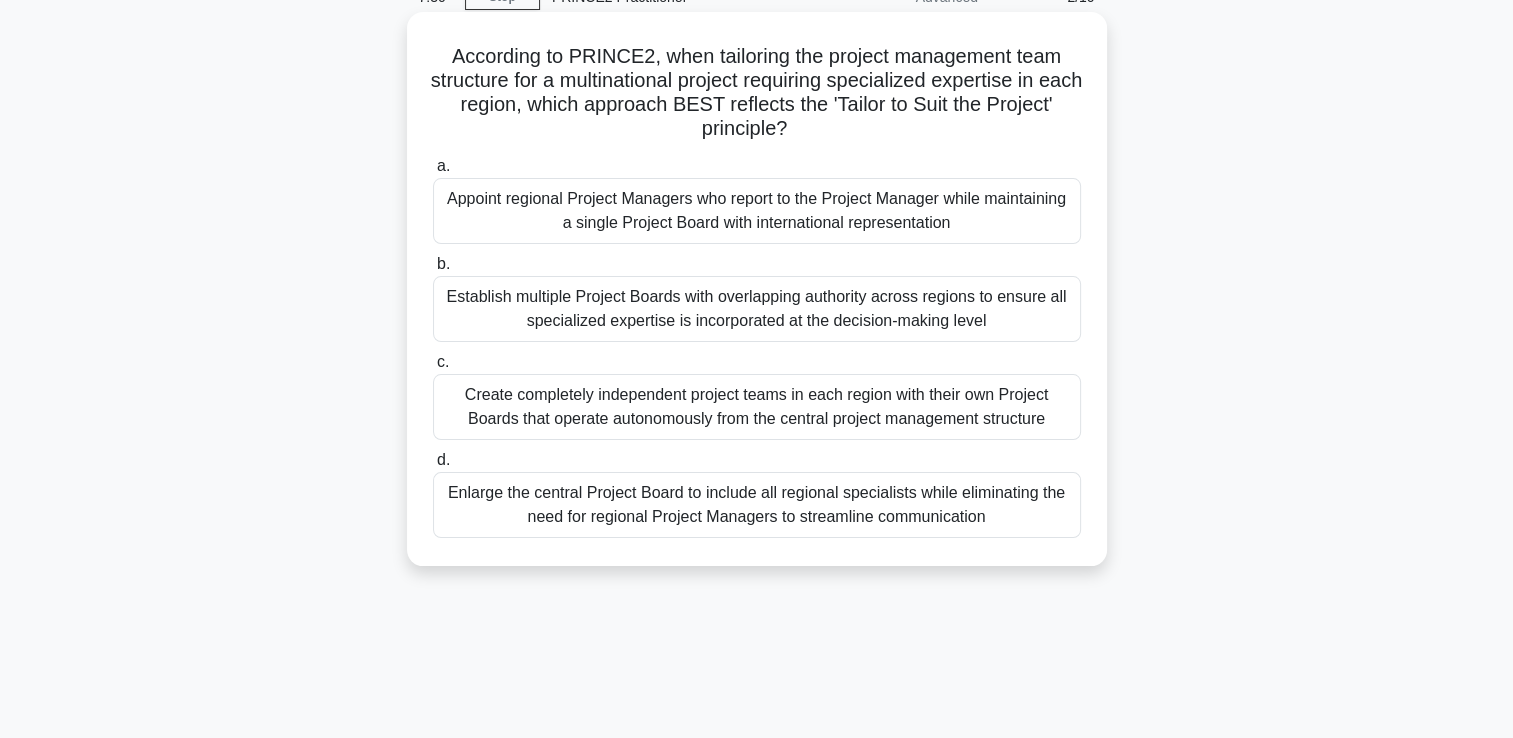 click on "Appoint regional Project Managers who report to the Project Manager while maintaining a single Project Board with international representation" at bounding box center (757, 211) 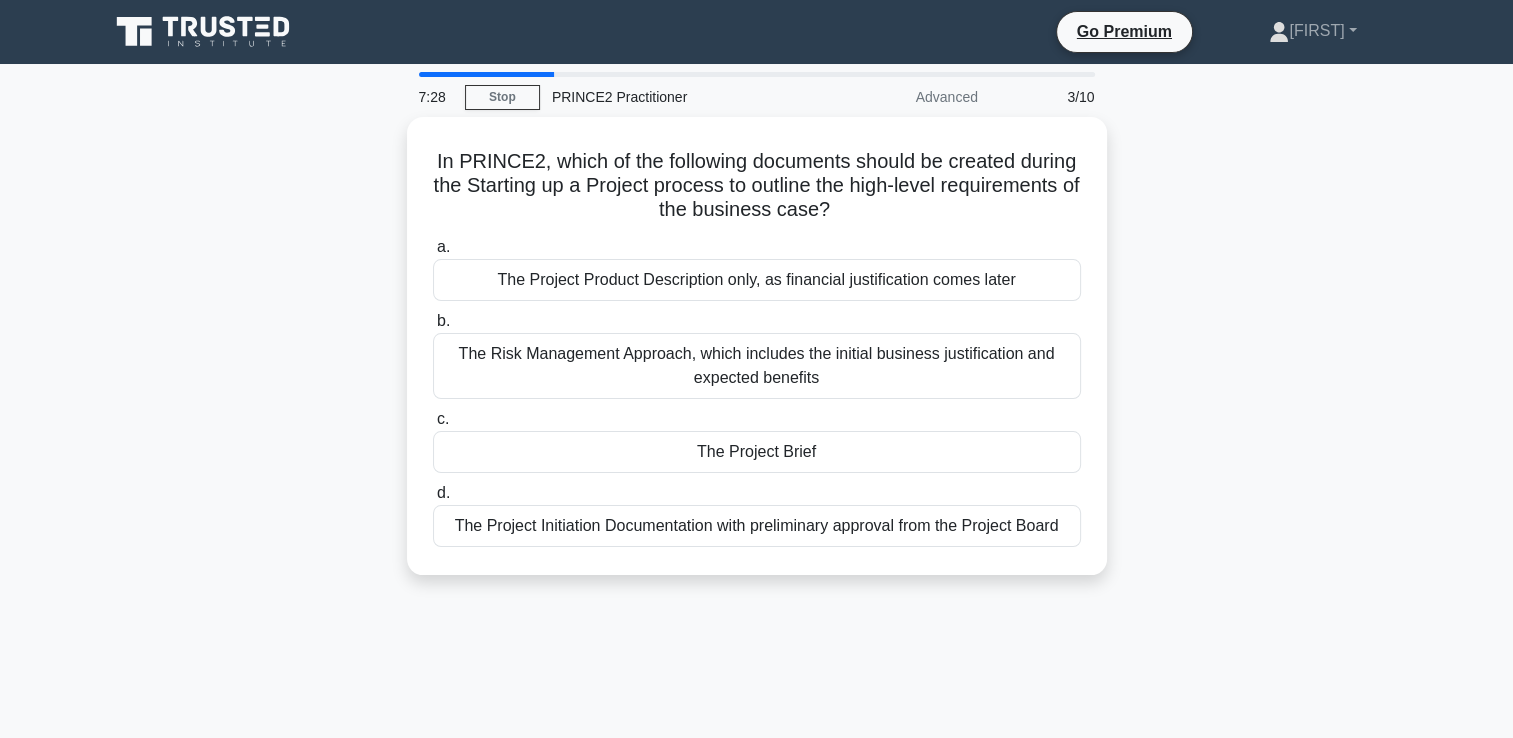 scroll, scrollTop: 100, scrollLeft: 0, axis: vertical 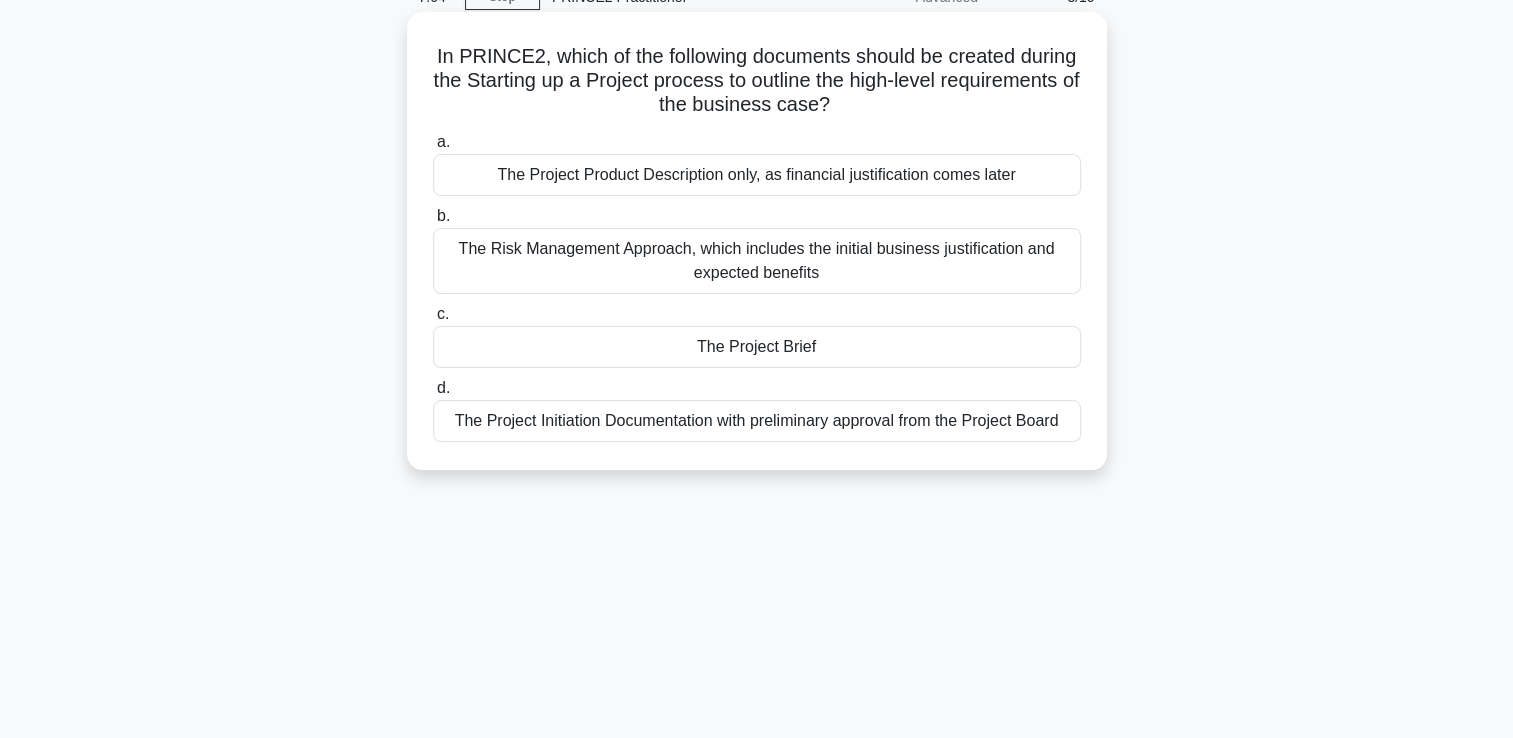 click on "The Project Brief" at bounding box center (757, 347) 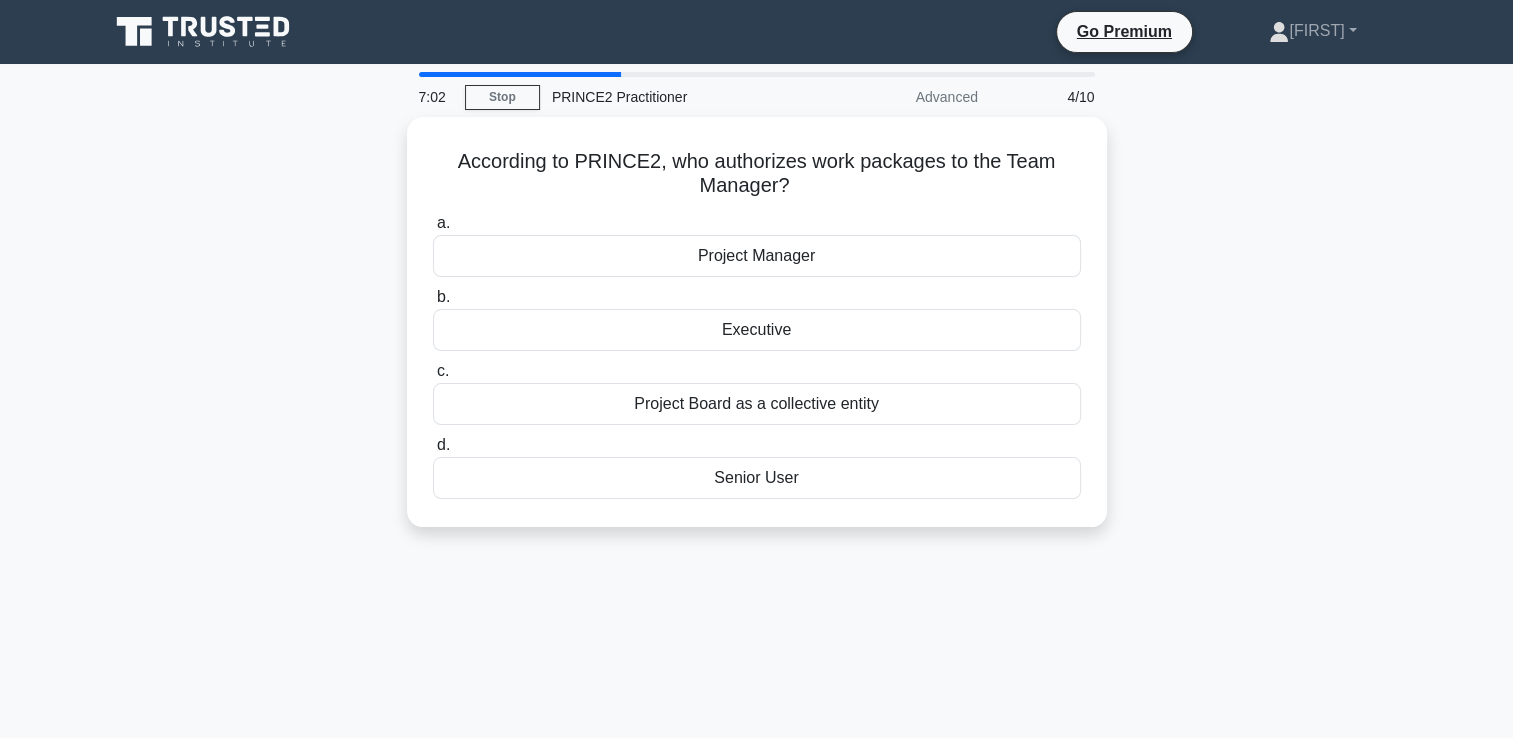 scroll, scrollTop: 100, scrollLeft: 0, axis: vertical 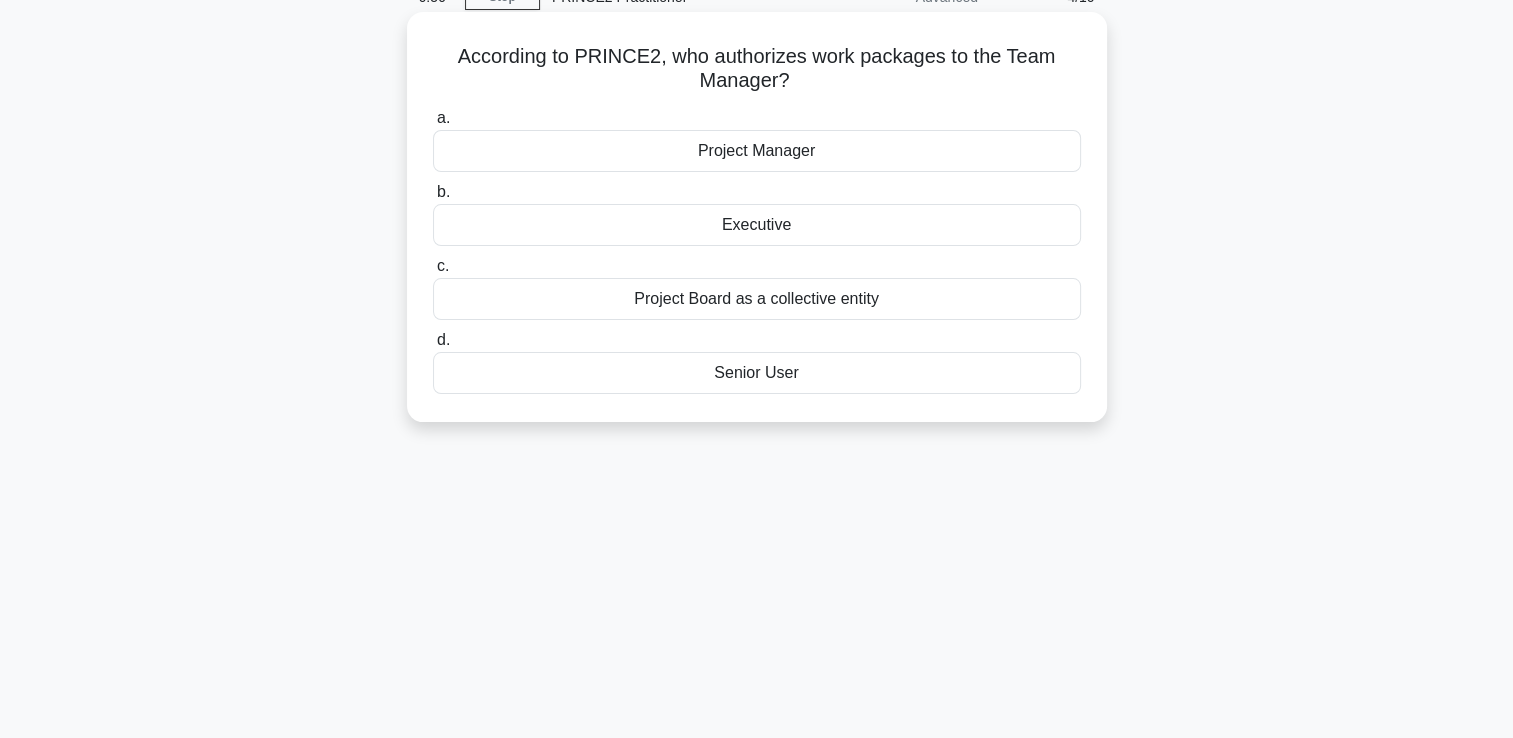 click on "Project Manager" at bounding box center [757, 151] 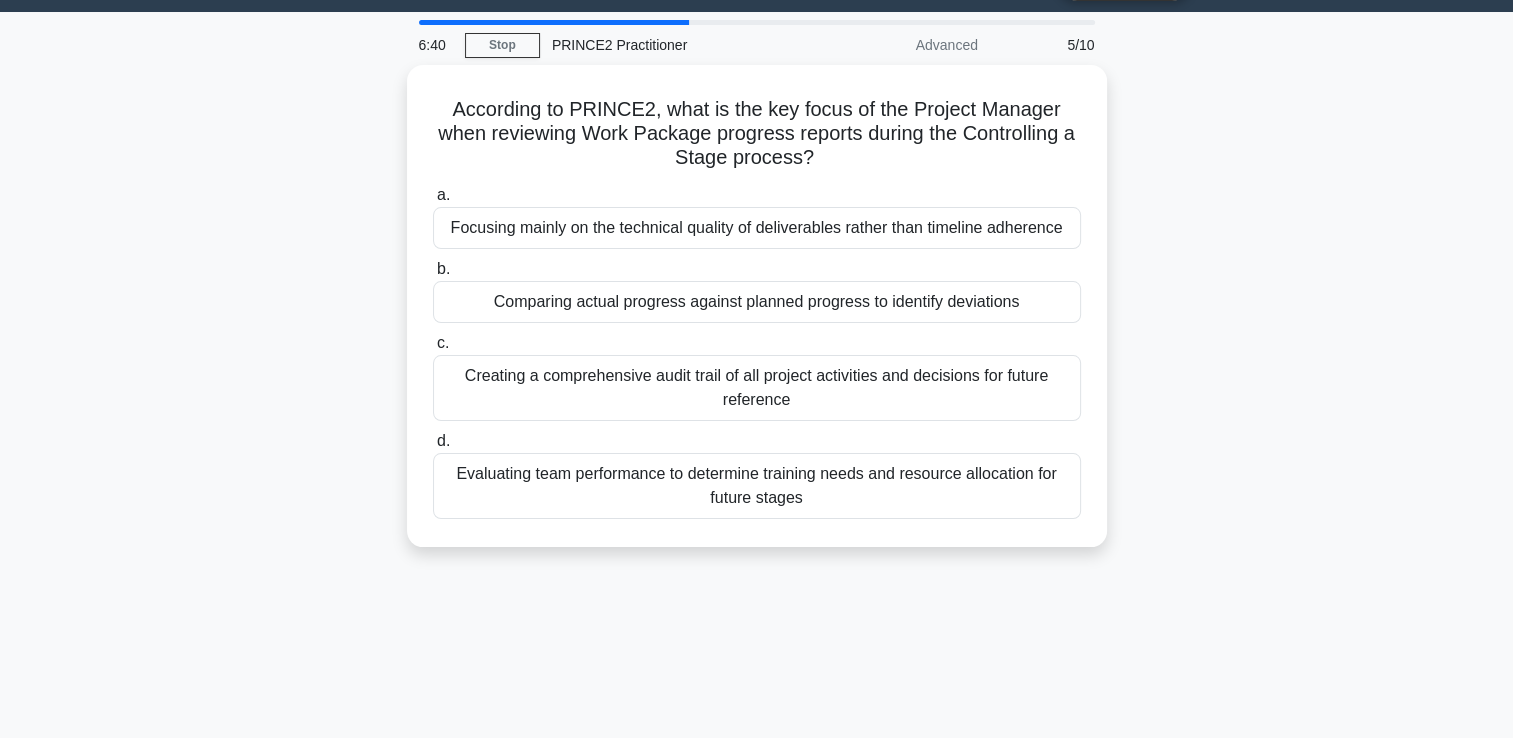 scroll, scrollTop: 100, scrollLeft: 0, axis: vertical 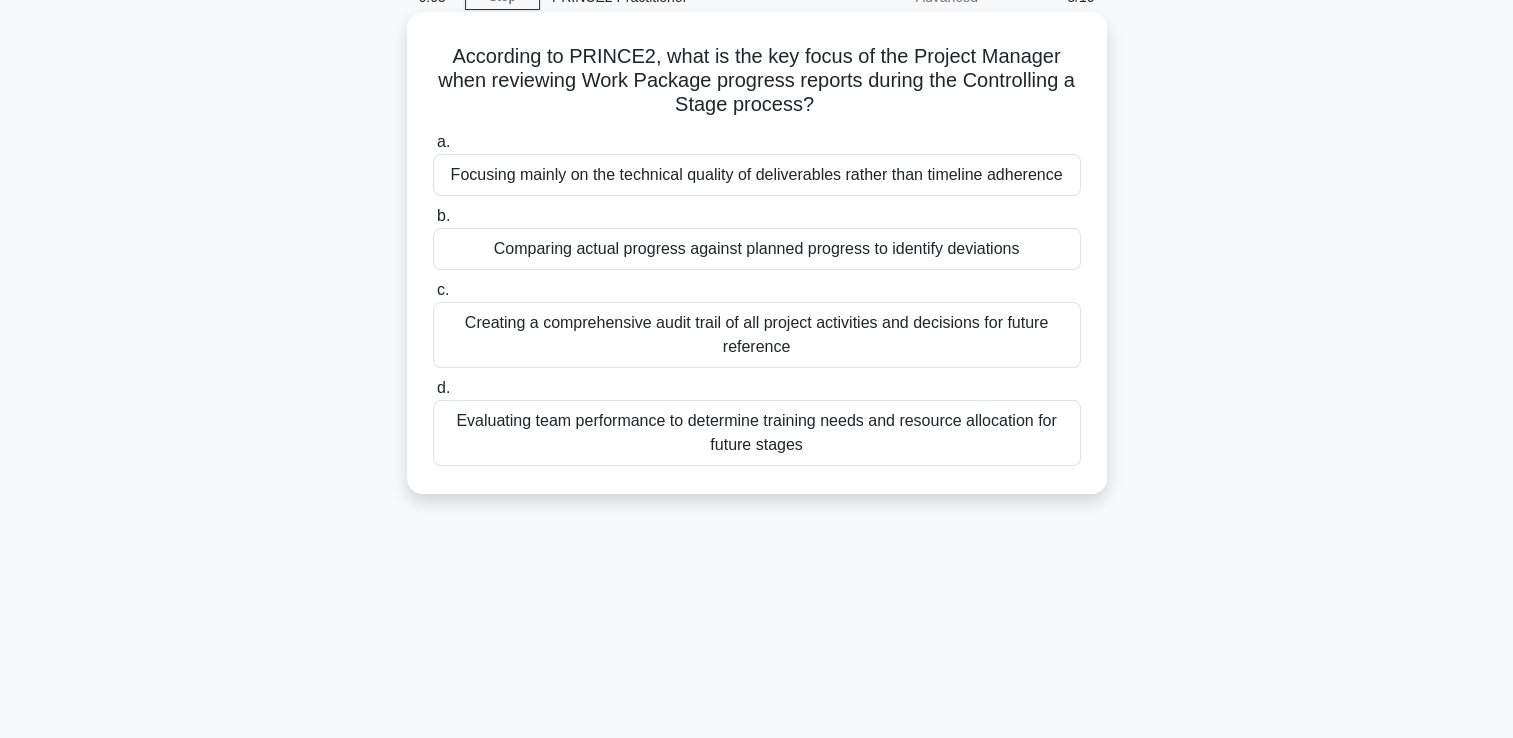 click on "Comparing actual progress against planned progress to identify deviations" at bounding box center (757, 249) 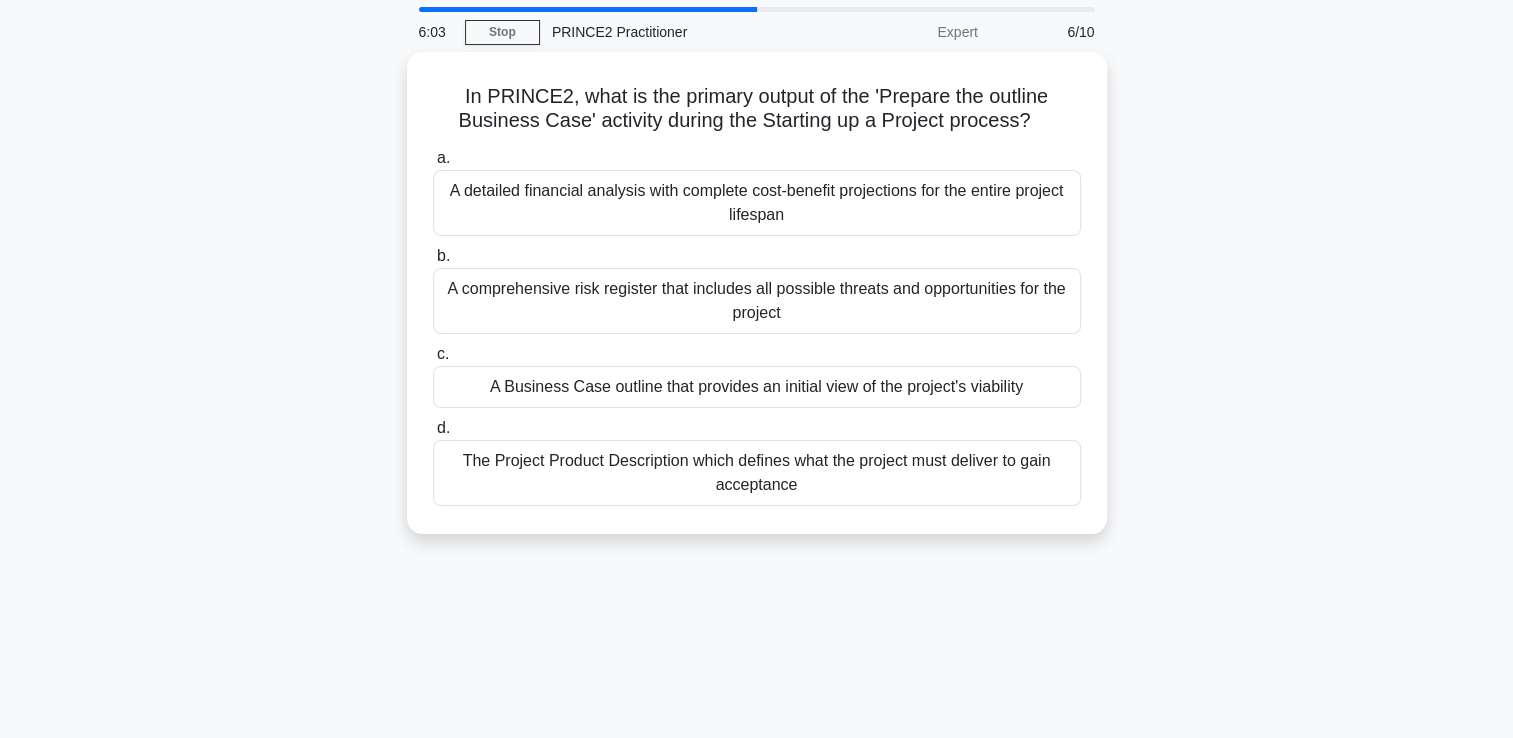 scroll, scrollTop: 100, scrollLeft: 0, axis: vertical 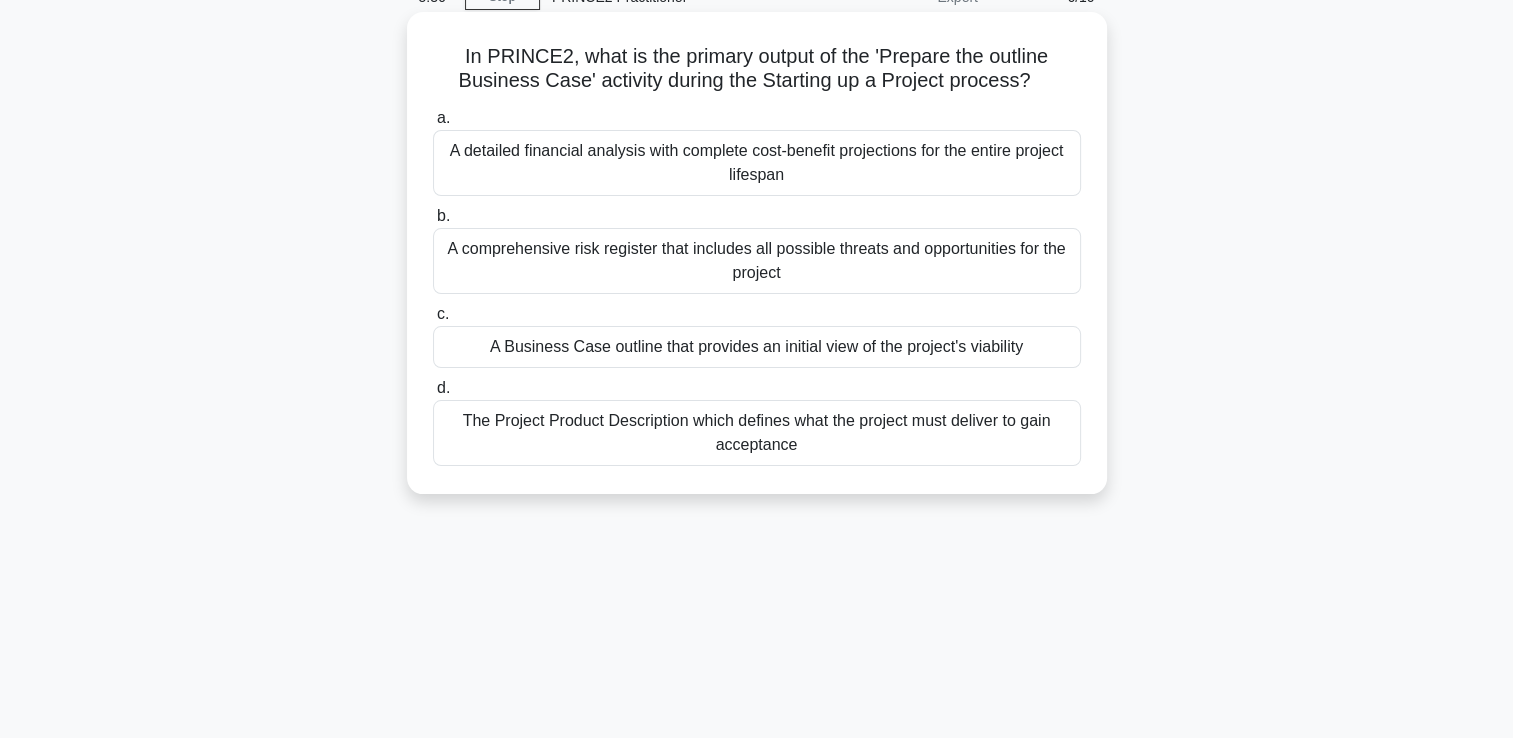 click on "A Business Case outline that provides an initial view of the project's viability" at bounding box center [757, 347] 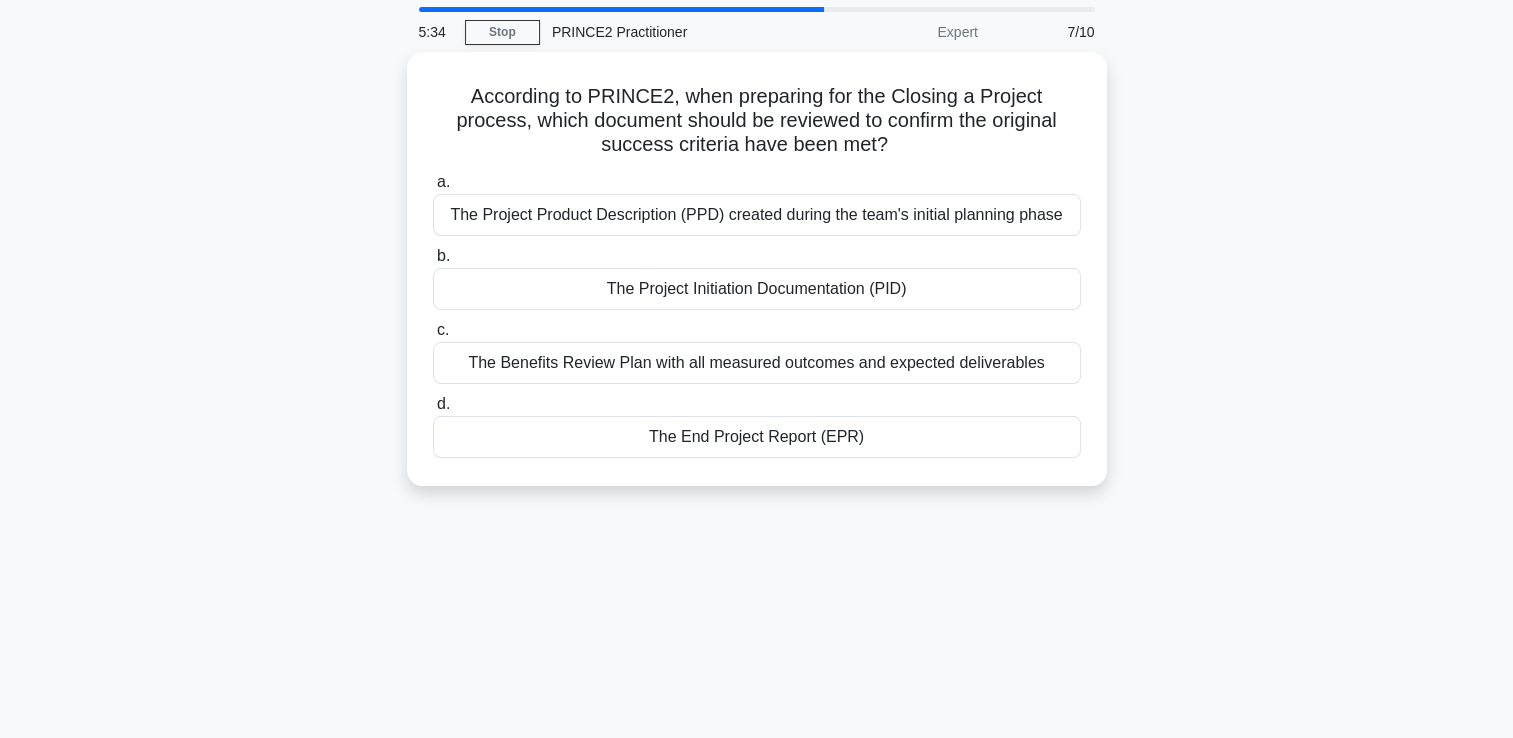 scroll, scrollTop: 100, scrollLeft: 0, axis: vertical 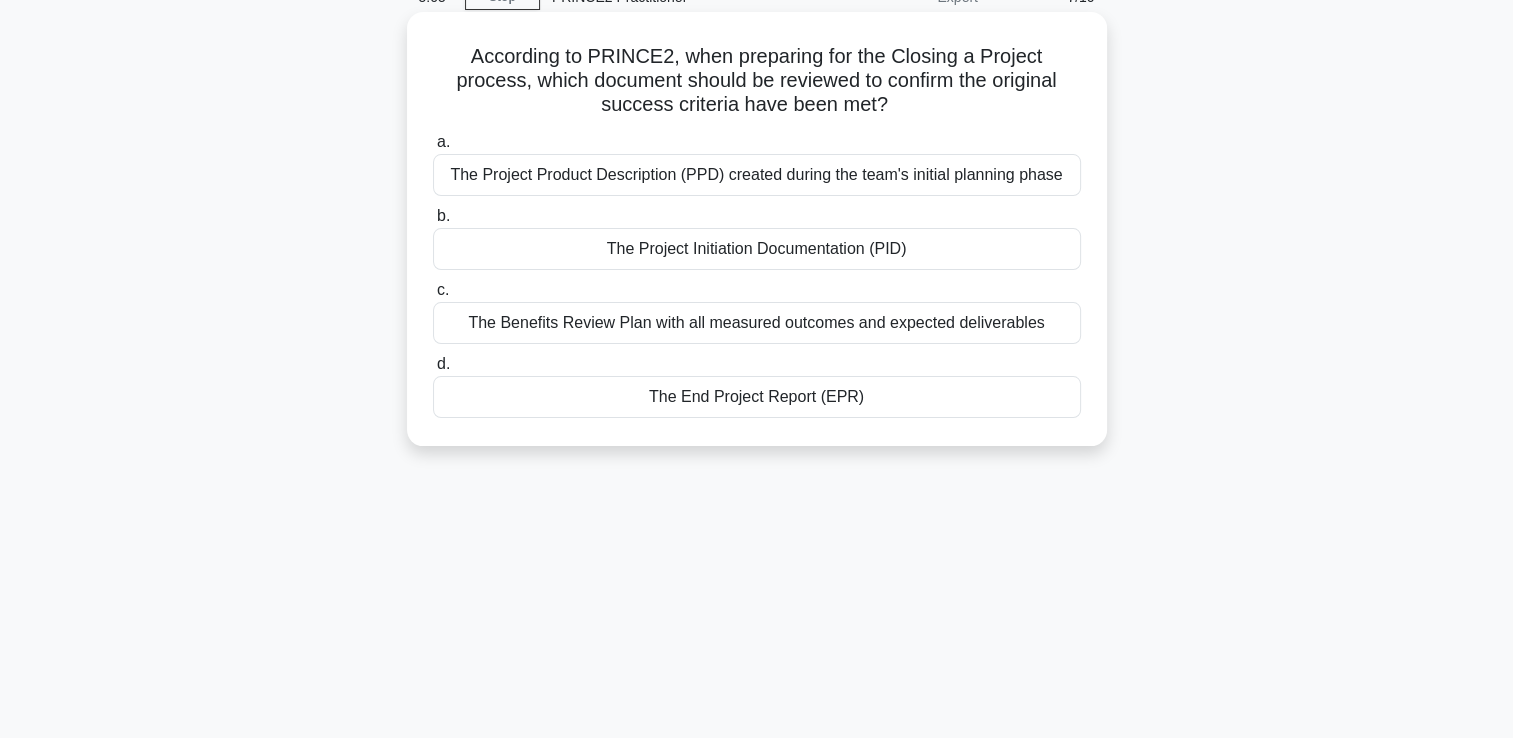 click on "The Project Initiation Documentation (PID)" at bounding box center [757, 249] 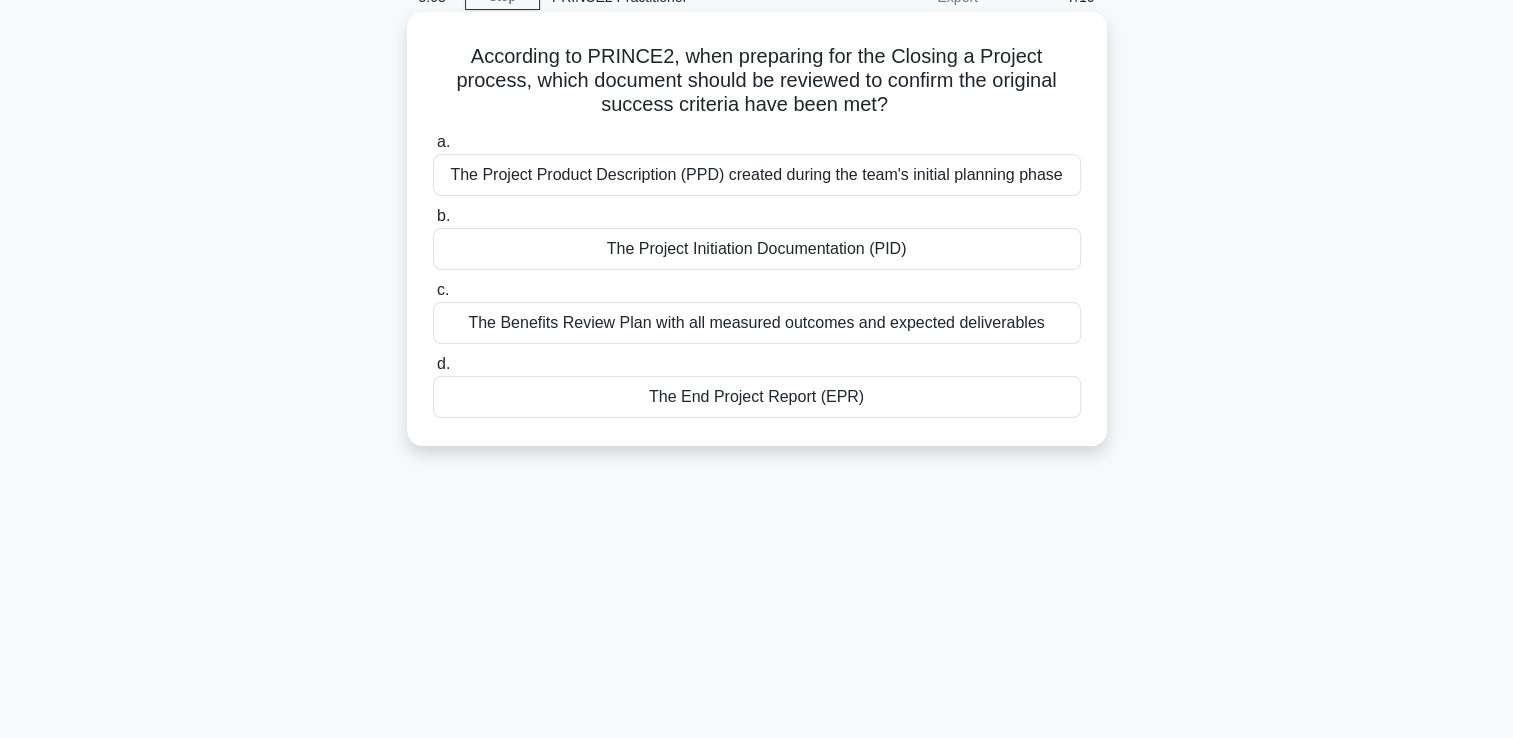 click on "The Project Initiation Documentation (PID)" at bounding box center (757, 249) 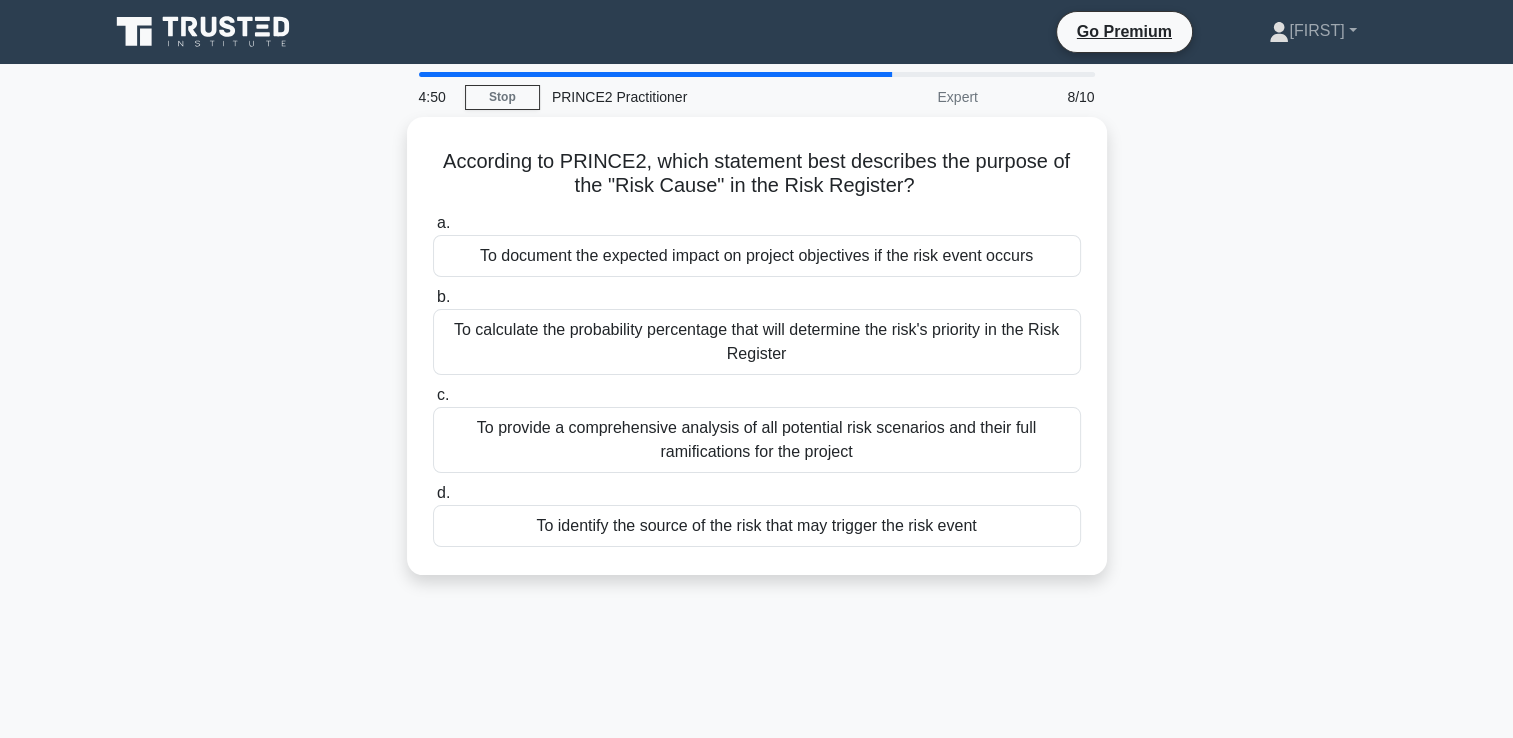 scroll, scrollTop: 100, scrollLeft: 0, axis: vertical 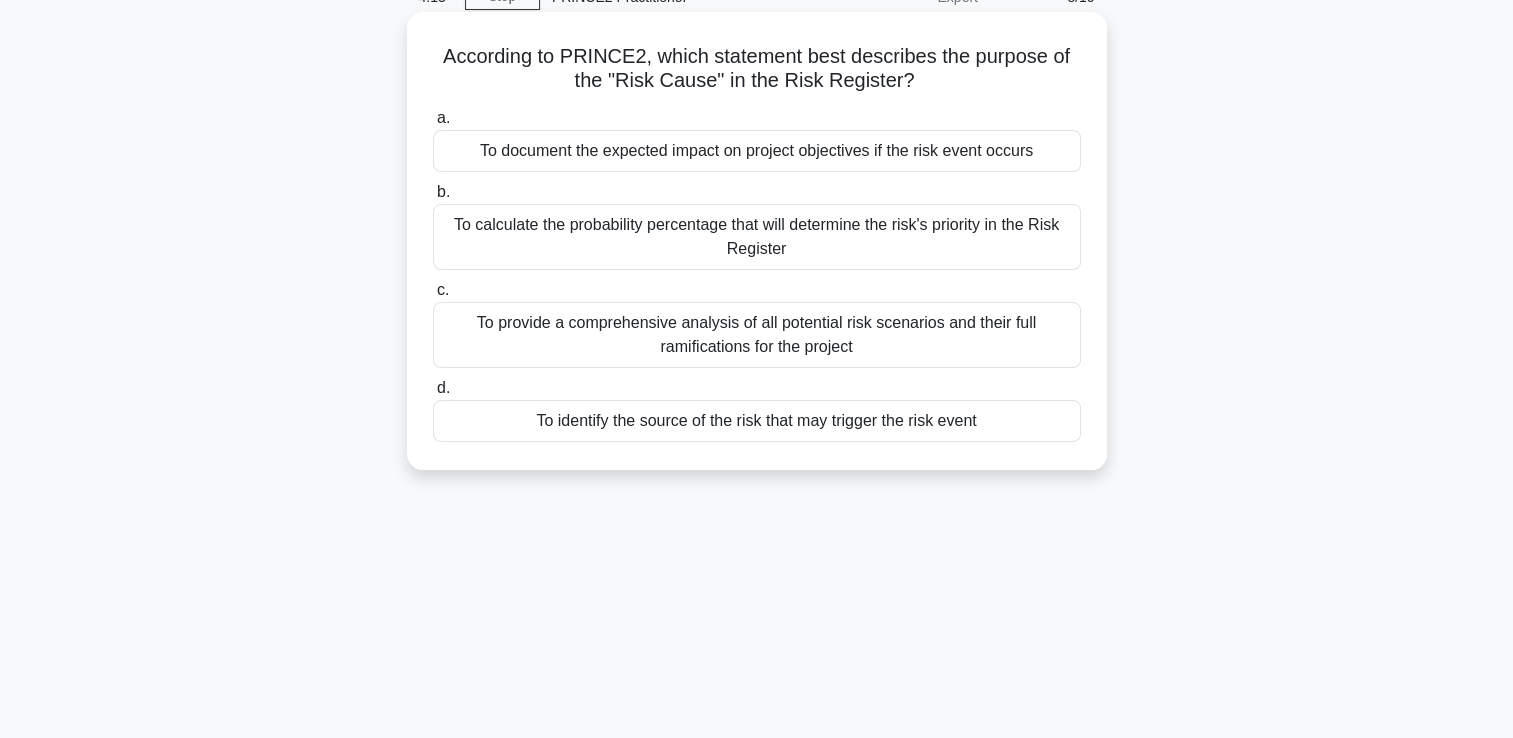 click on "To identify the source of the risk that may trigger the risk event" at bounding box center [757, 421] 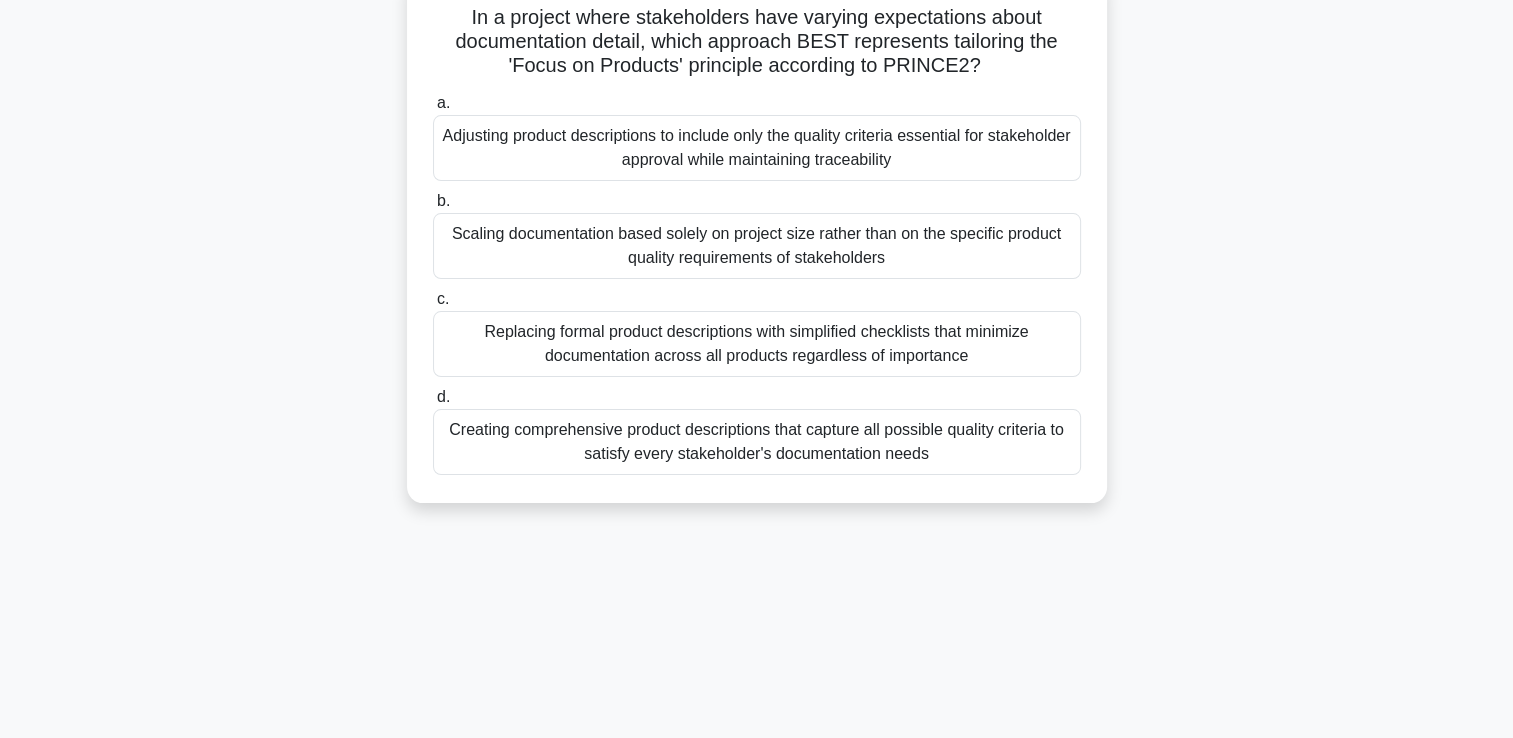 scroll, scrollTop: 100, scrollLeft: 0, axis: vertical 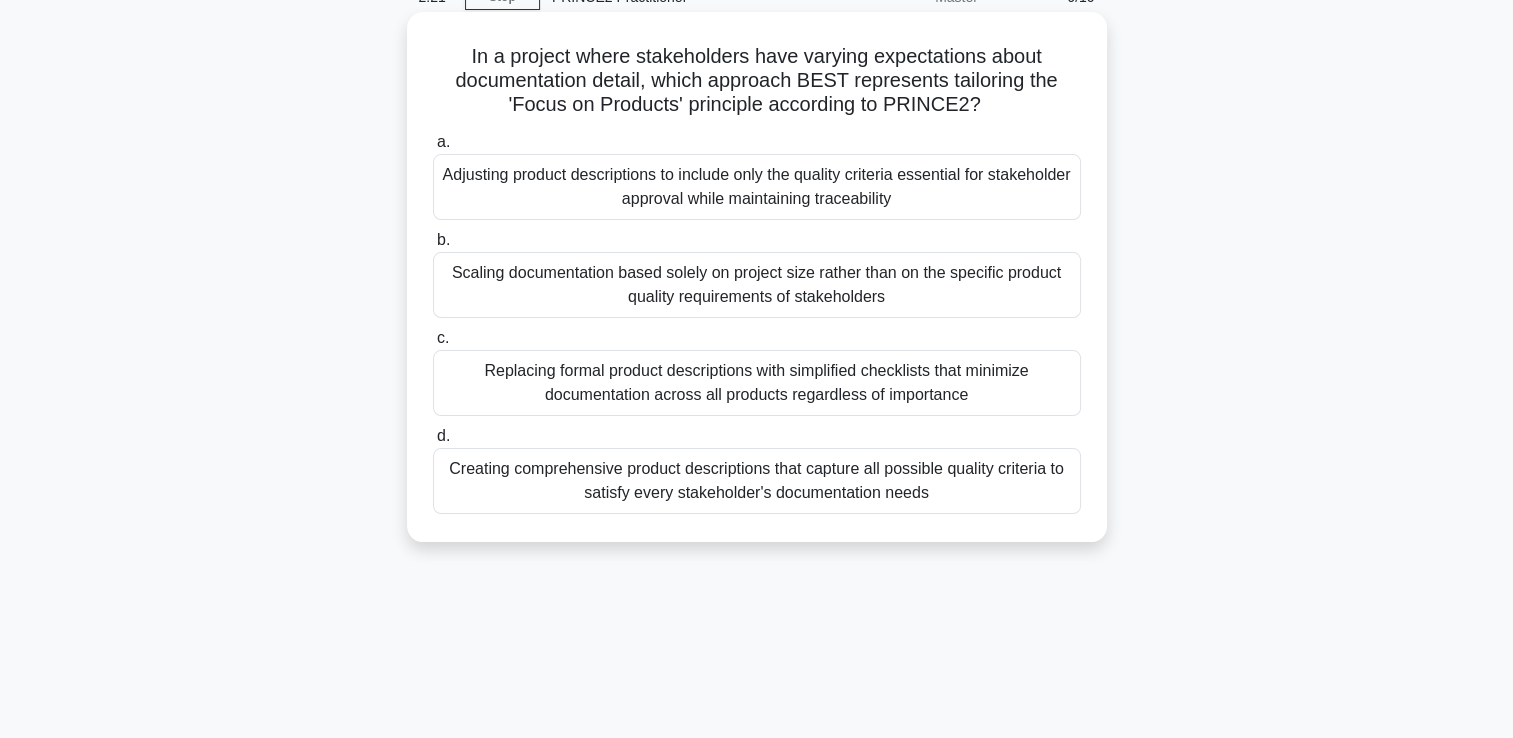 click on "Creating comprehensive product descriptions that capture all possible quality criteria to satisfy every stakeholder's documentation needs" at bounding box center (757, 481) 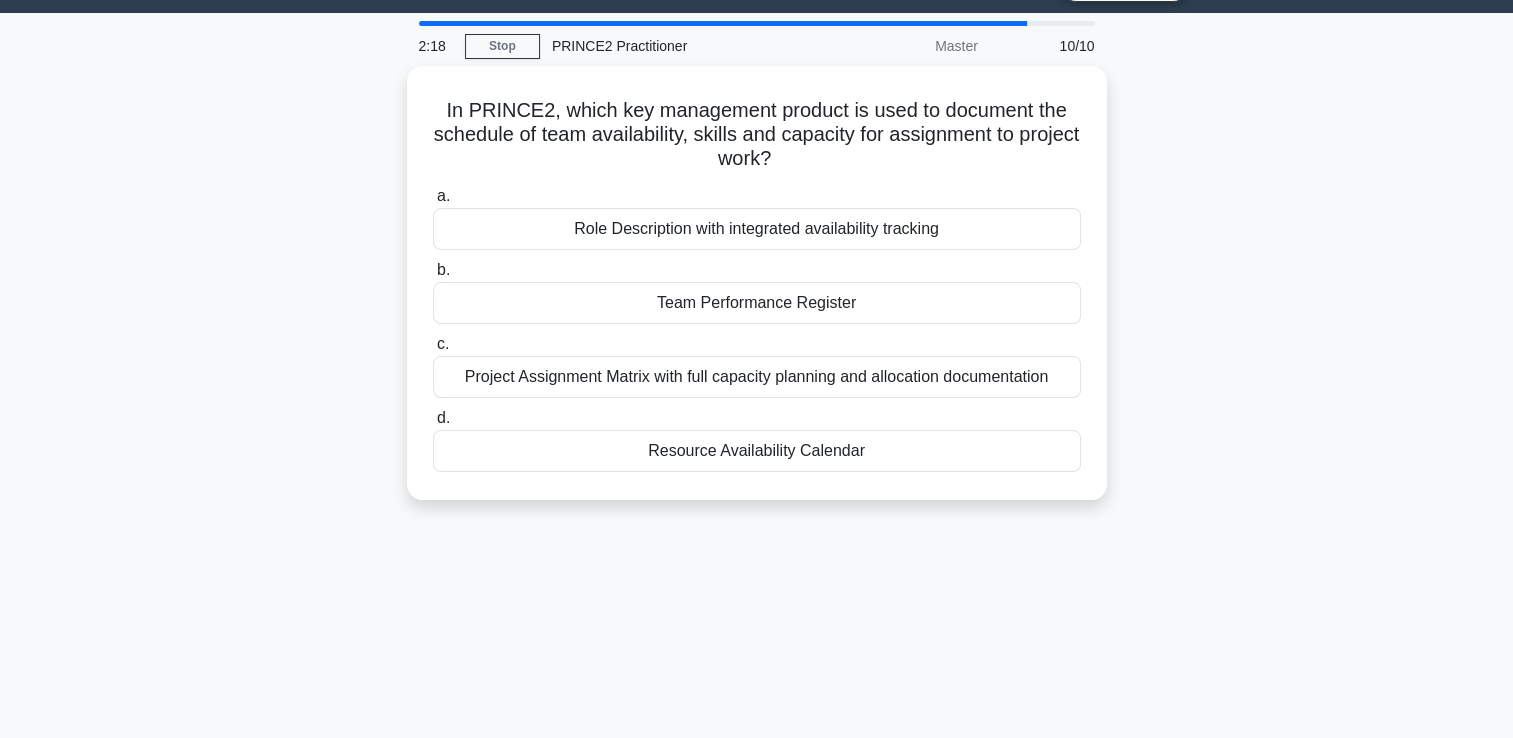 scroll, scrollTop: 100, scrollLeft: 0, axis: vertical 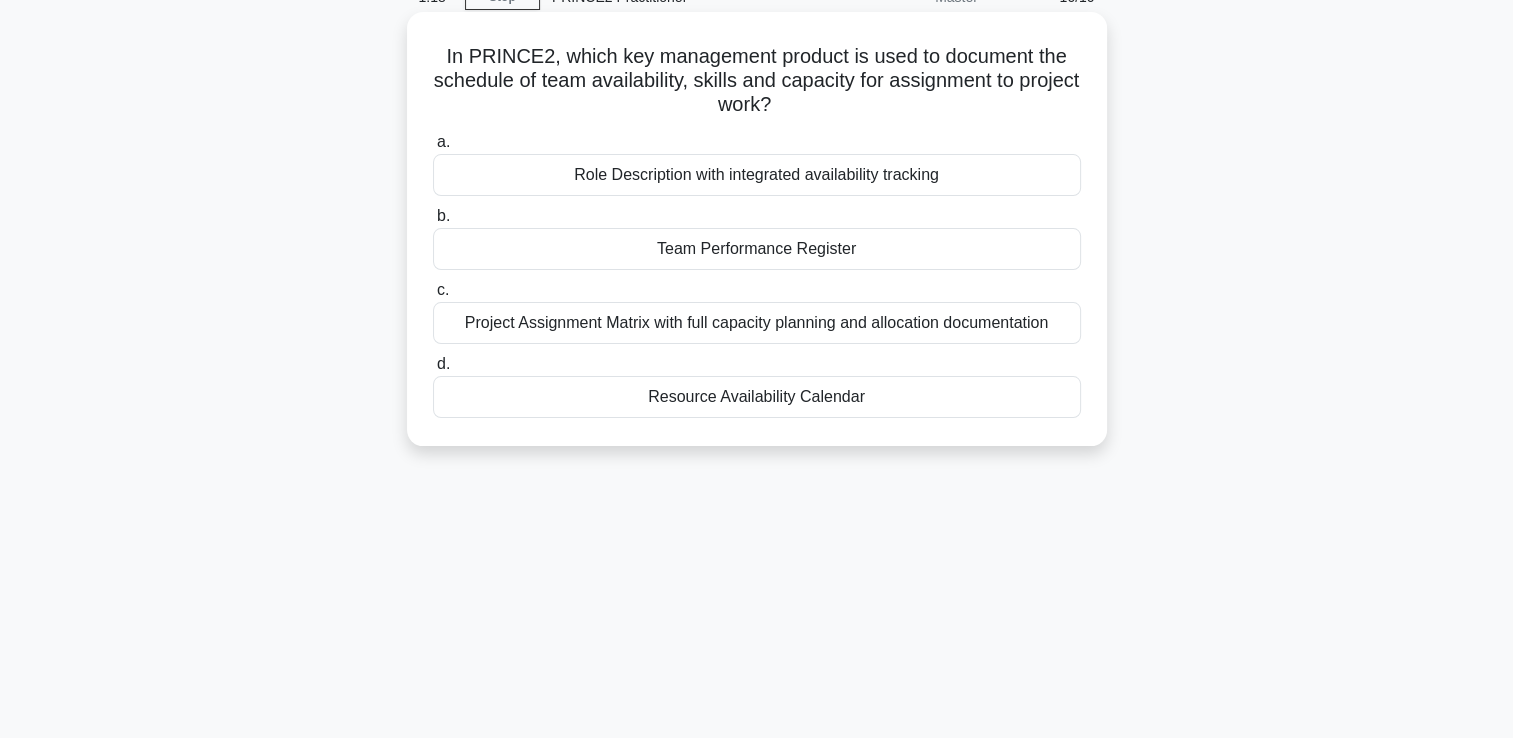 click on "Role Description with integrated availability tracking" at bounding box center (757, 175) 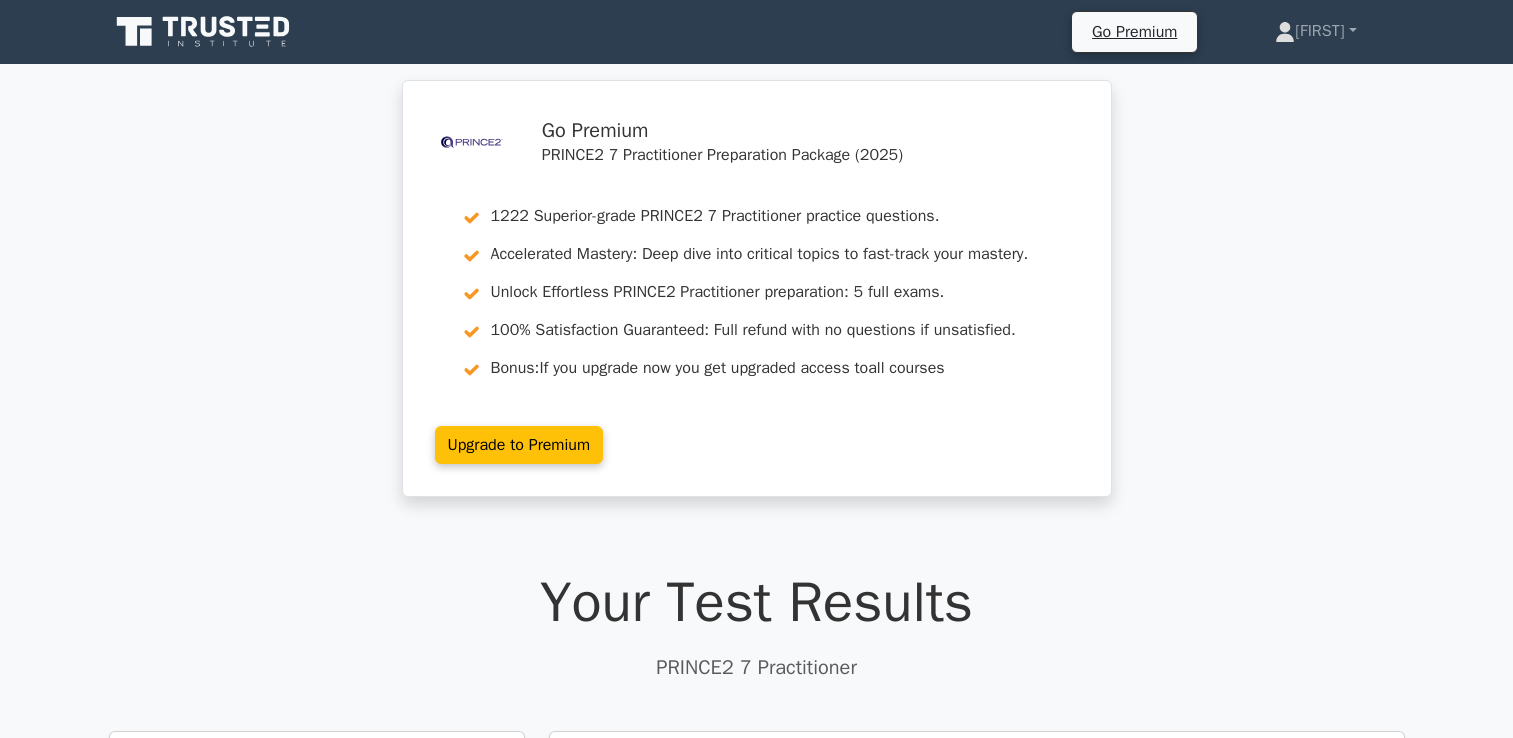scroll, scrollTop: 0, scrollLeft: 0, axis: both 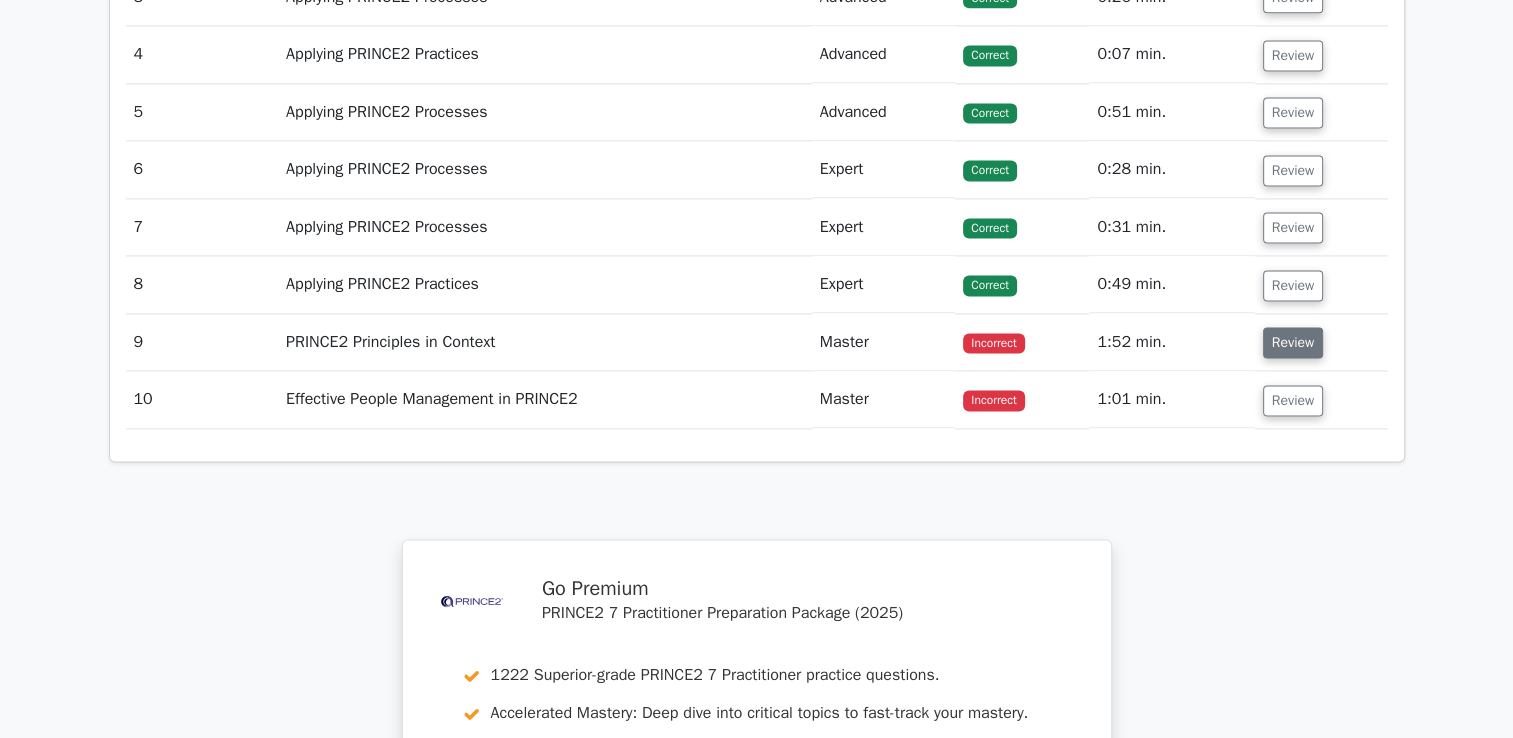 click on "Review" at bounding box center (1293, 342) 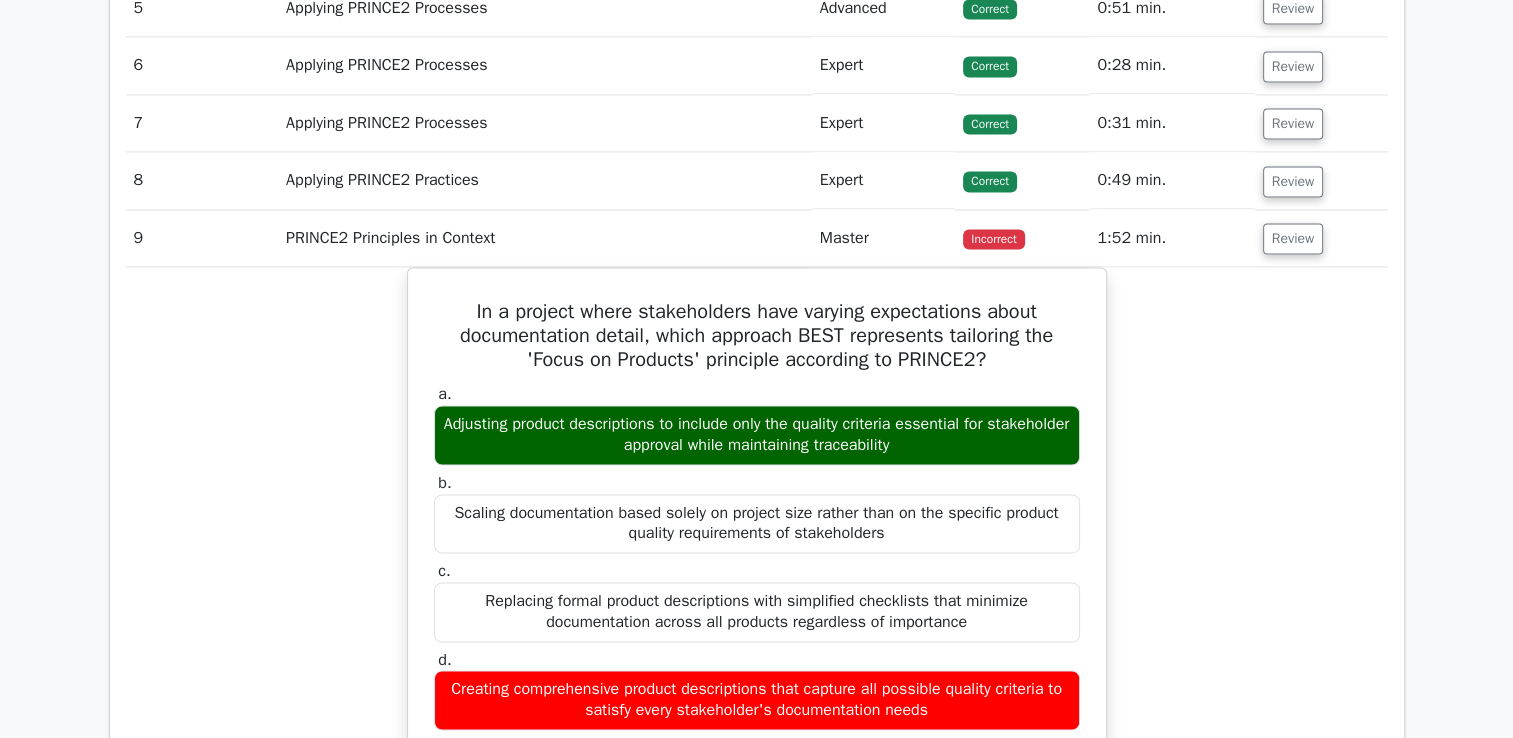 scroll, scrollTop: 3100, scrollLeft: 0, axis: vertical 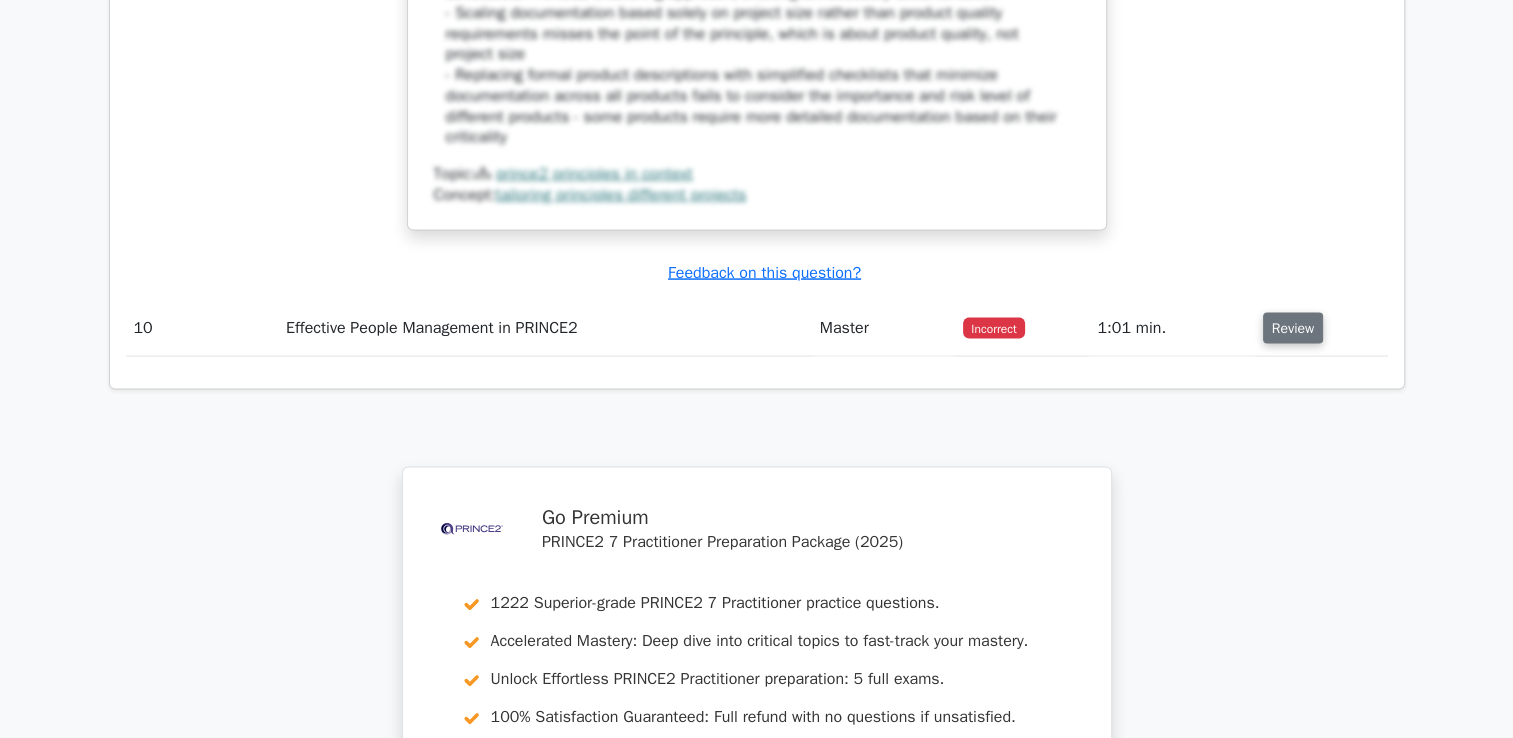 click on "Review" at bounding box center [1293, 328] 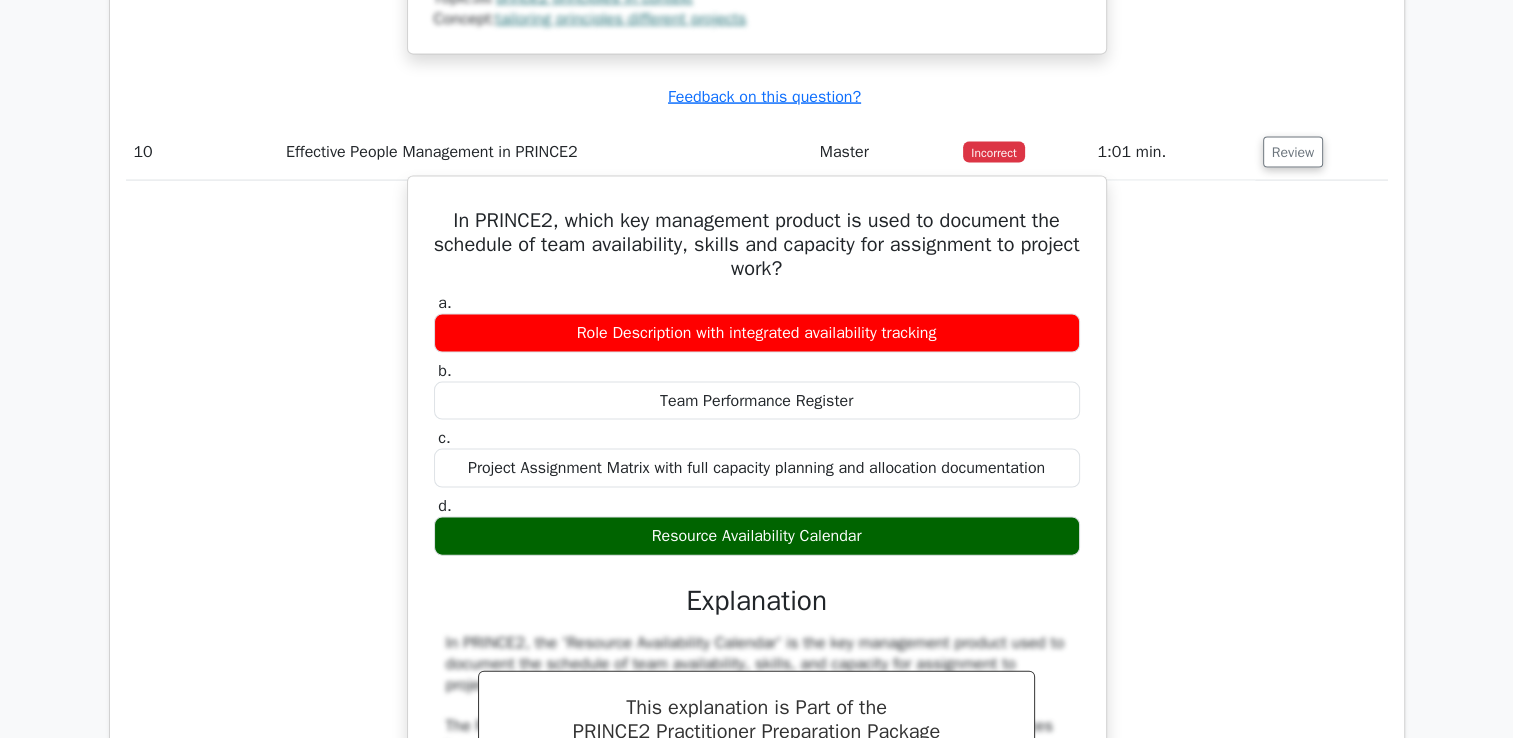 scroll, scrollTop: 4300, scrollLeft: 0, axis: vertical 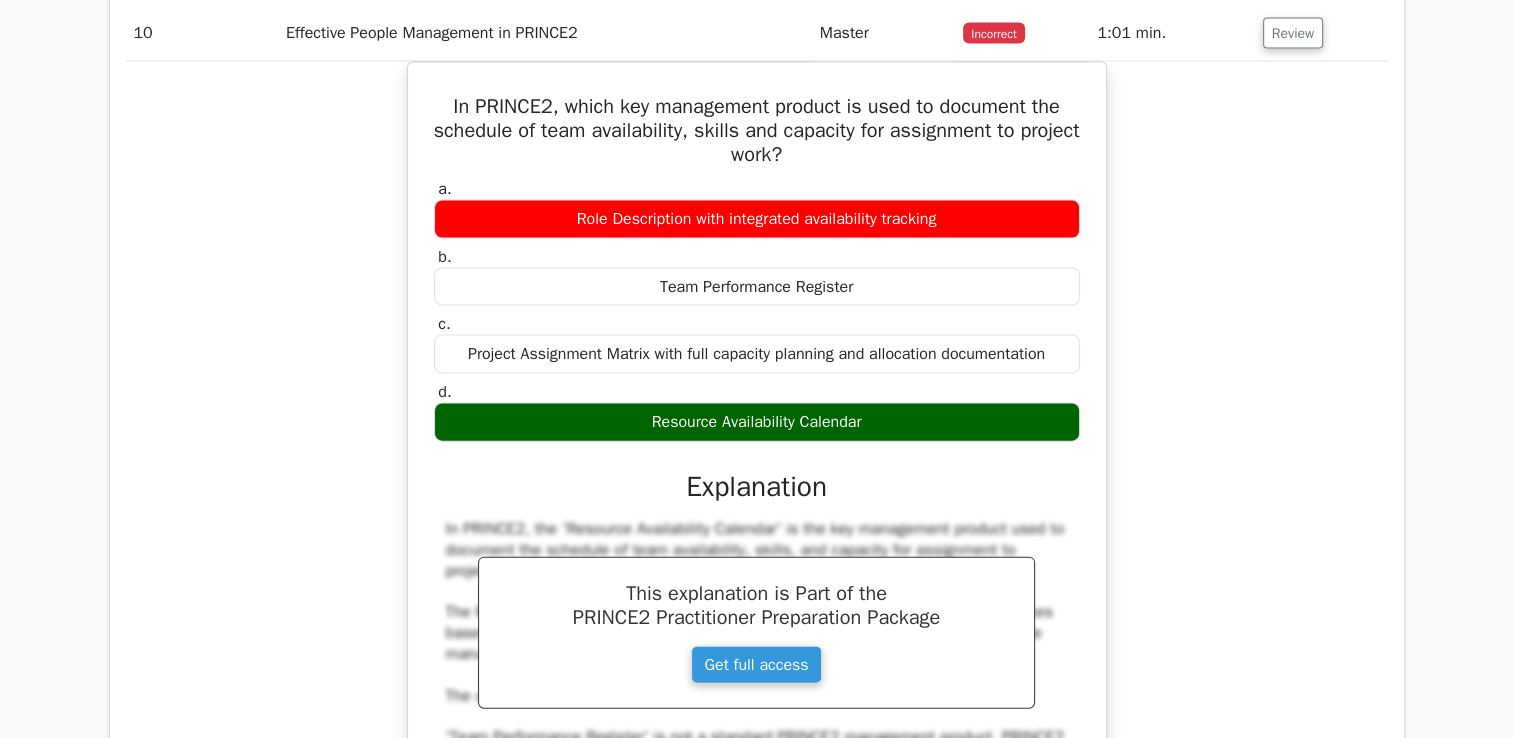 click on ".st0{fill-rule:evenodd;clip-rule:evenodd;fill:#000041;} .st1{fill-rule:evenodd;clip-rule:evenodd;fill:#4A3B83;} .st2{fill-rule:evenodd;clip-rule:evenodd;fill:#A89DC3;} .st3{fill:#4A3B83;}
Go Premium
PRINCE2 7 Practitioner Preparation Package (2025)
1222 Superior-grade  PRINCE2 7 Practitioner practice questions.
Accelerated Mastery: Deep dive into critical topics to fast-track your mastery.
Unlock Effortless PRINCE2 Practitioner preparation: 5 full exams. Bonus:" at bounding box center [756, -1225] 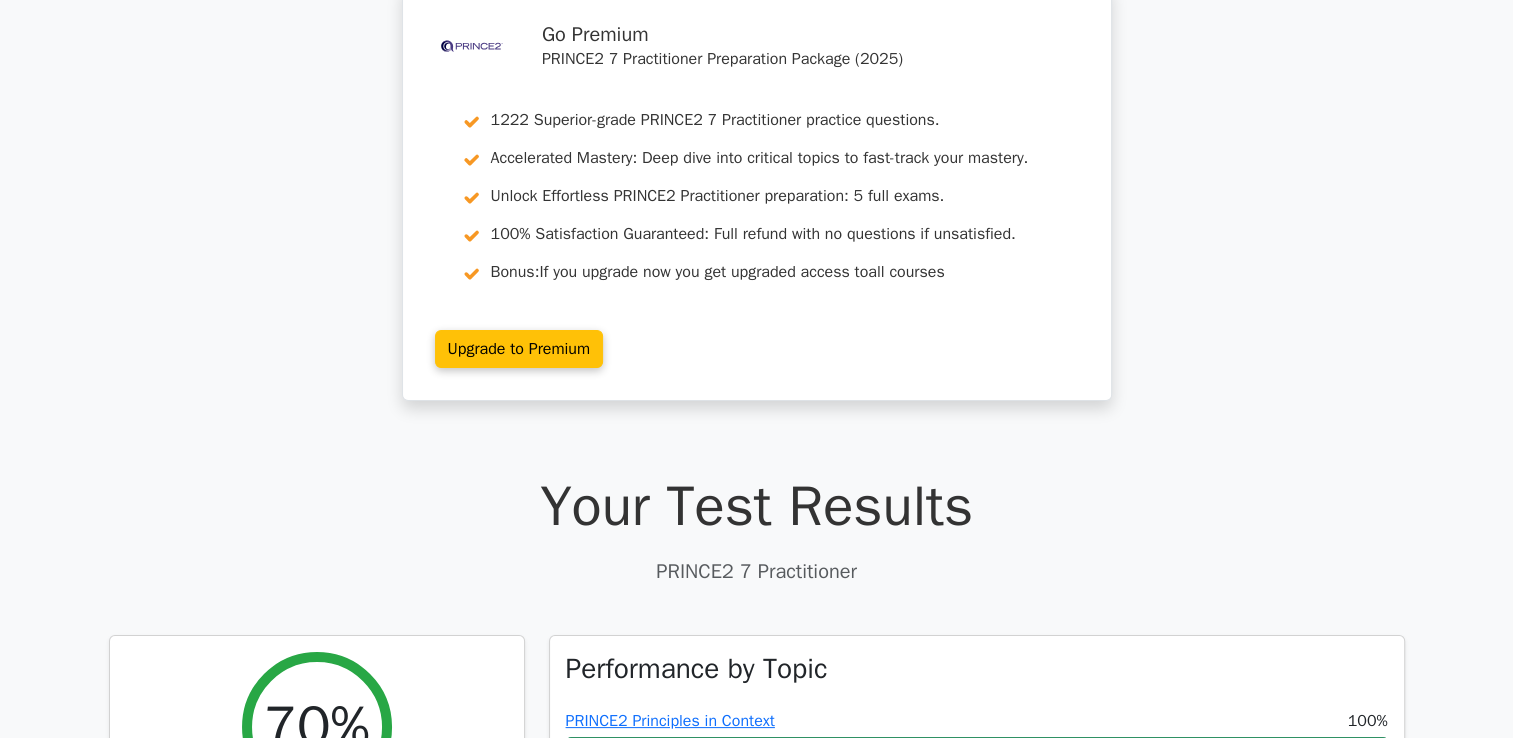 scroll, scrollTop: 0, scrollLeft: 0, axis: both 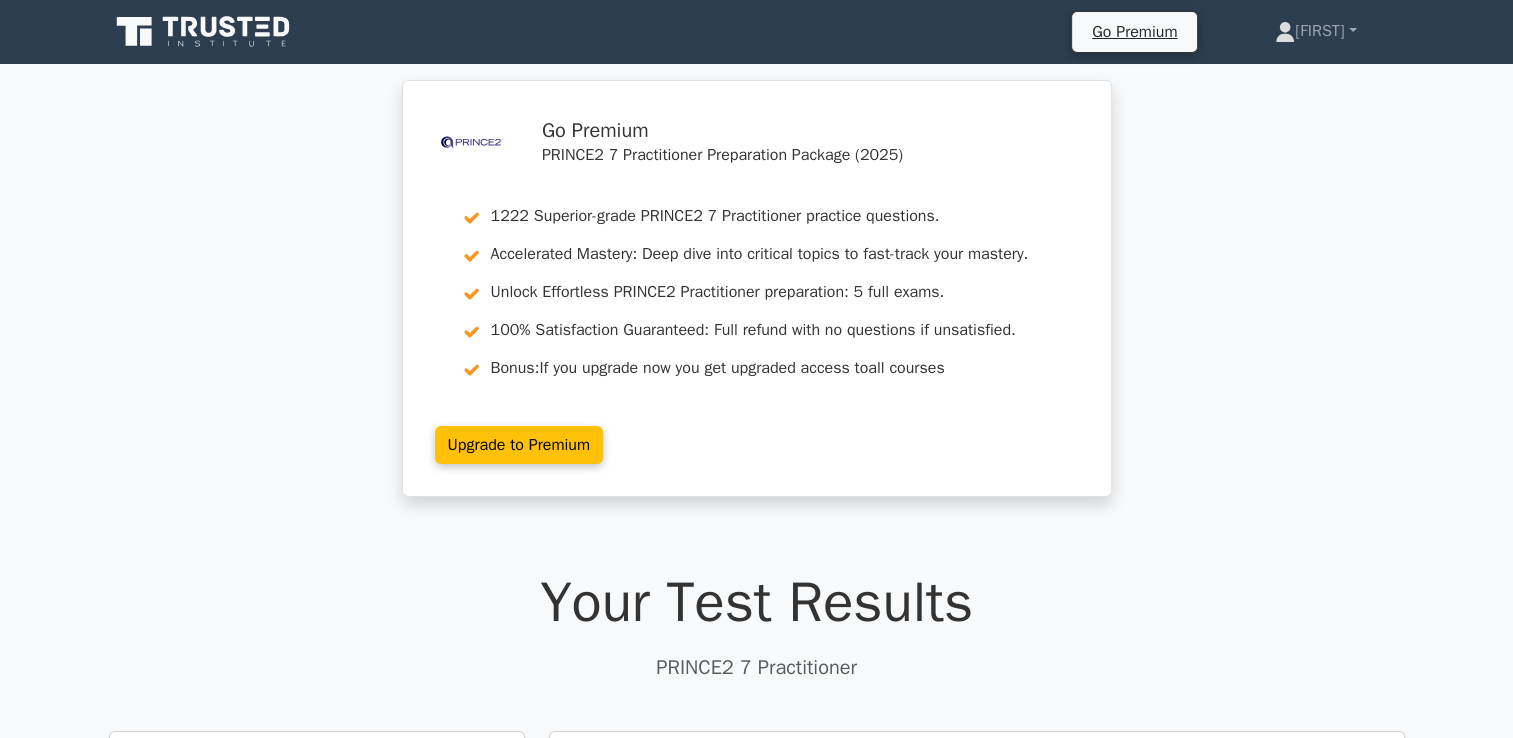 click 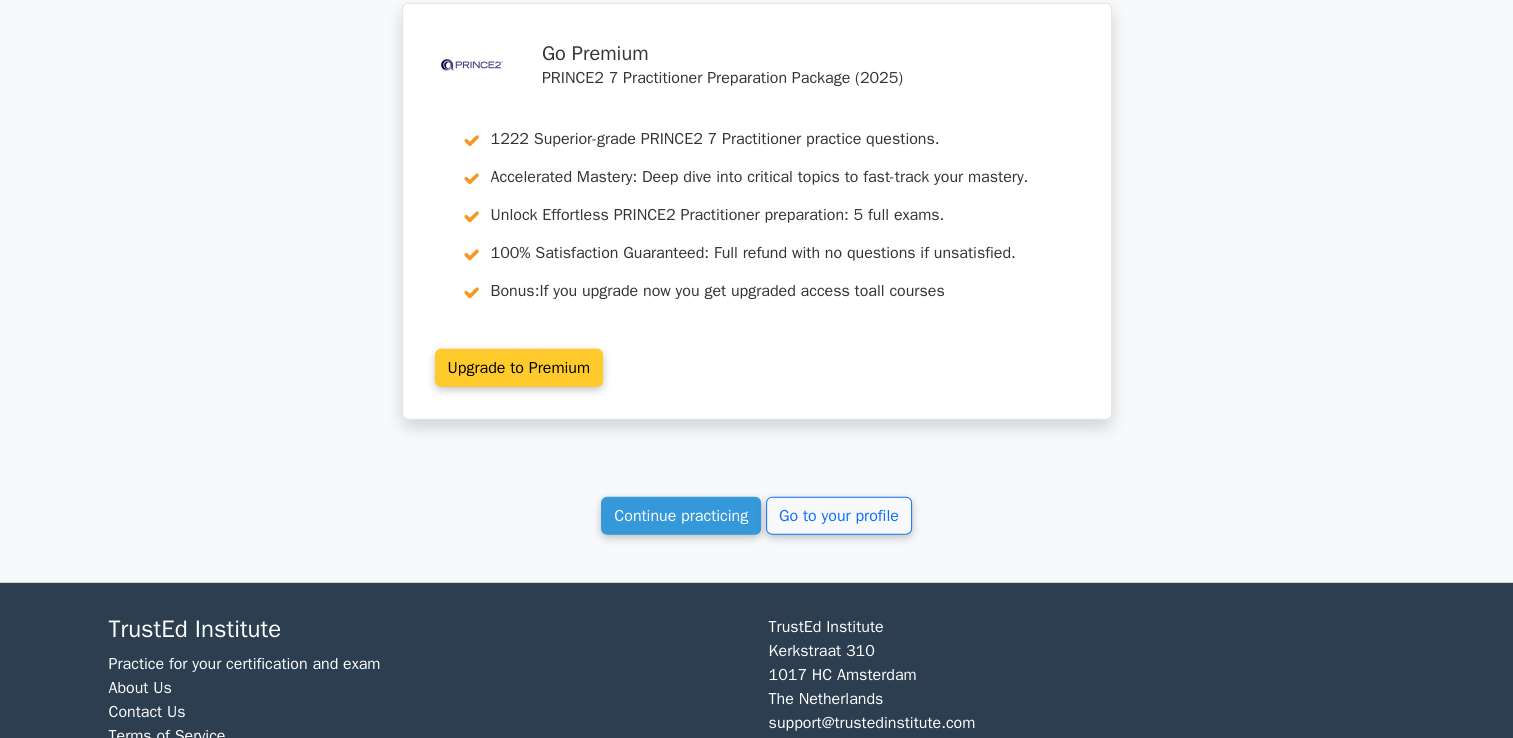 scroll, scrollTop: 5588, scrollLeft: 0, axis: vertical 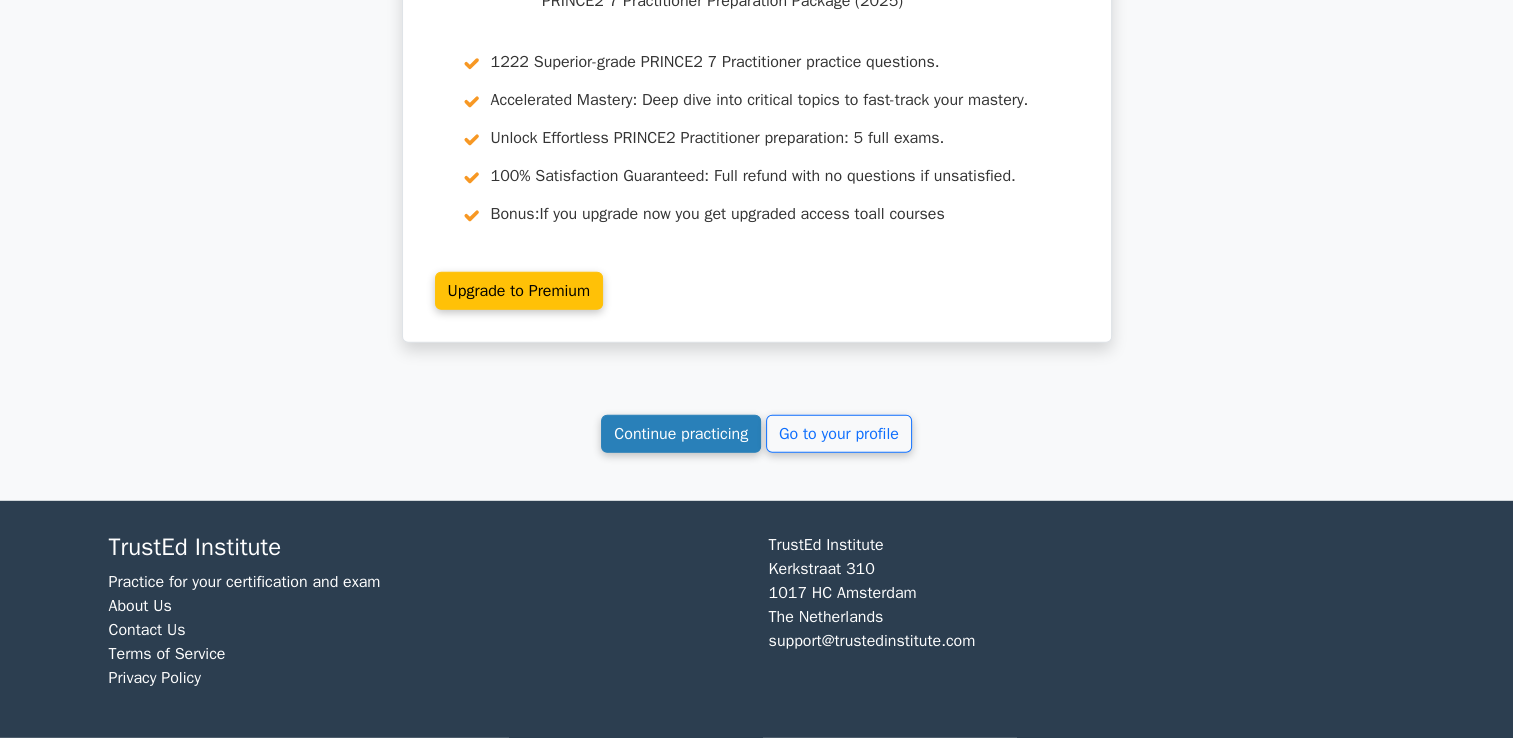 click on "Continue practicing" at bounding box center (681, 434) 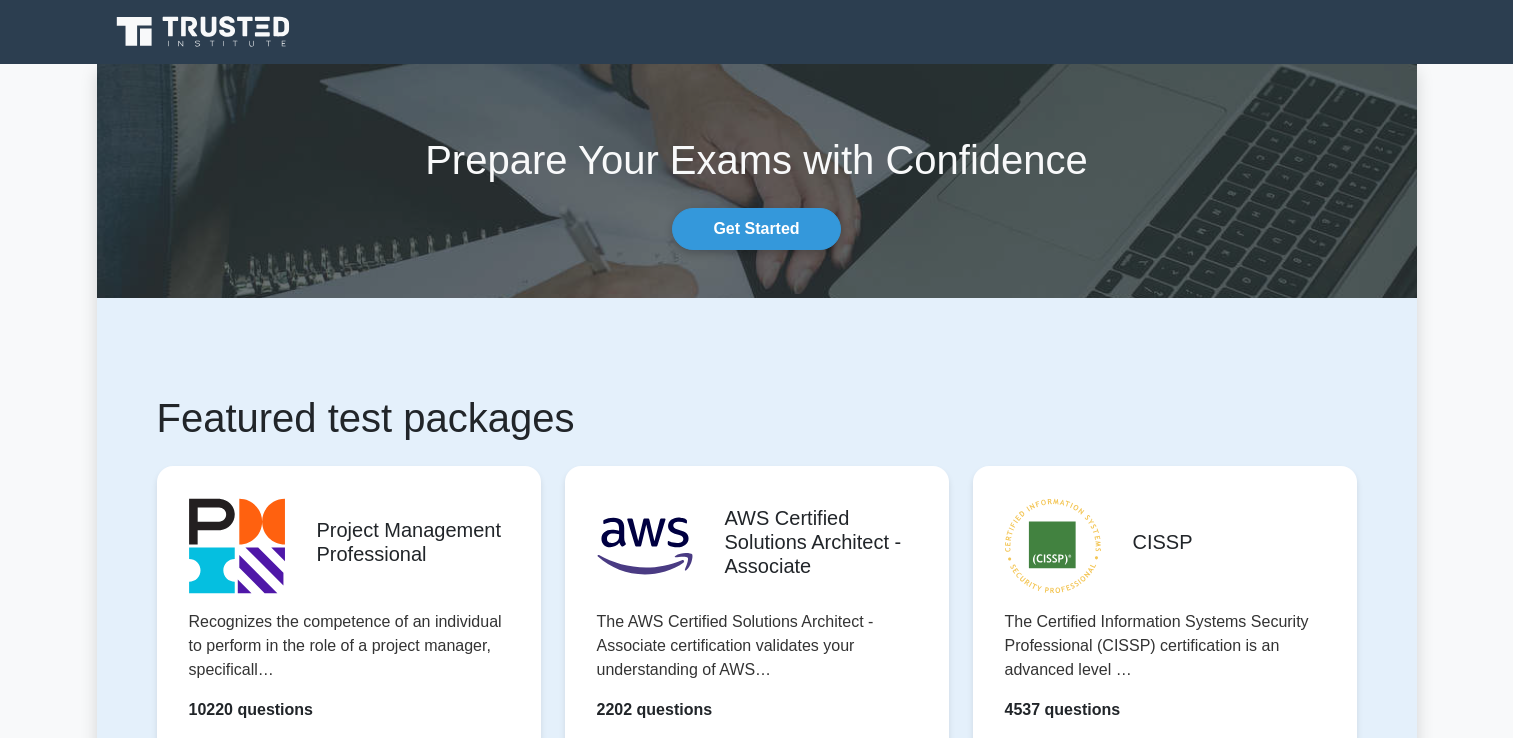 scroll, scrollTop: 0, scrollLeft: 0, axis: both 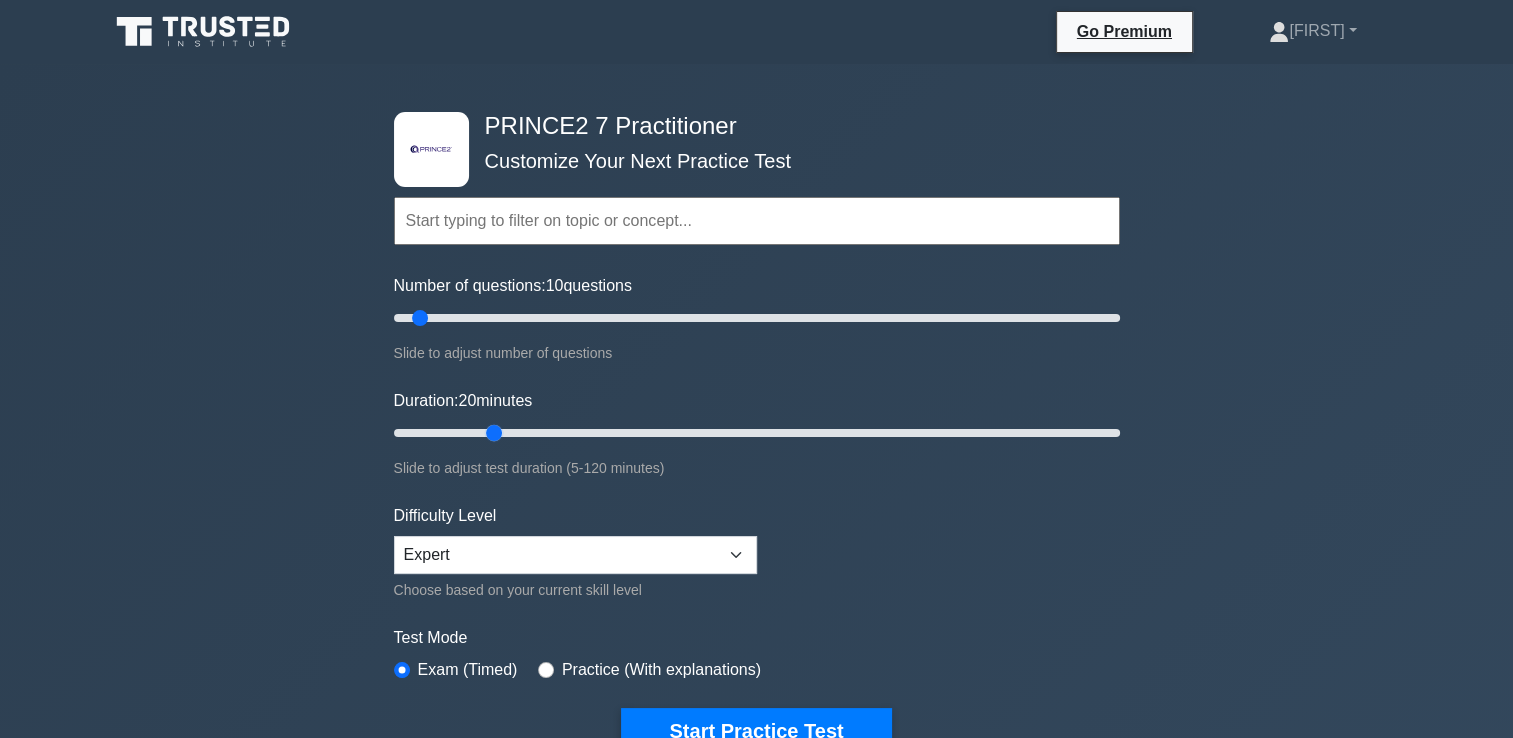 drag, startPoint x: 431, startPoint y: 434, endPoint x: 479, endPoint y: 432, distance: 48.04165 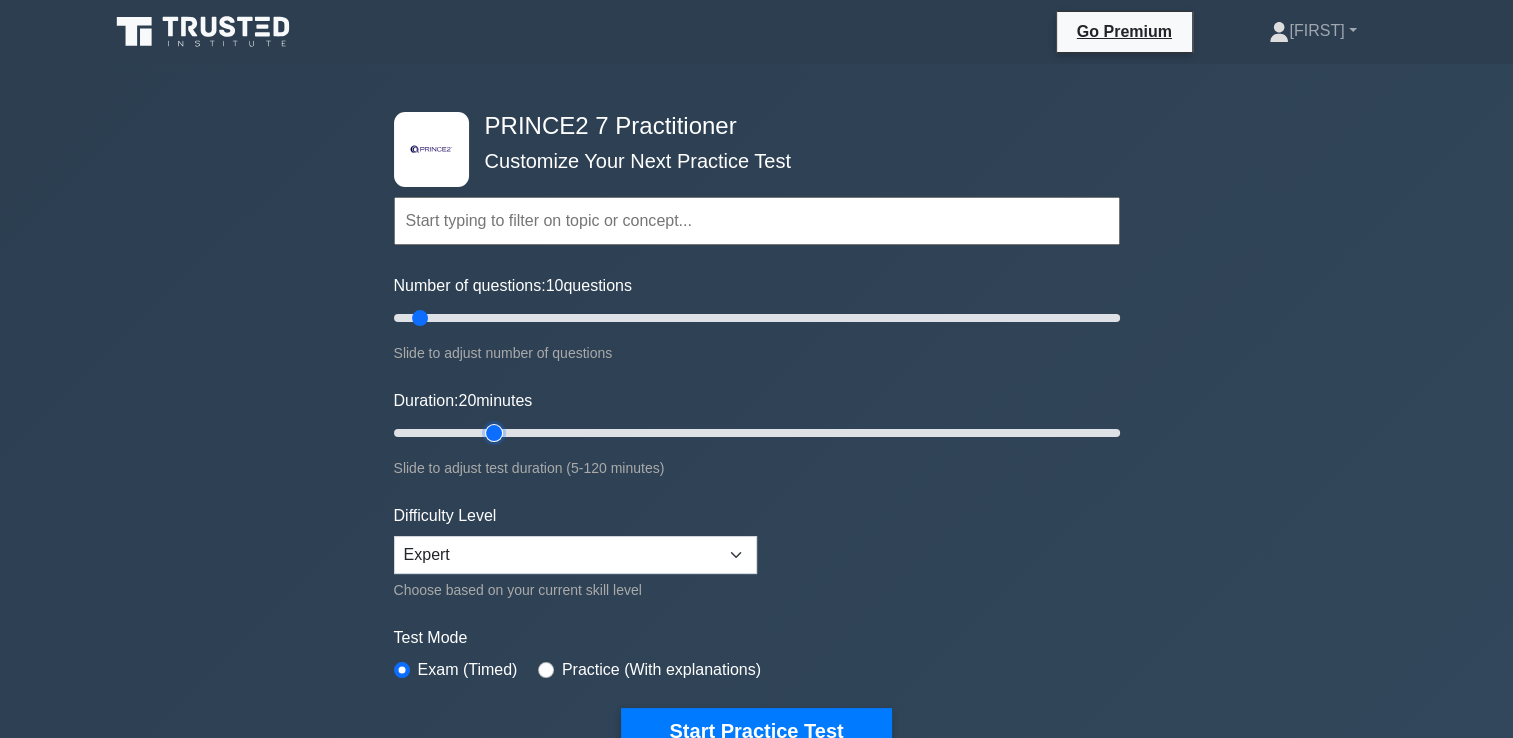 click on "Duration:  20  minutes" at bounding box center [757, 433] 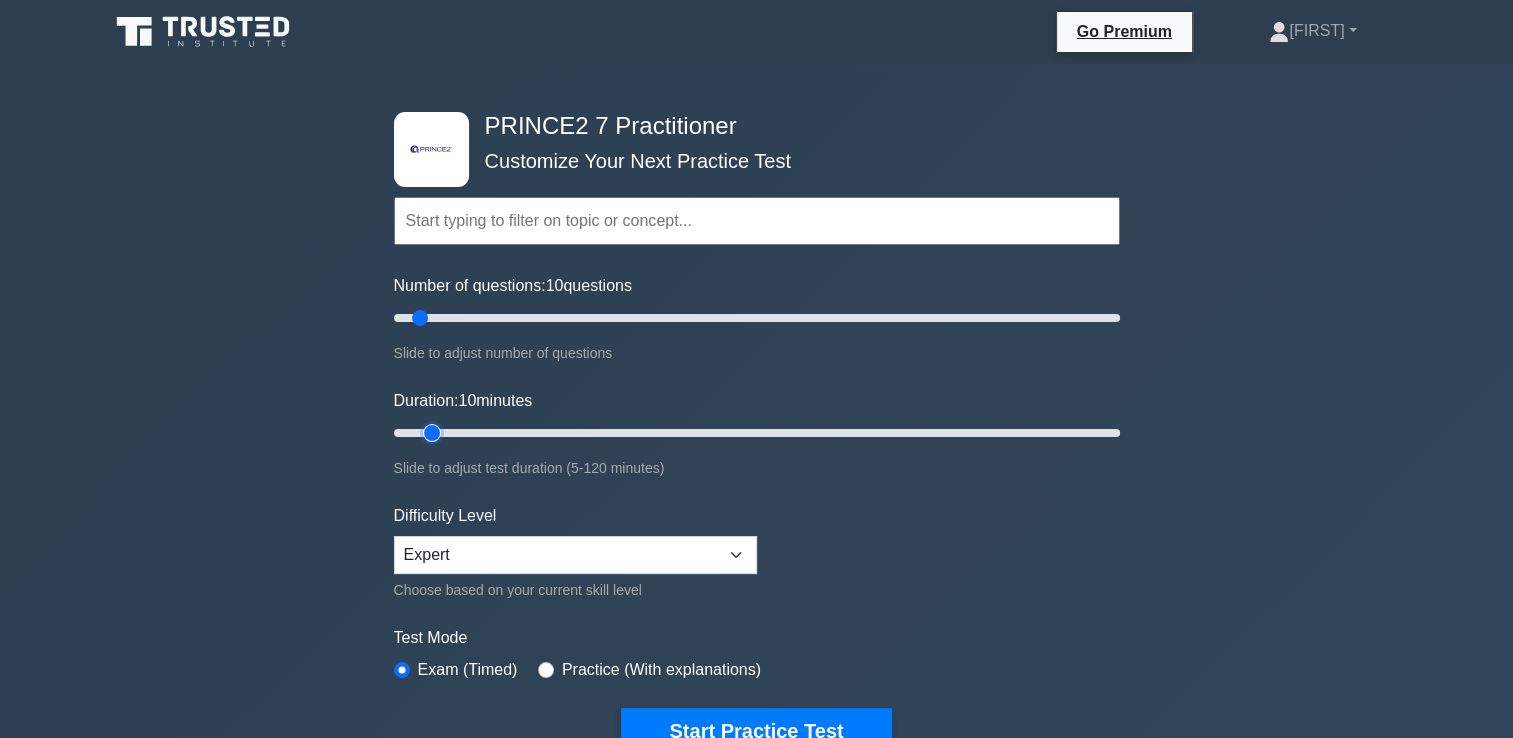 drag, startPoint x: 493, startPoint y: 438, endPoint x: 440, endPoint y: 446, distance: 53.600372 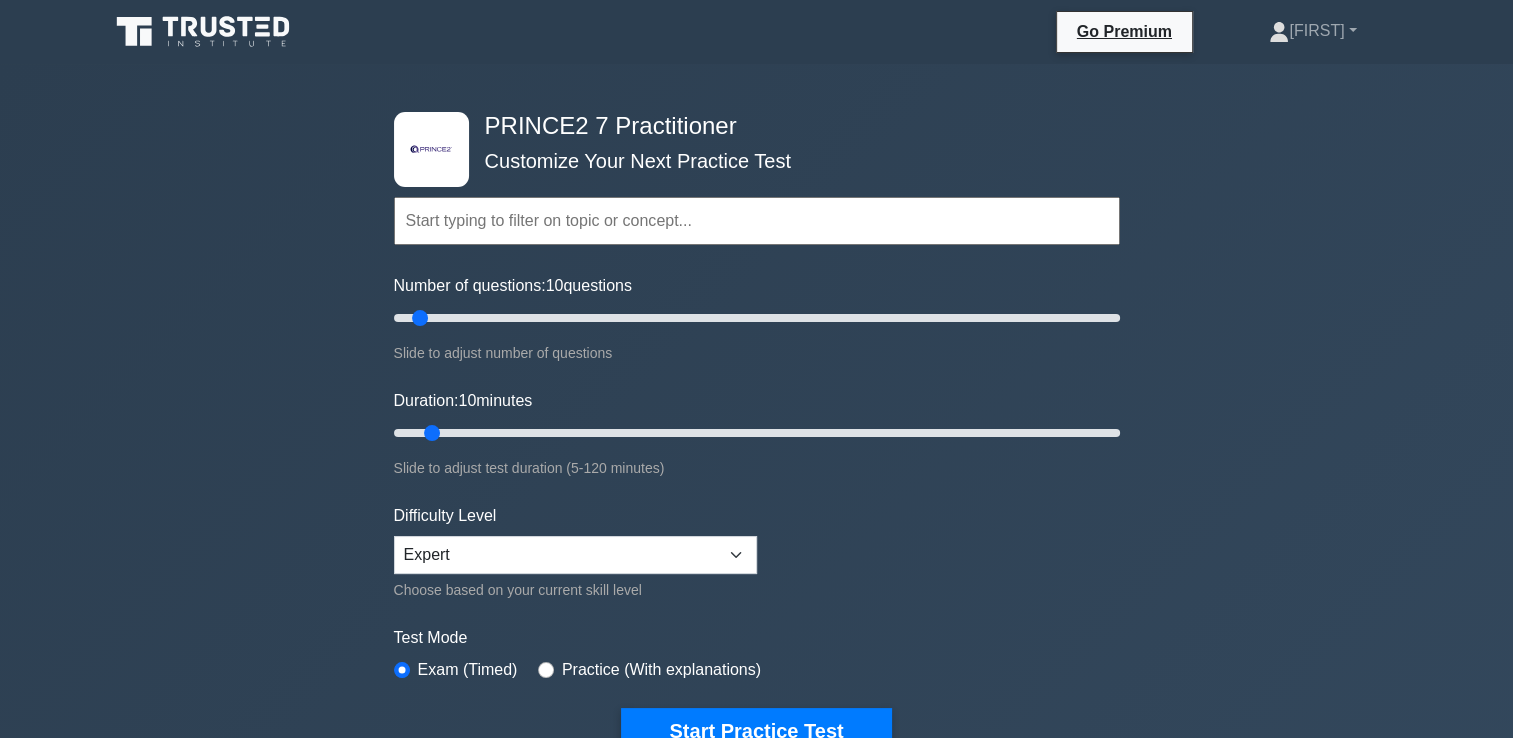click on "Topics
PRINCE2 Principles in Context
Effective People Management in PRINCE2
Applying PRINCE2 Practices
Applying PRINCE2 Processes
Concepts
Continuous Business Justification (PRINCE2 Principles in Context)
Learn from Experience (PRINCE2 Principles in Context)
Defined Roles and Responsibilities (PRINCE2 Principles in Context)
10" at bounding box center [757, 445] 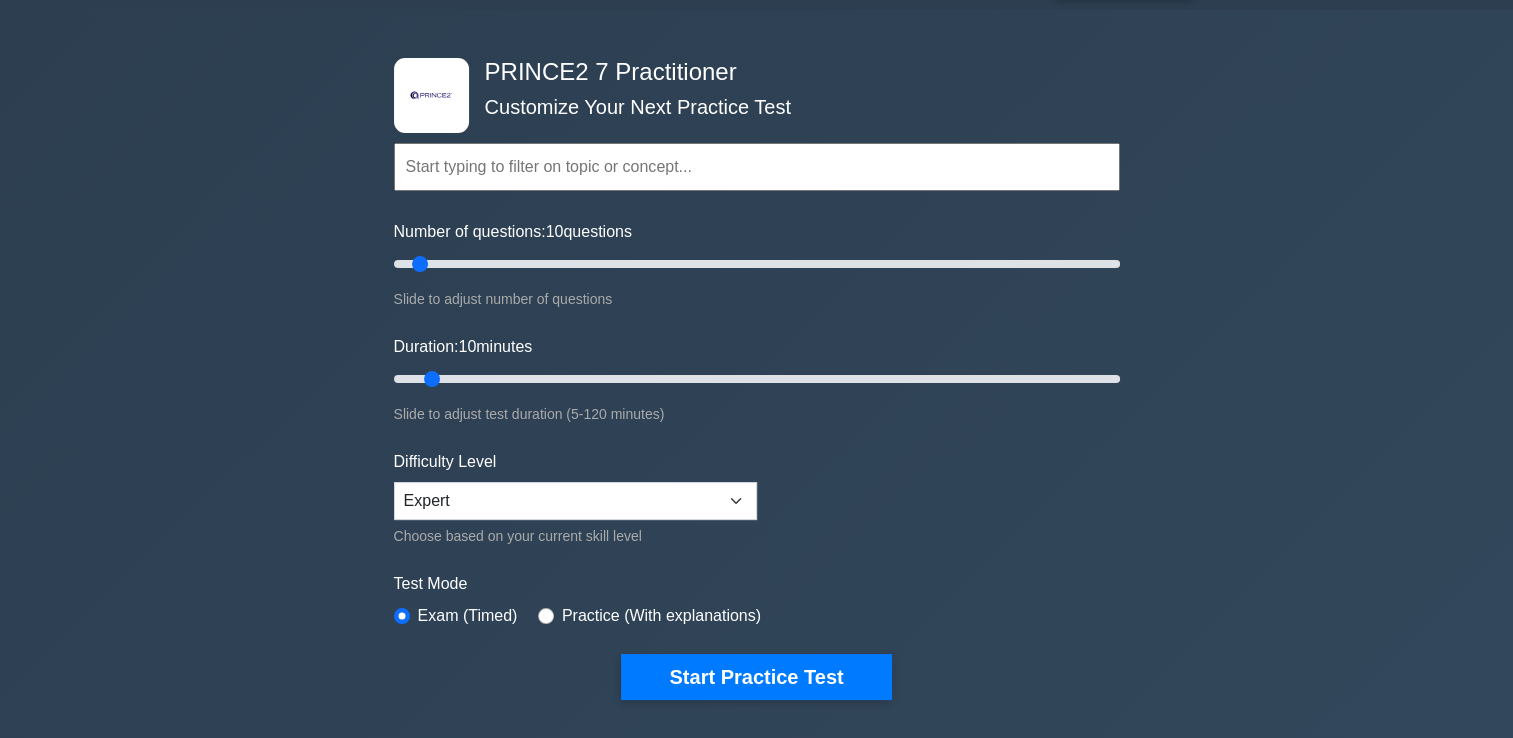 scroll, scrollTop: 100, scrollLeft: 0, axis: vertical 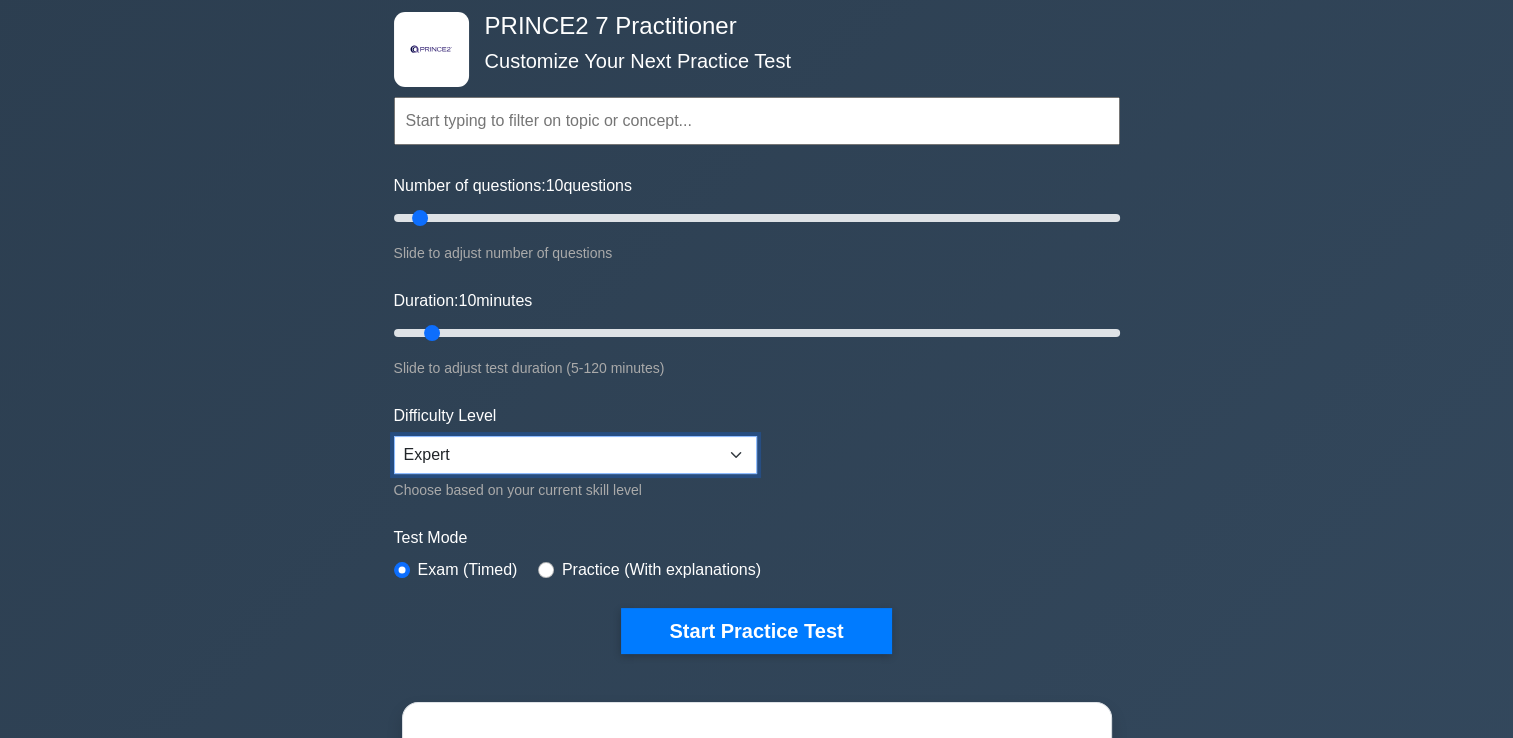 click on "Beginner
Intermediate
Expert" at bounding box center (575, 455) 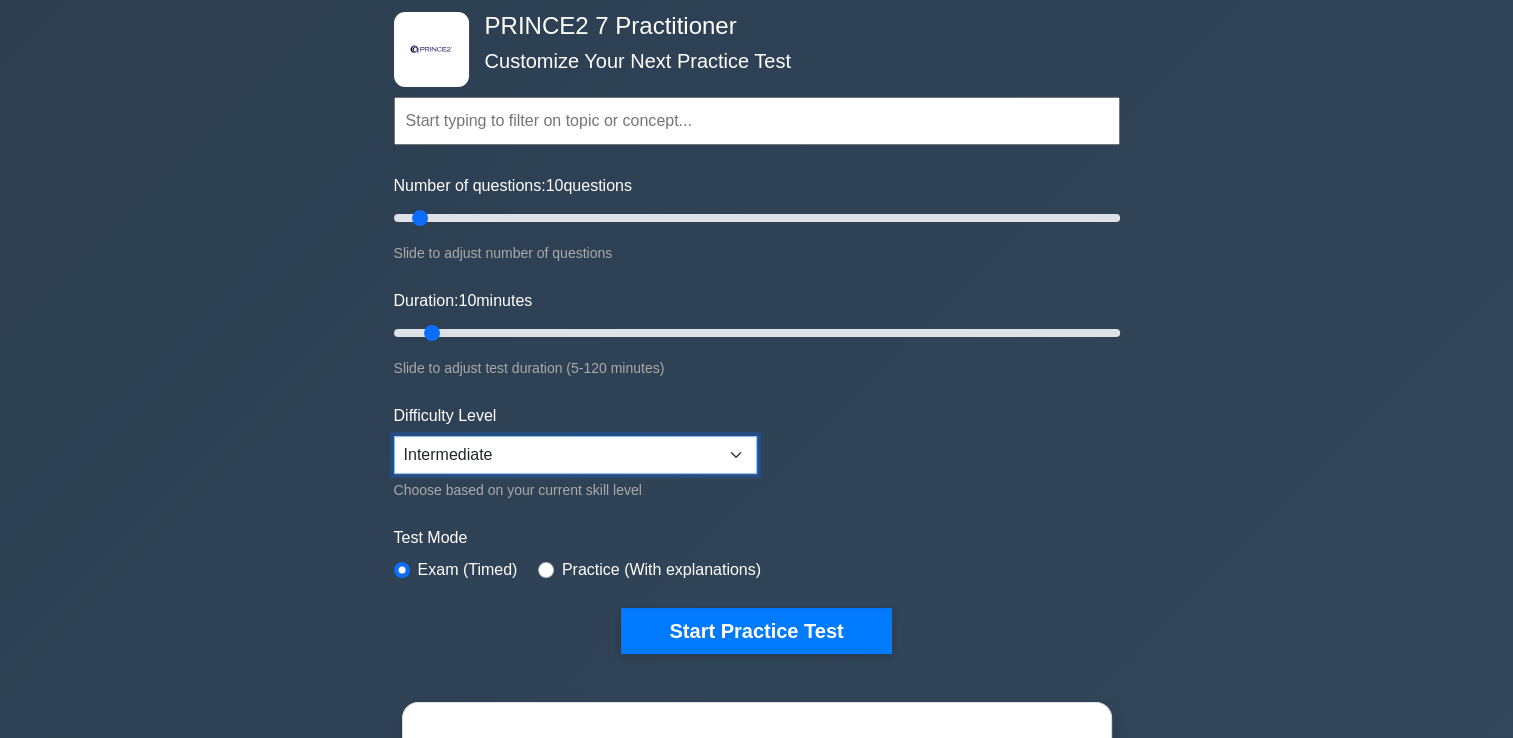 click on "Beginner
Intermediate
Expert" at bounding box center [575, 455] 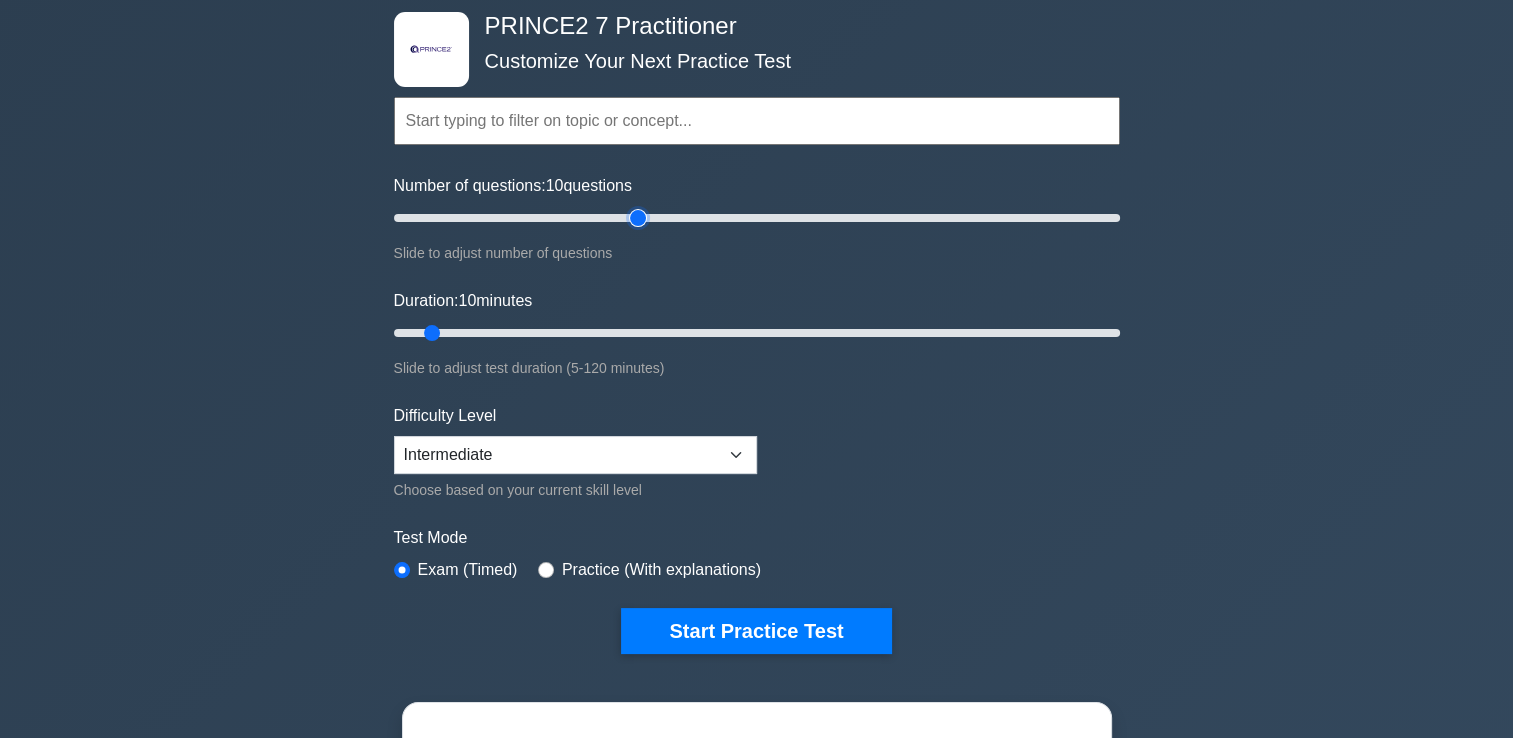click on "Number of questions:  10  questions" at bounding box center [757, 218] 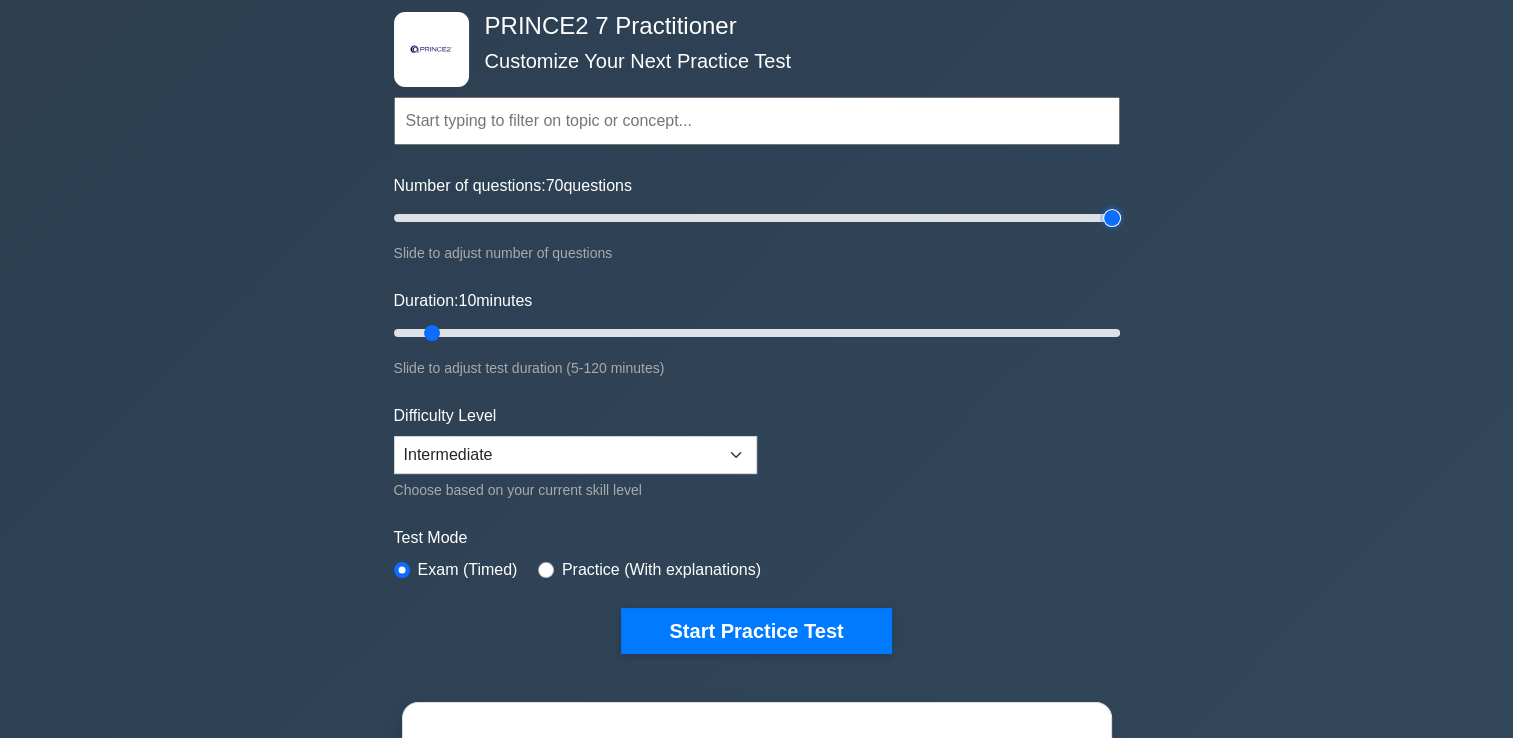 type on "200" 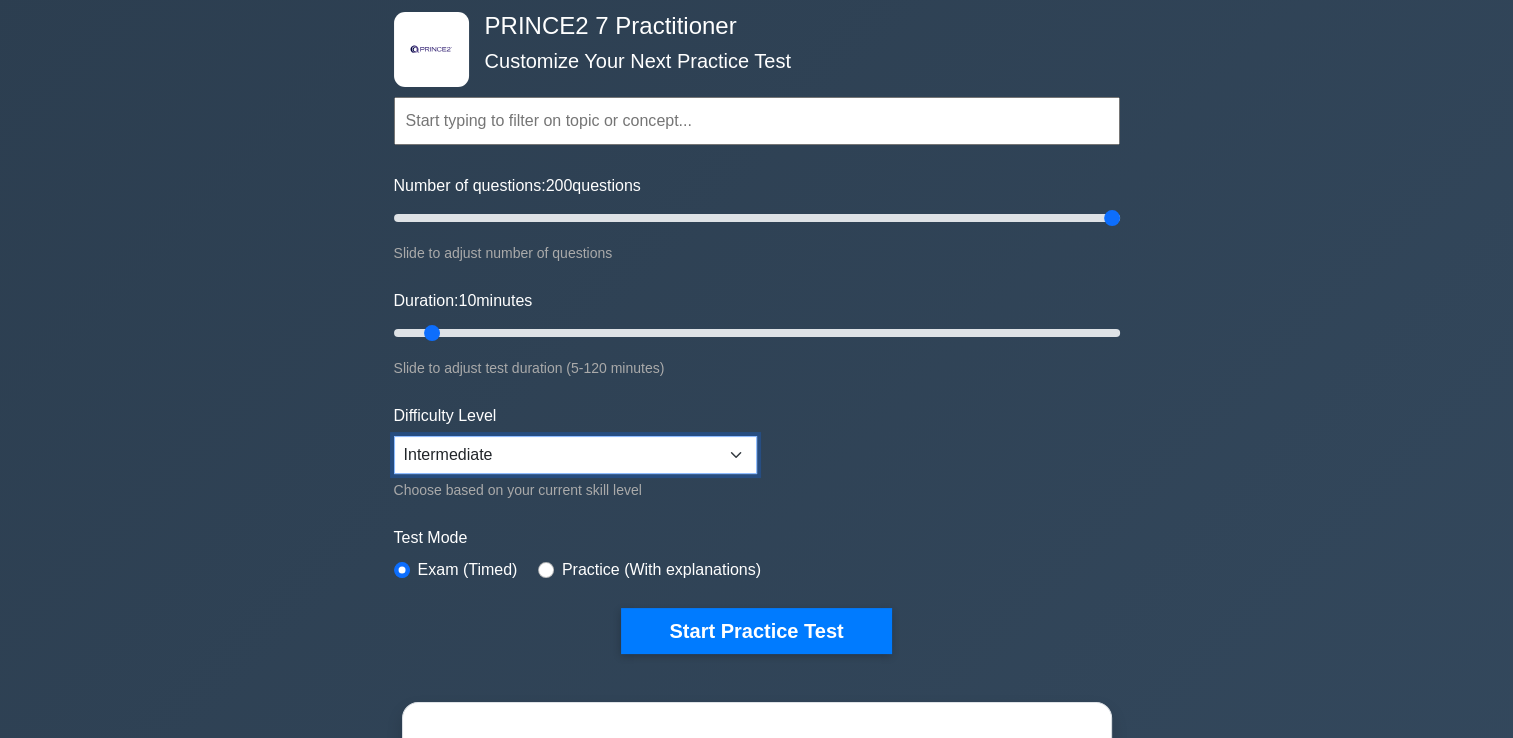click on "Beginner
Intermediate
Expert" at bounding box center [575, 455] 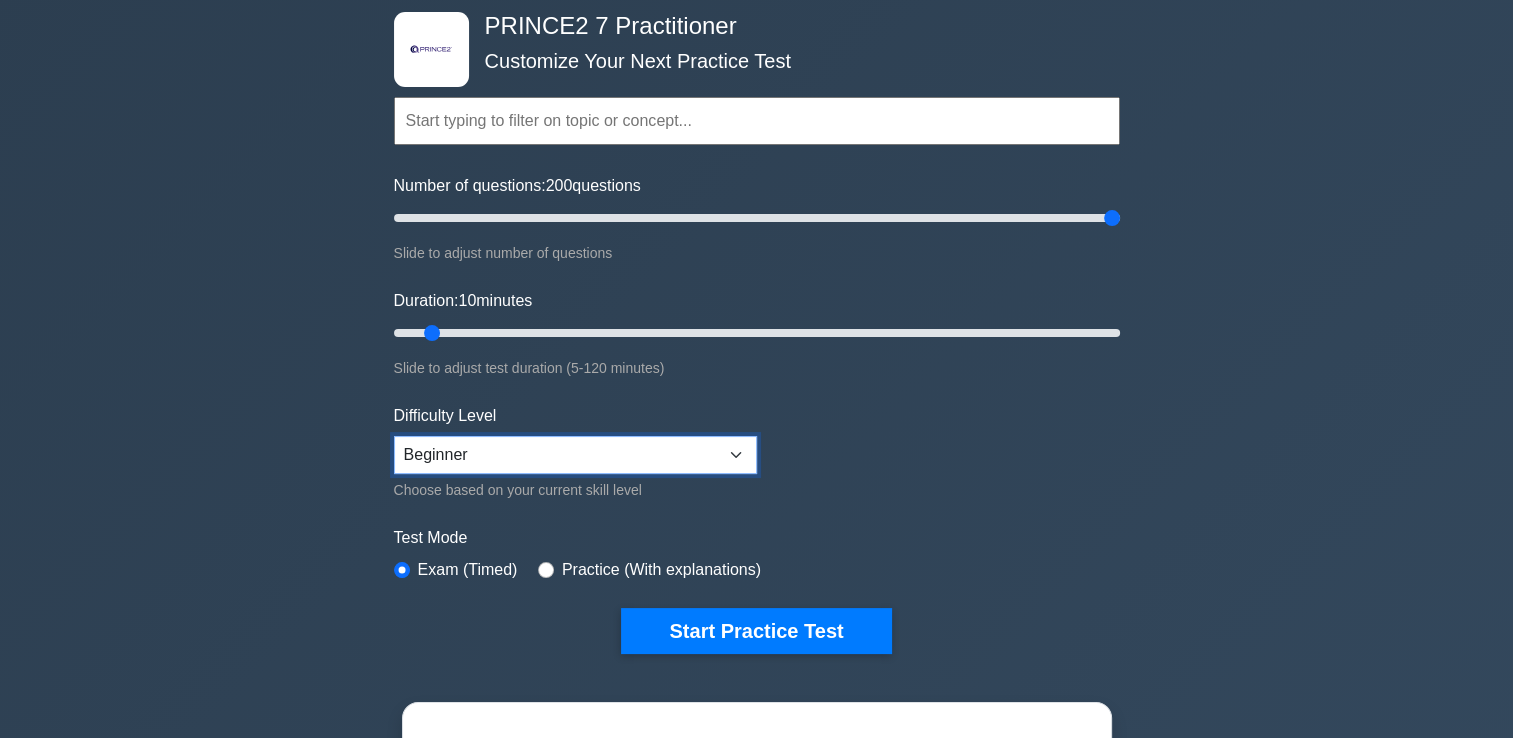 click on "Beginner
Intermediate
Expert" at bounding box center (575, 455) 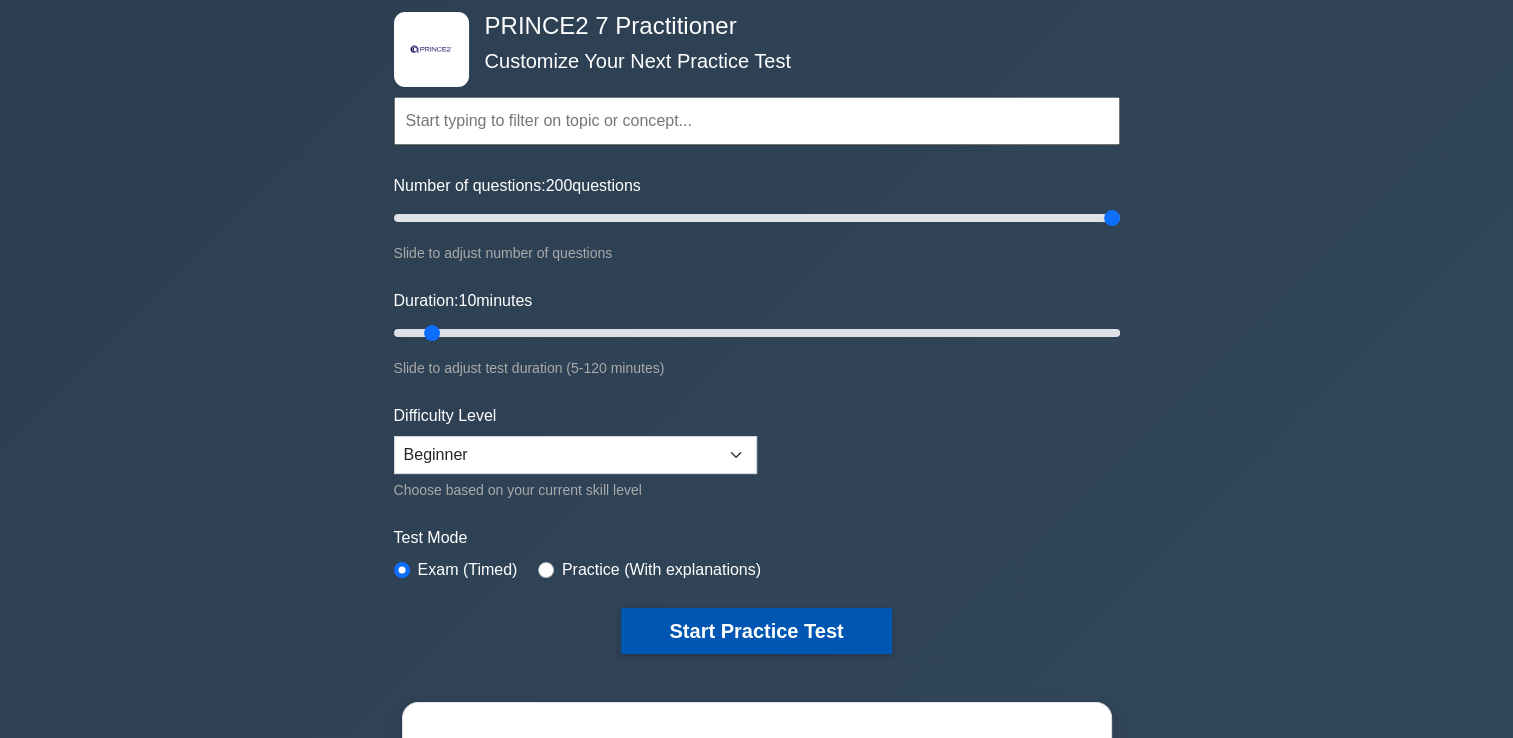 click on "Start Practice Test" at bounding box center [756, 631] 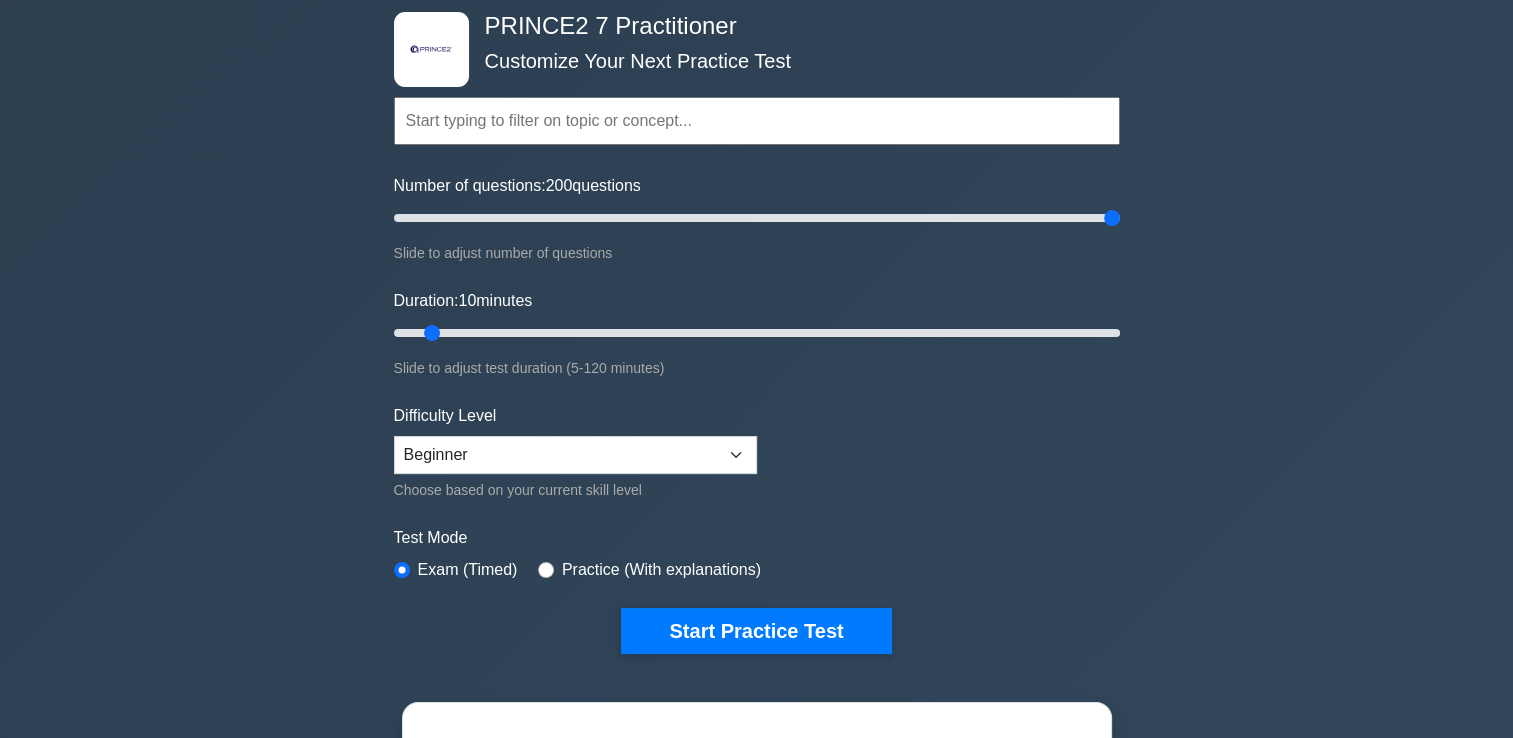 click on ".st0{fill-rule:evenodd;clip-rule:evenodd;fill:#000041;} .st1{fill-rule:evenodd;clip-rule:evenodd;fill:#4A3B83;} .st2{fill-rule:evenodd;clip-rule:evenodd;fill:#A89DC3;} .st3{fill:#4A3B83;}
PRINCE2 7 Practitioner
Customize Your Next Practice Test
Topics
PRINCE2 Principles in Context
Effective People Management in PRINCE2
Applying PRINCE2 Practices
Applying PRINCE2 Processes
Concepts
200" at bounding box center (756, 555) 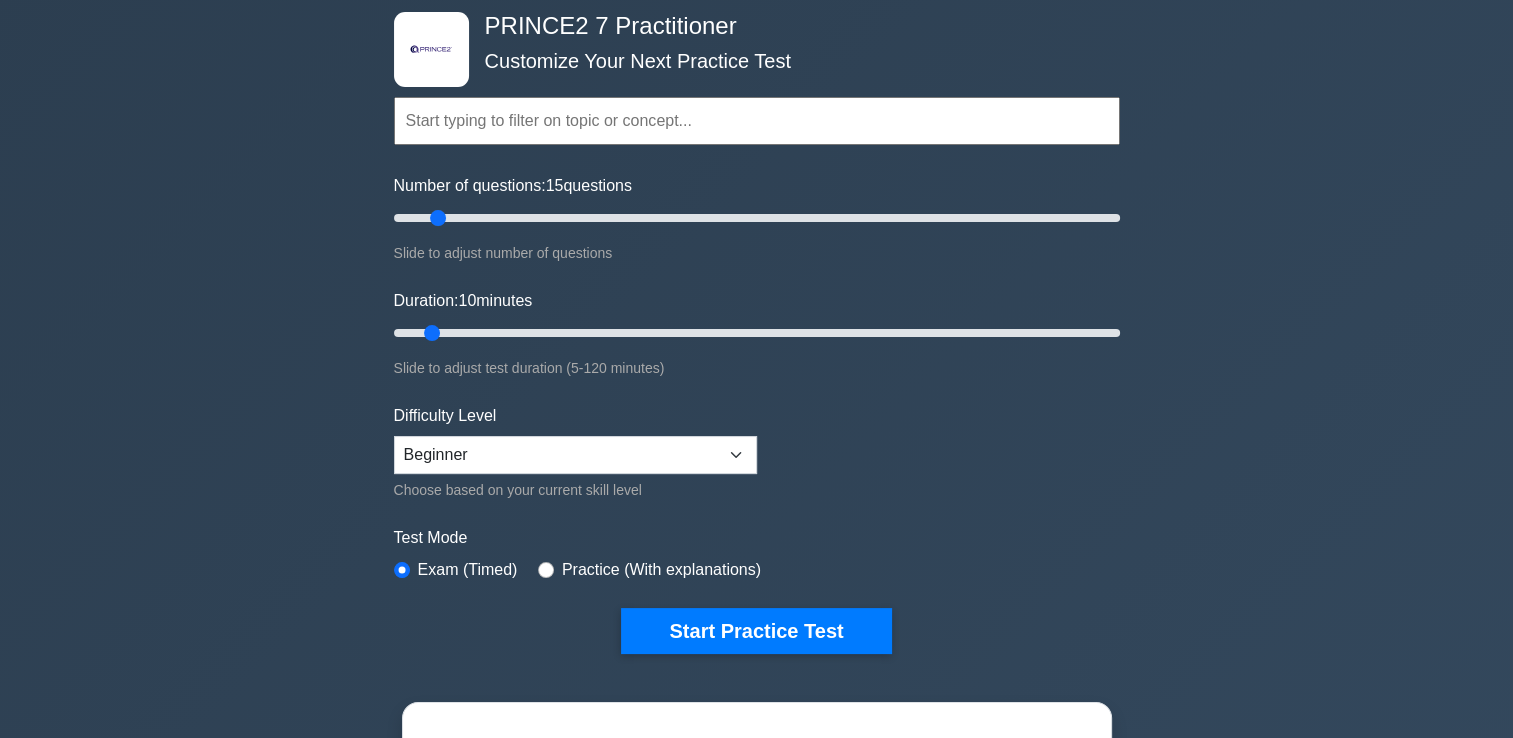drag, startPoint x: 1105, startPoint y: 217, endPoint x: 435, endPoint y: 234, distance: 670.21564 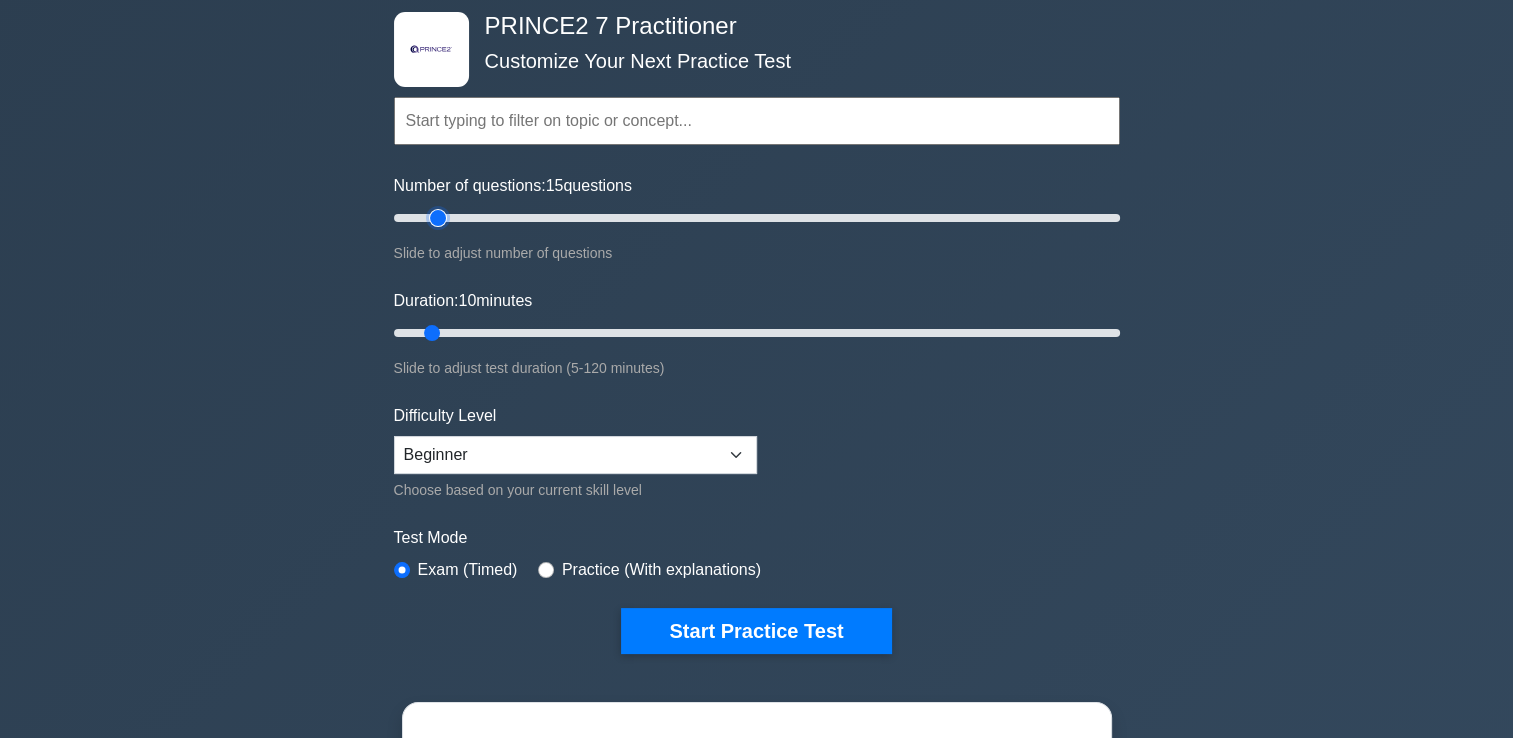 click on "Number of questions:  15  questions" at bounding box center (757, 218) 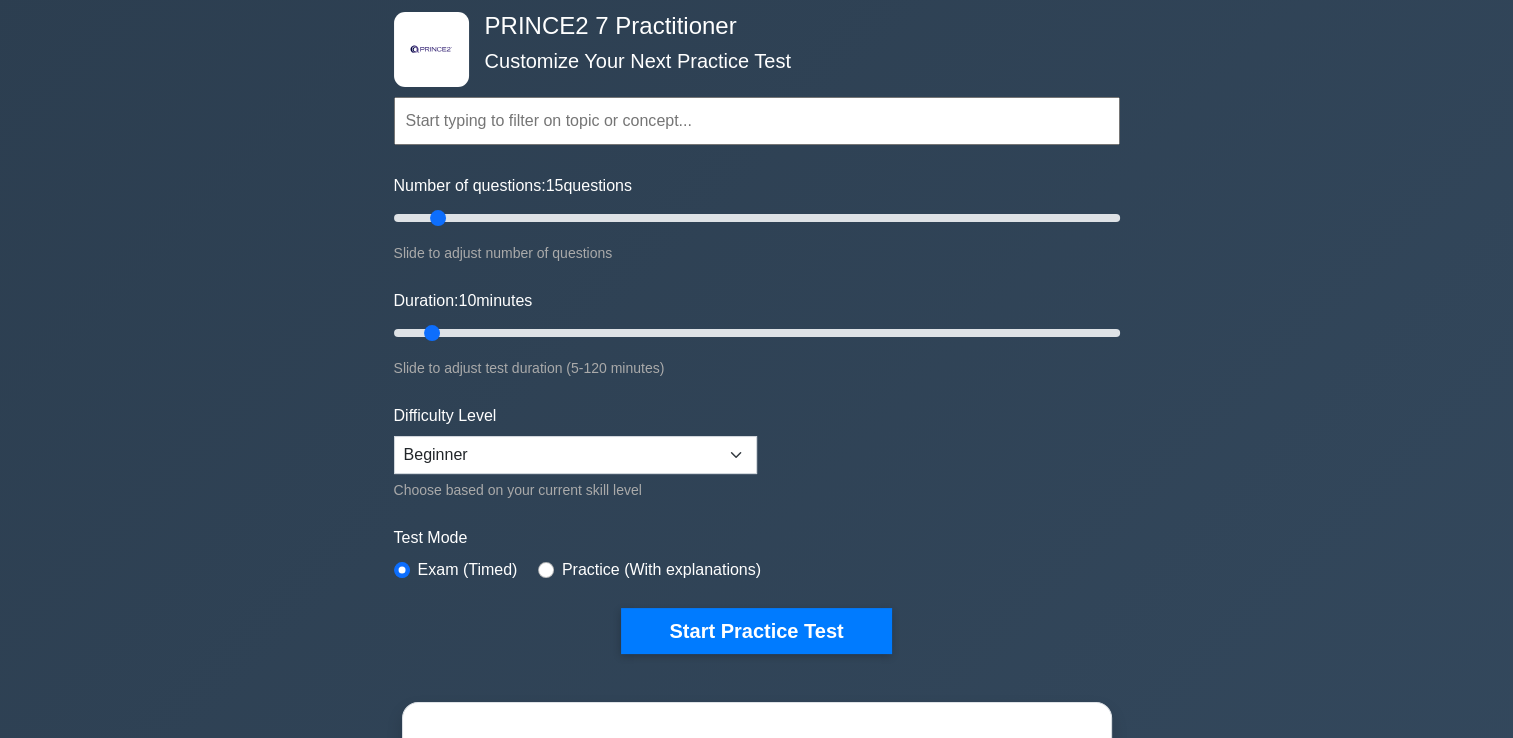 click on "Topics
PRINCE2 Principles in Context
Effective People Management in PRINCE2
Applying PRINCE2 Practices
Applying PRINCE2 Processes
Concepts
Continuous Business Justification (PRINCE2 Principles in Context)
Learn from Experience (PRINCE2 Principles in Context)
Defined Roles and Responsibilities (PRINCE2 Principles in Context)
15" at bounding box center [757, 345] 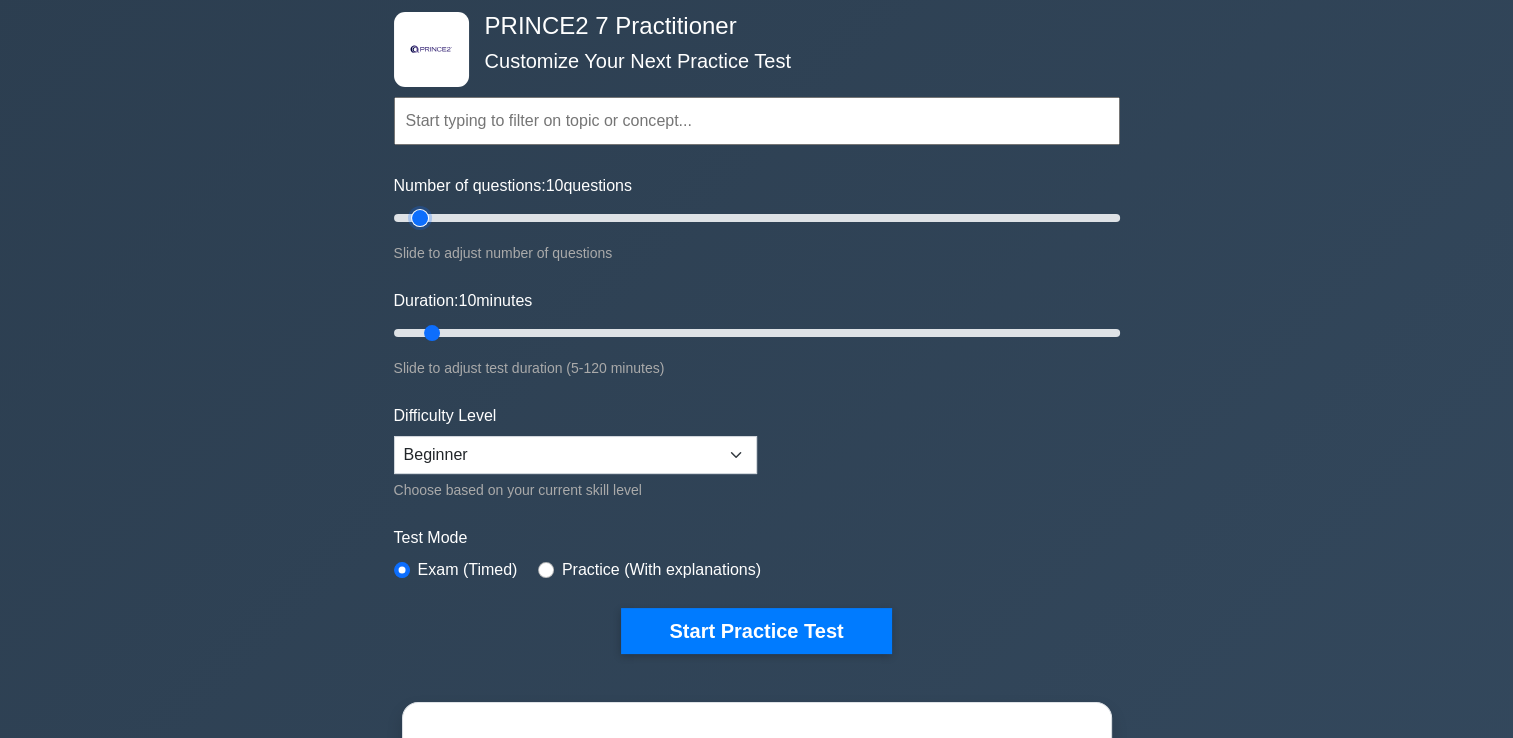 type on "10" 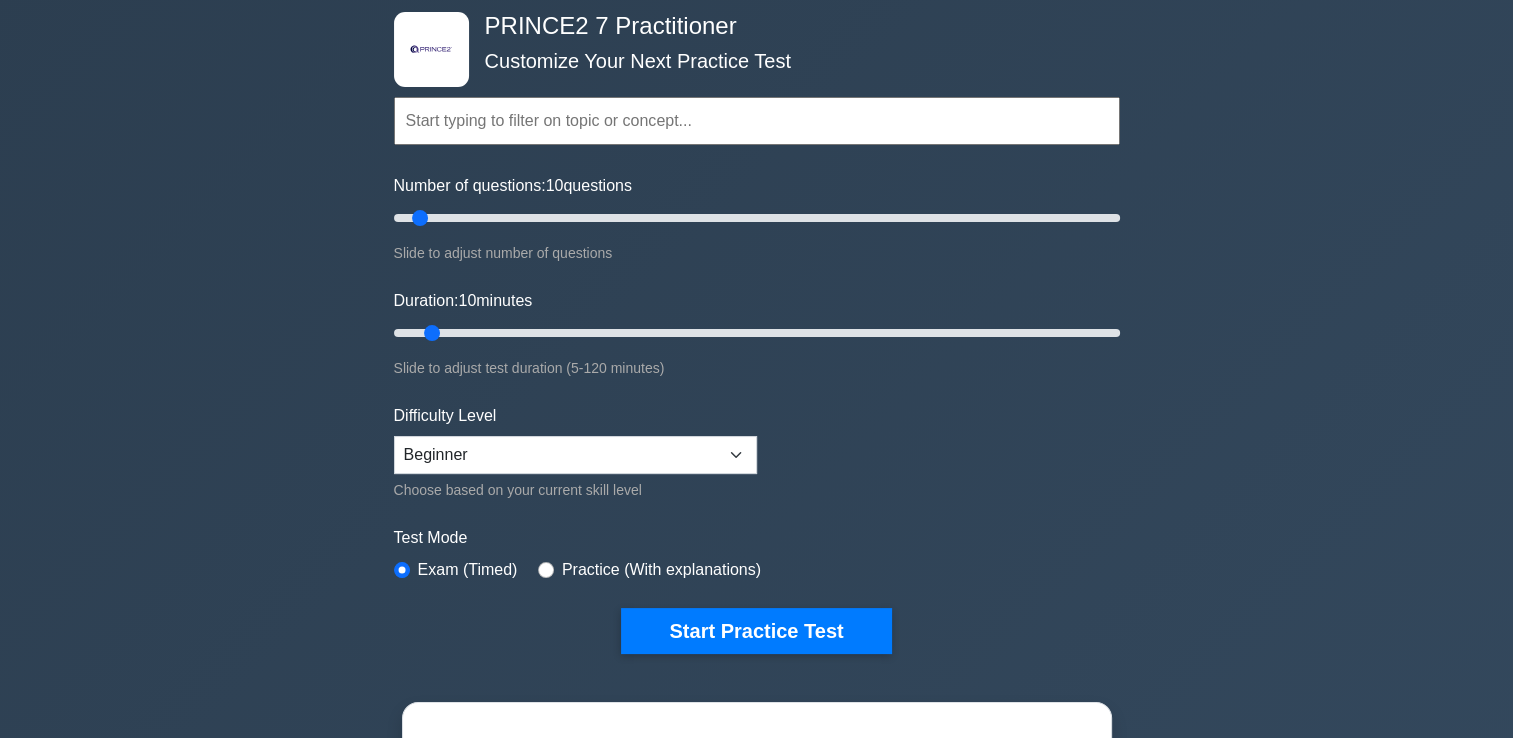 click on "Topics
PRINCE2 Principles in Context
Effective People Management in PRINCE2
Applying PRINCE2 Practices
Applying PRINCE2 Processes
Concepts
Continuous Business Justification (PRINCE2 Principles in Context)
Learn from Experience (PRINCE2 Principles in Context)
Defined Roles and Responsibilities (PRINCE2 Principles in Context)
10" at bounding box center (757, 345) 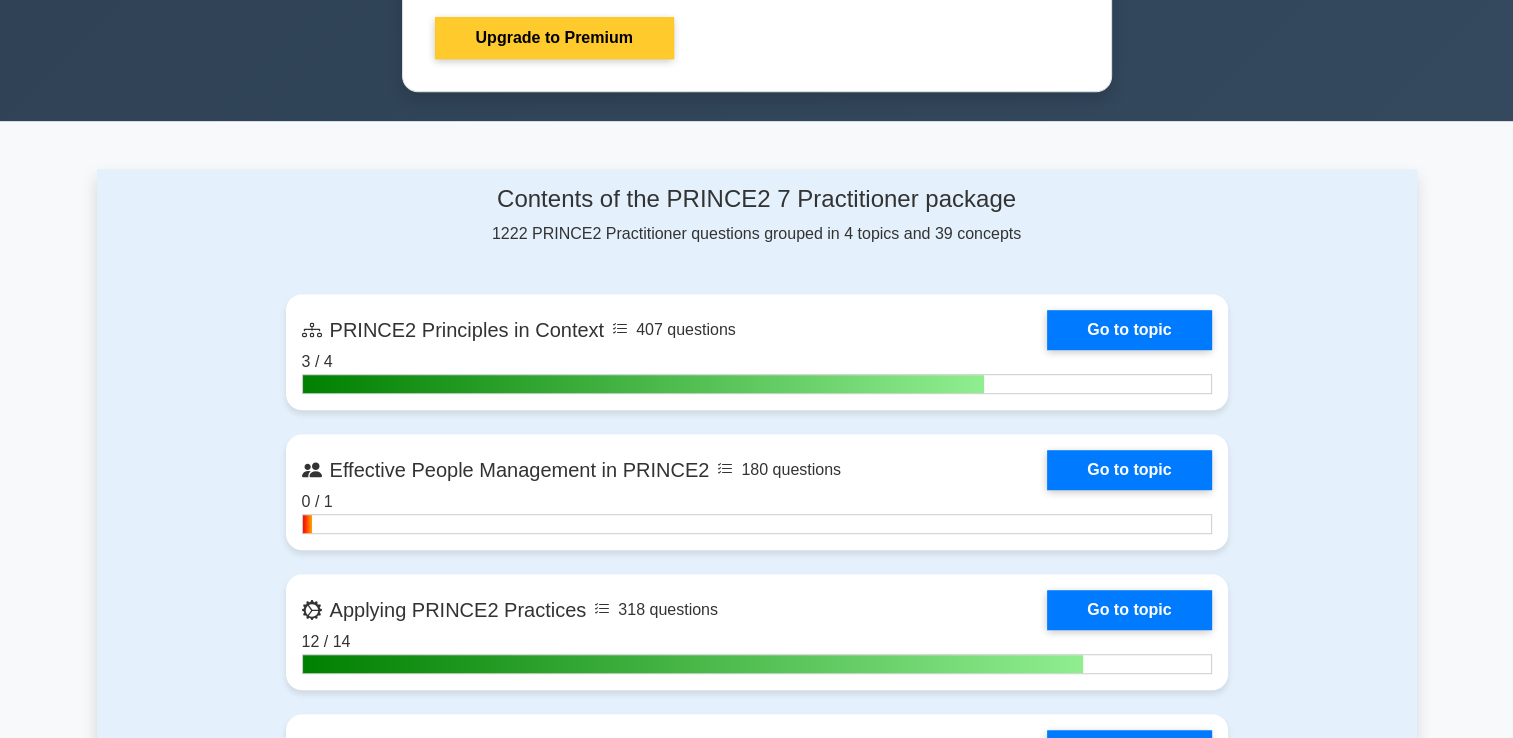 scroll, scrollTop: 1000, scrollLeft: 0, axis: vertical 